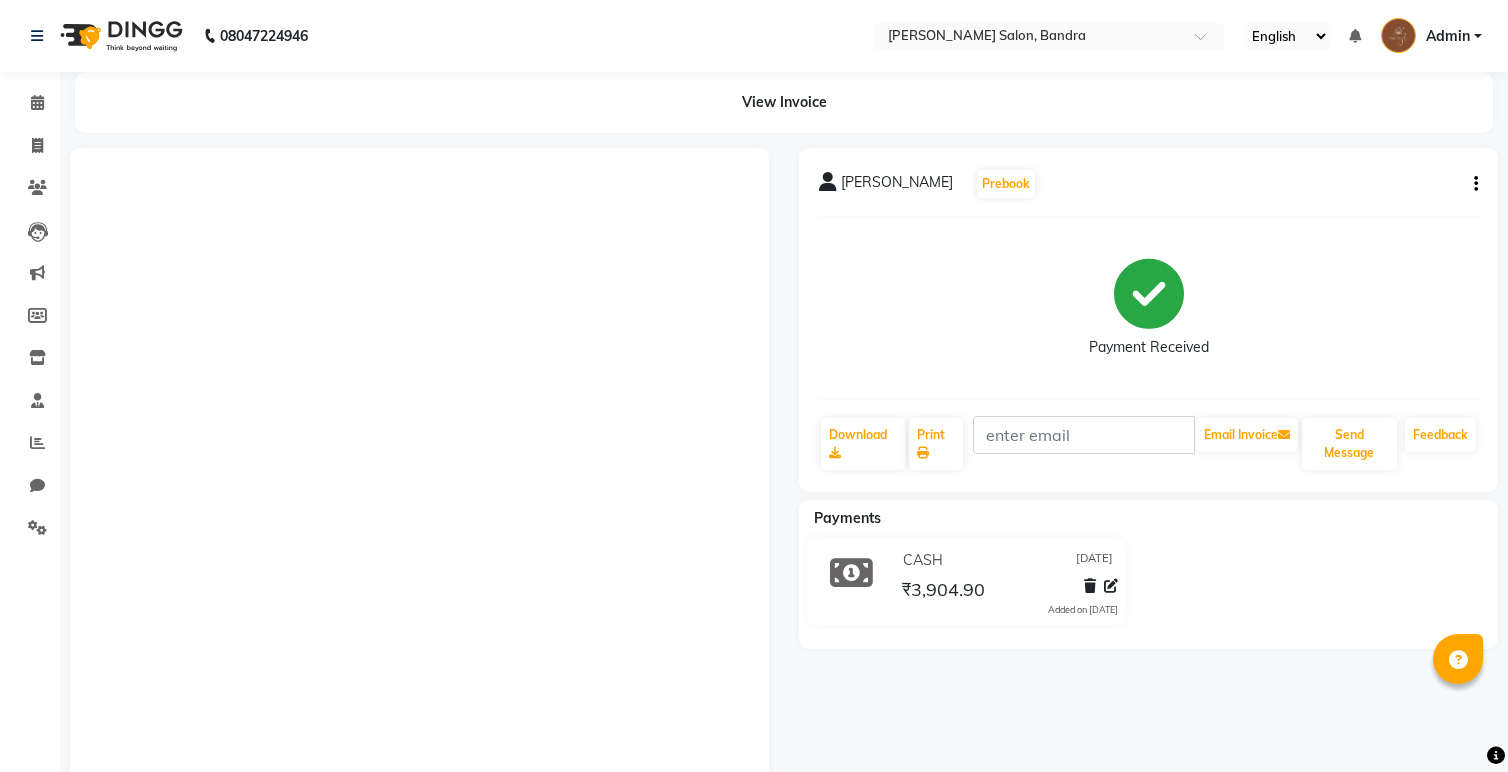 scroll, scrollTop: 0, scrollLeft: 0, axis: both 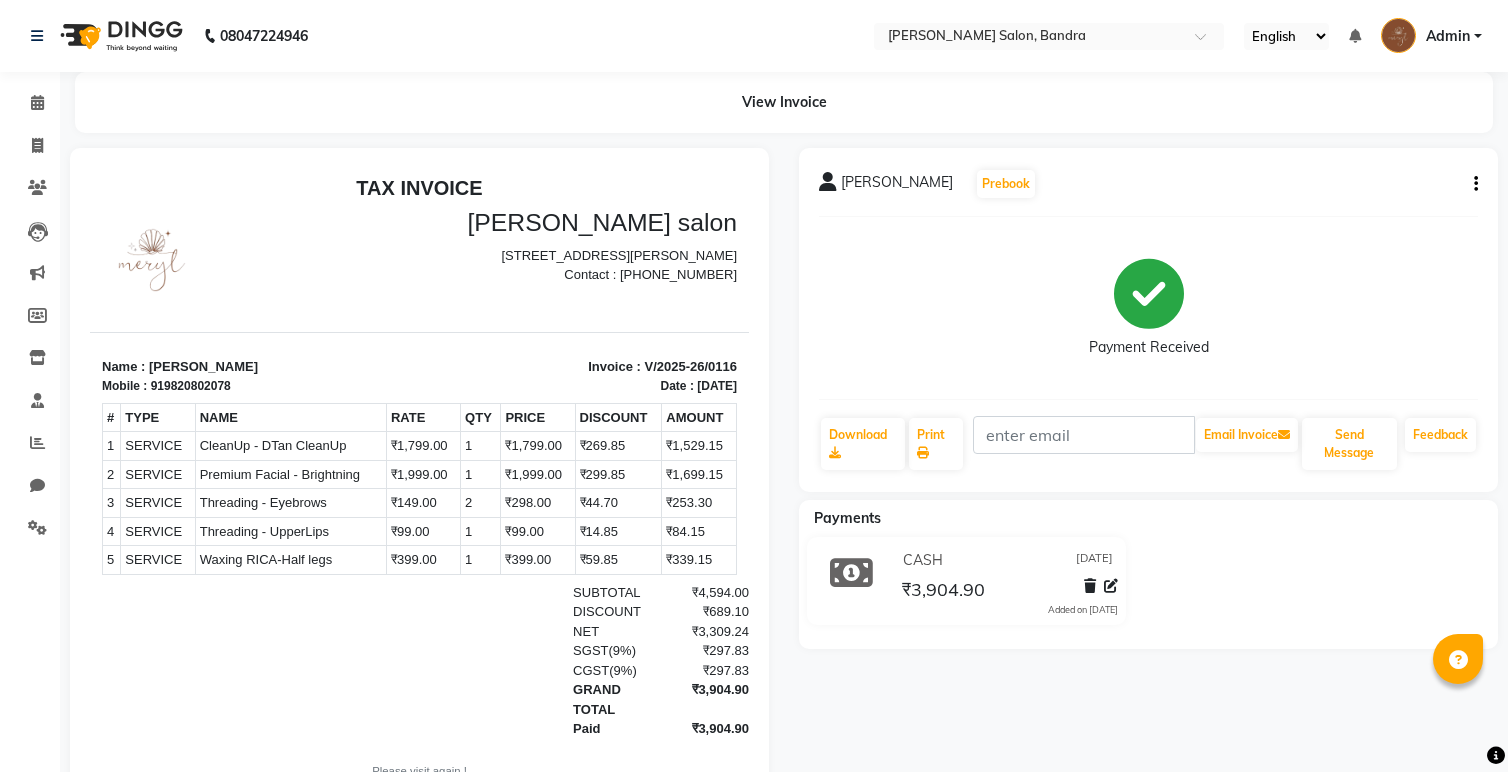 click on "₹3,904.90" at bounding box center [702, 699] 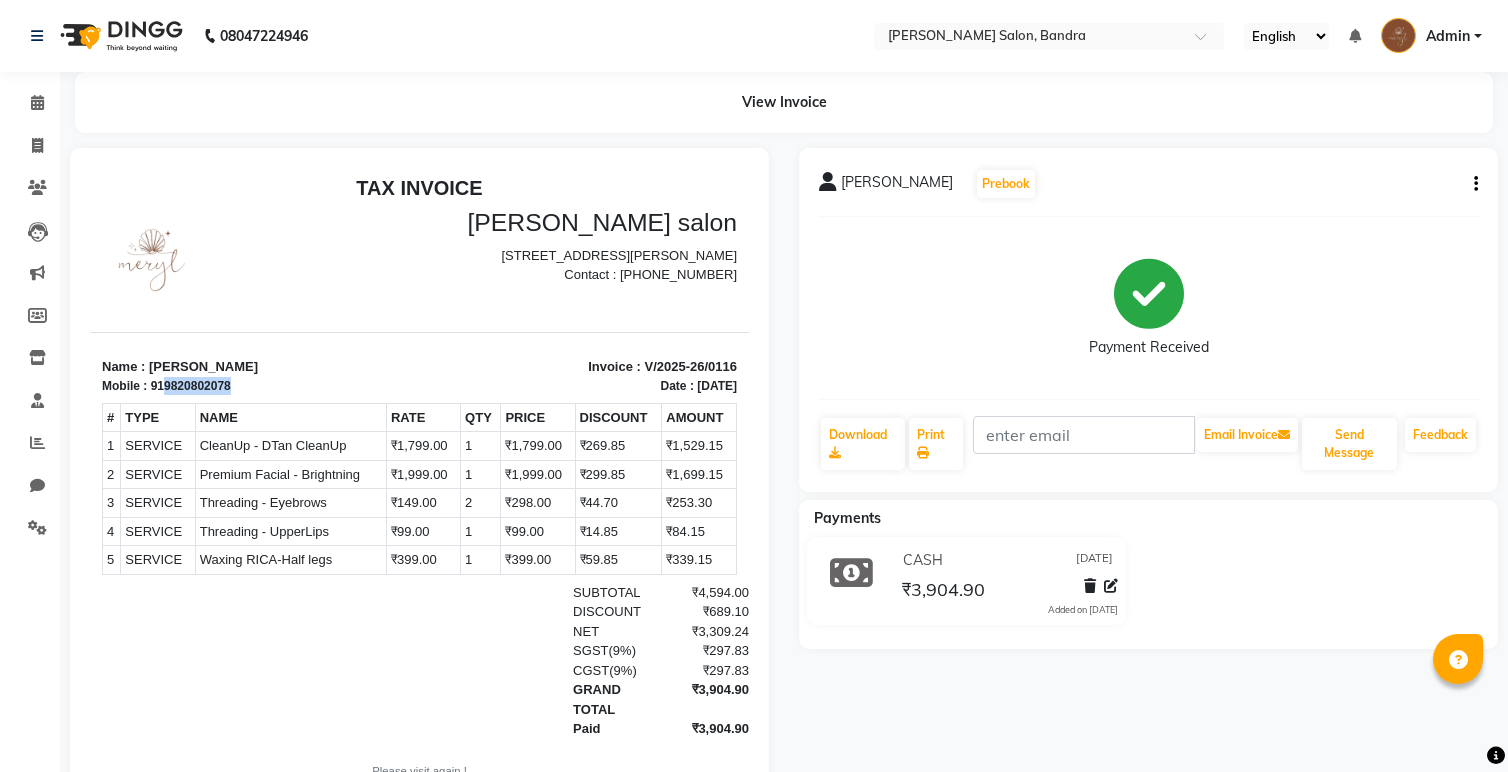 drag, startPoint x: 163, startPoint y: 385, endPoint x: 250, endPoint y: 385, distance: 87 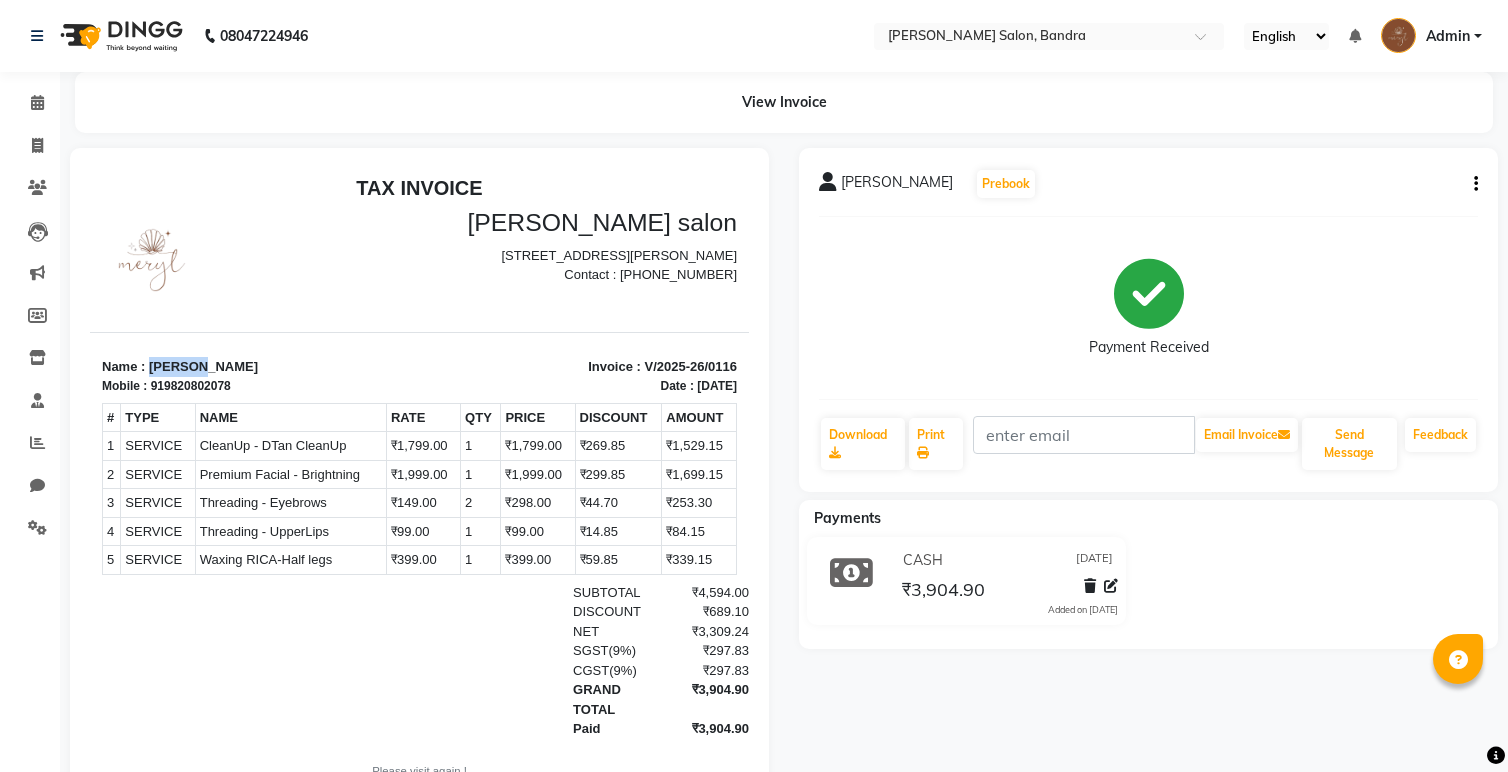 drag, startPoint x: 149, startPoint y: 366, endPoint x: 198, endPoint y: 366, distance: 49 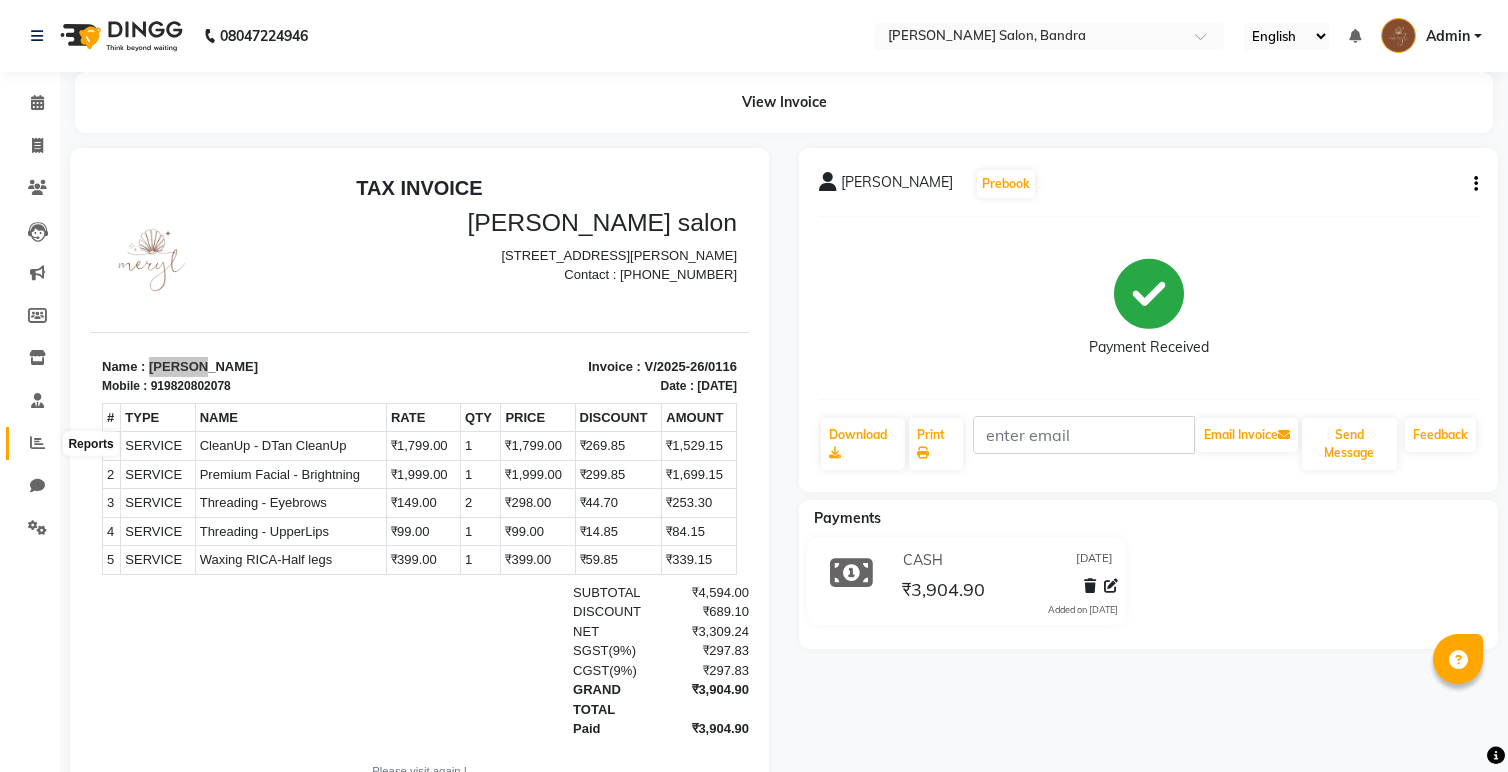 click 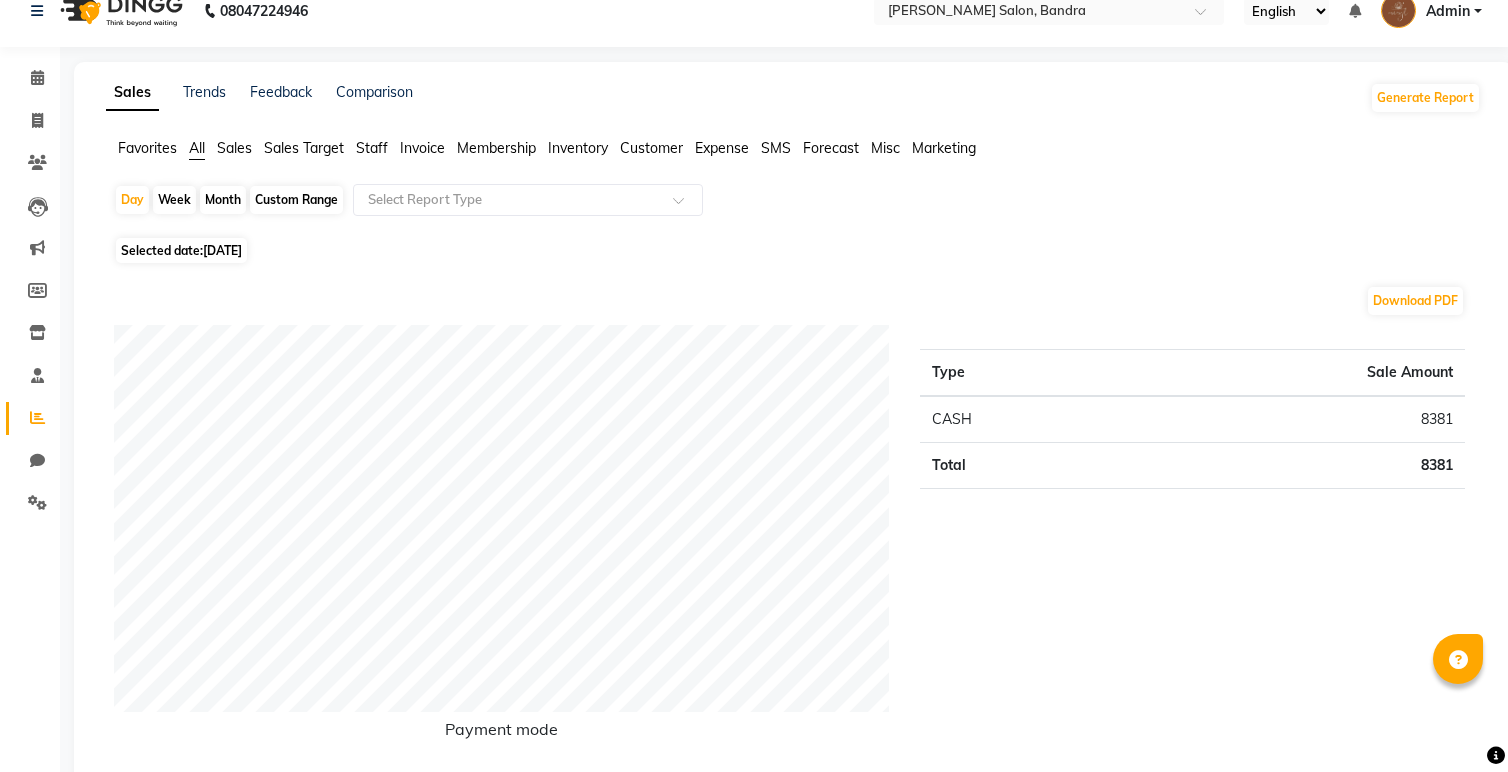 scroll, scrollTop: 16, scrollLeft: 0, axis: vertical 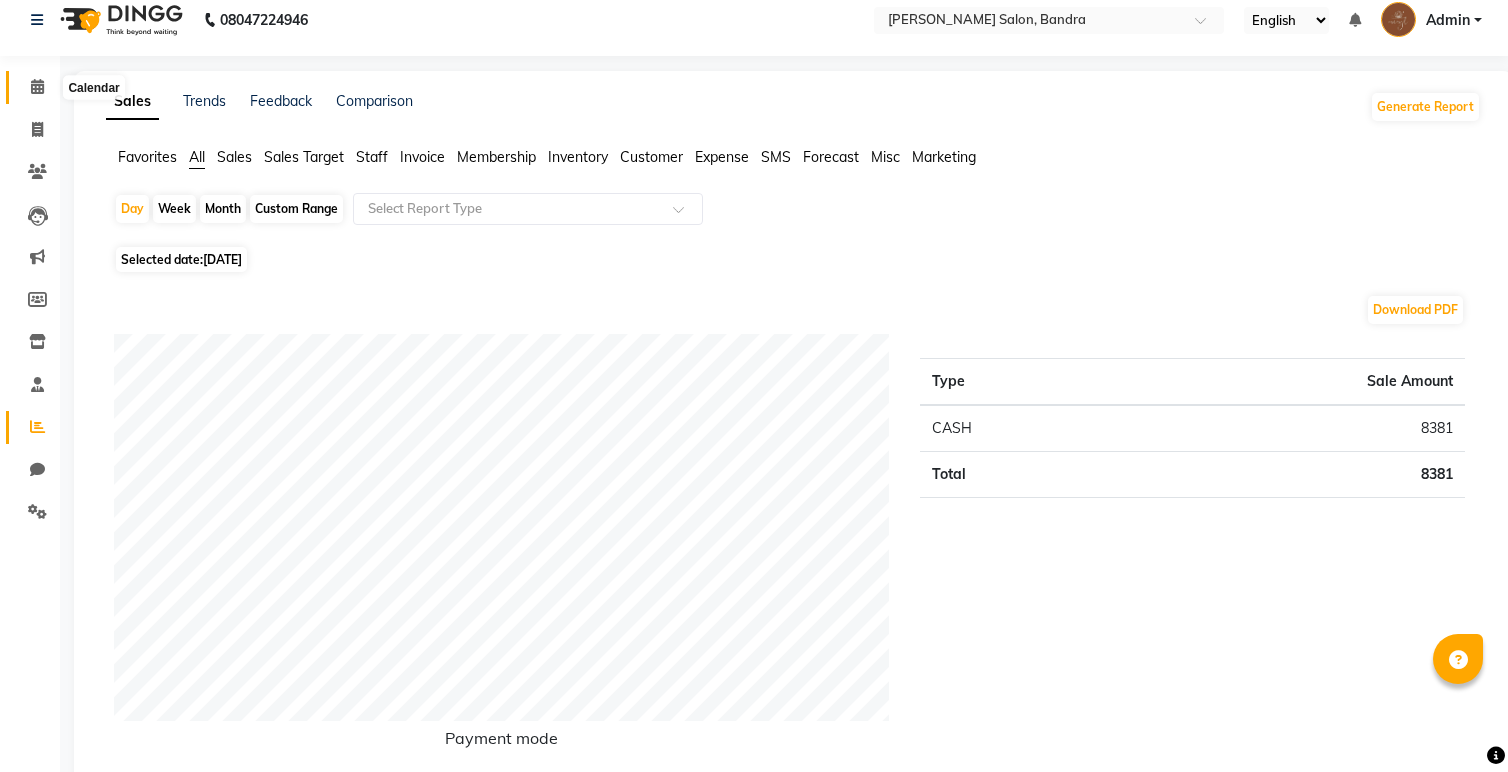 click 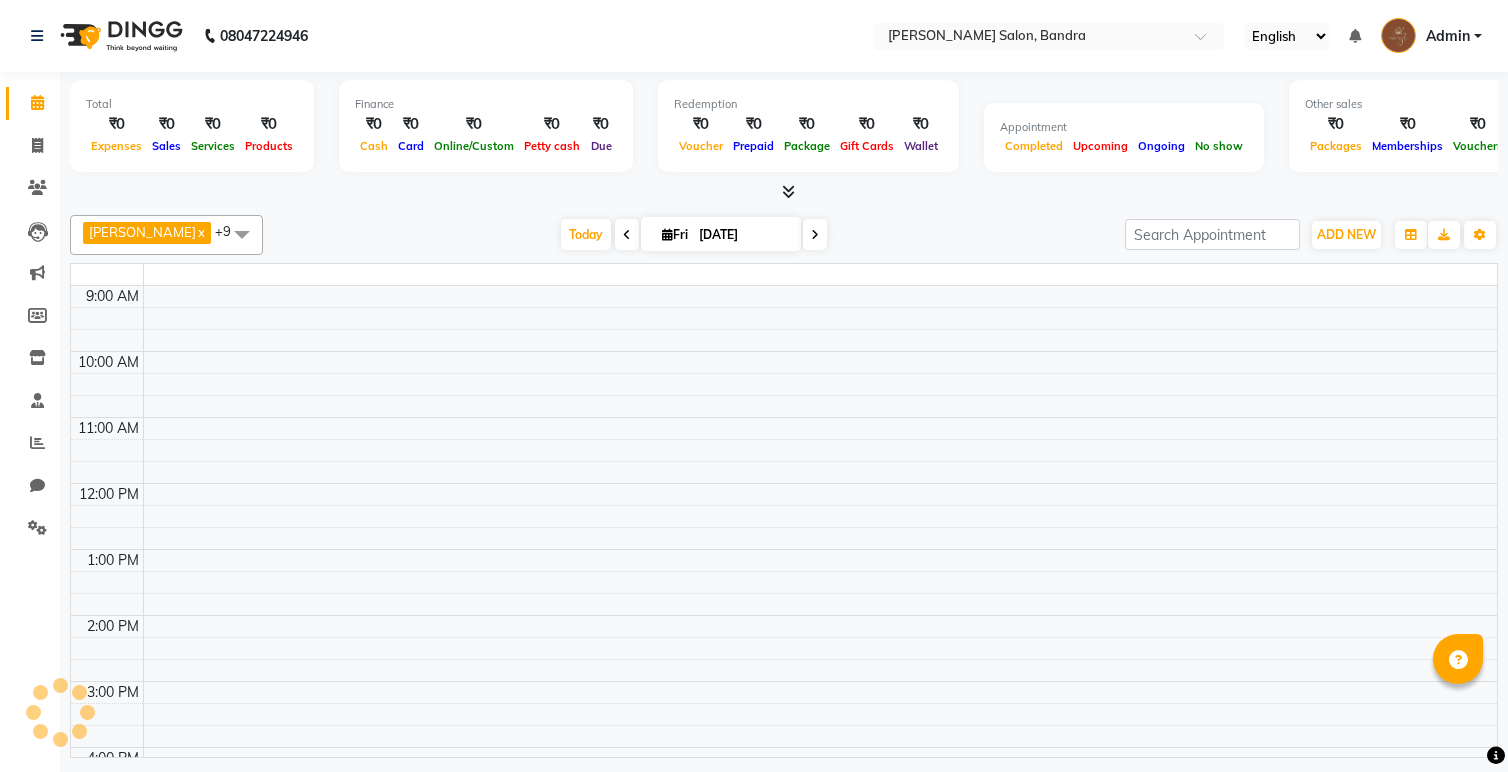 scroll, scrollTop: 0, scrollLeft: 0, axis: both 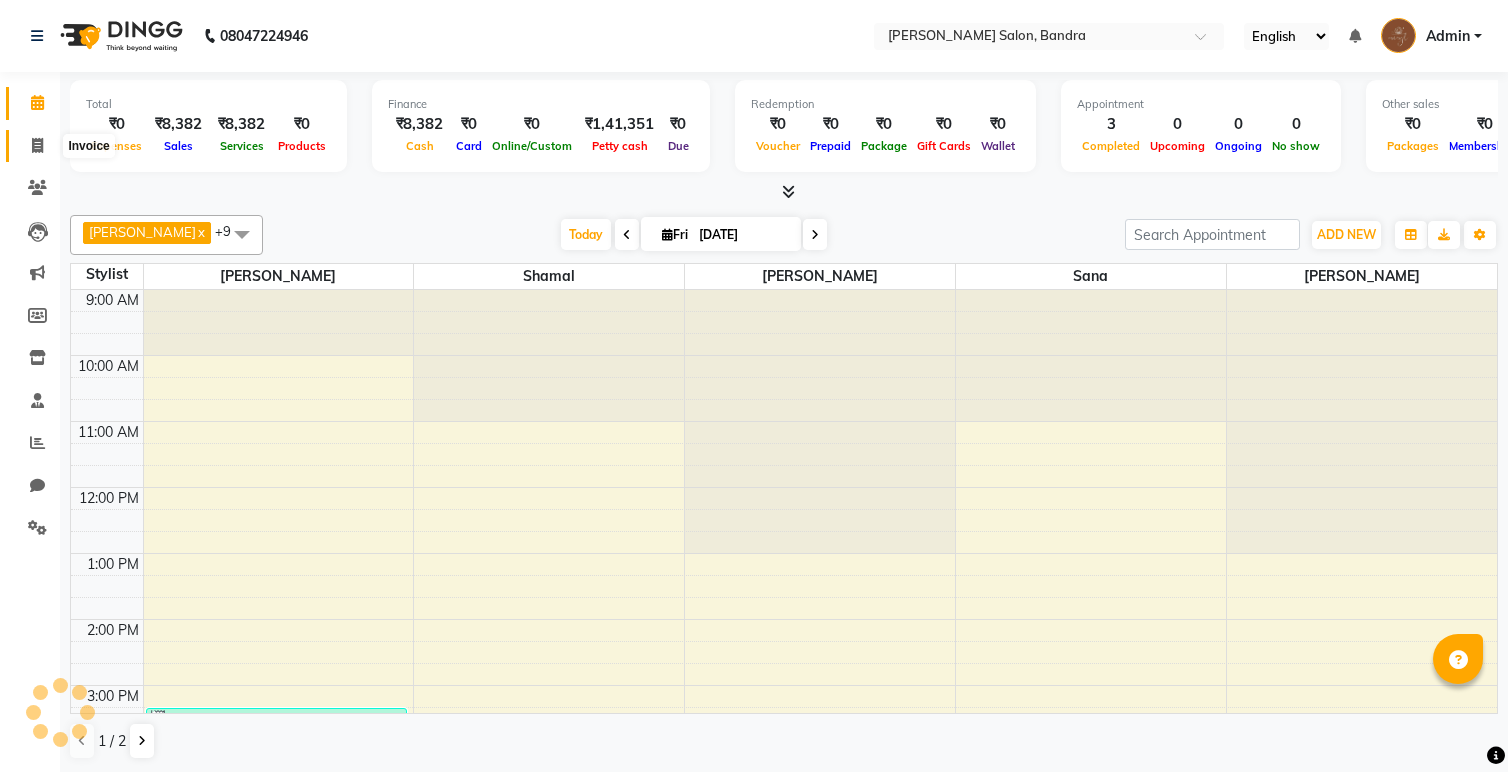 click 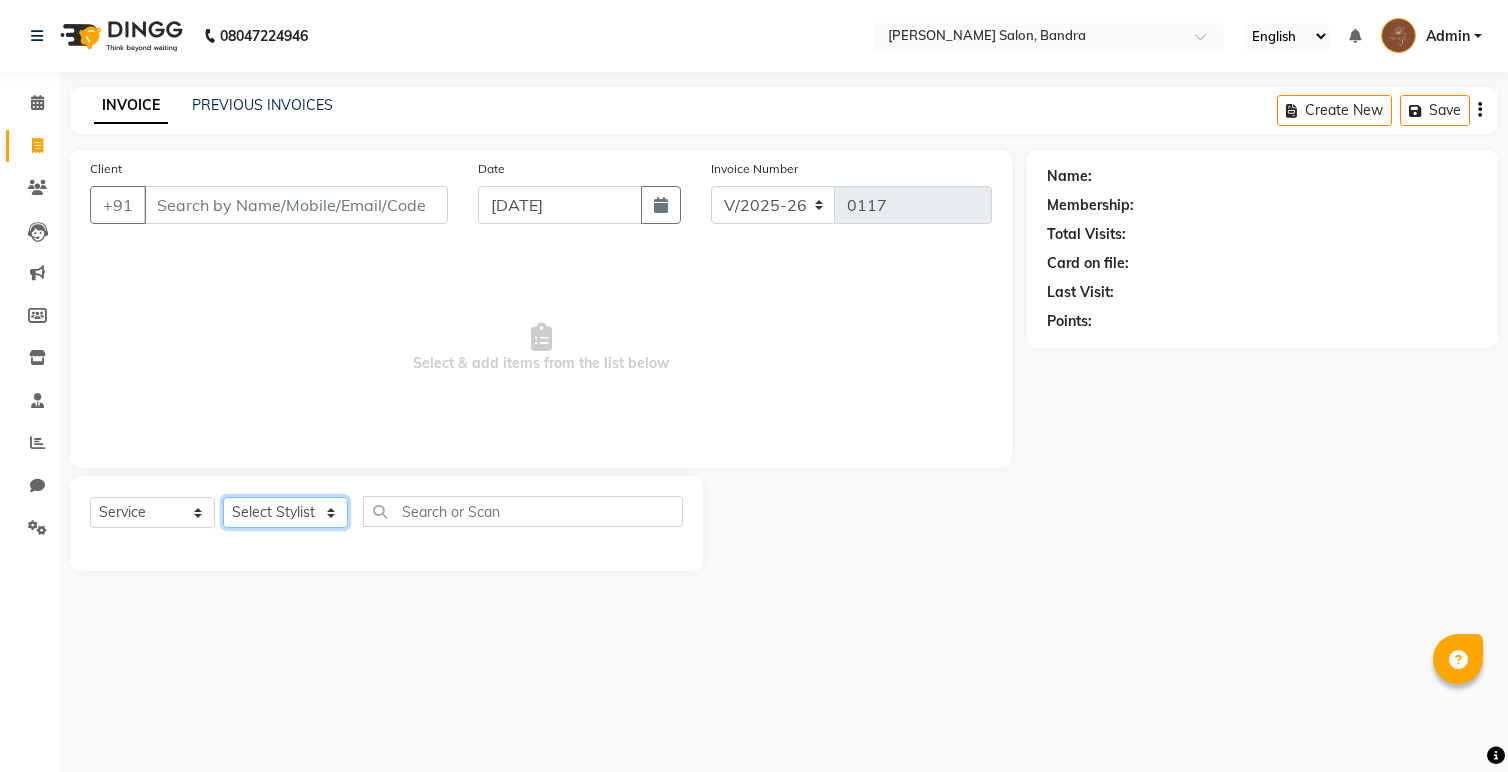 click on "Select Stylist [PERSON_NAME]  [PERSON_NAME] [PERSON_NAME]" 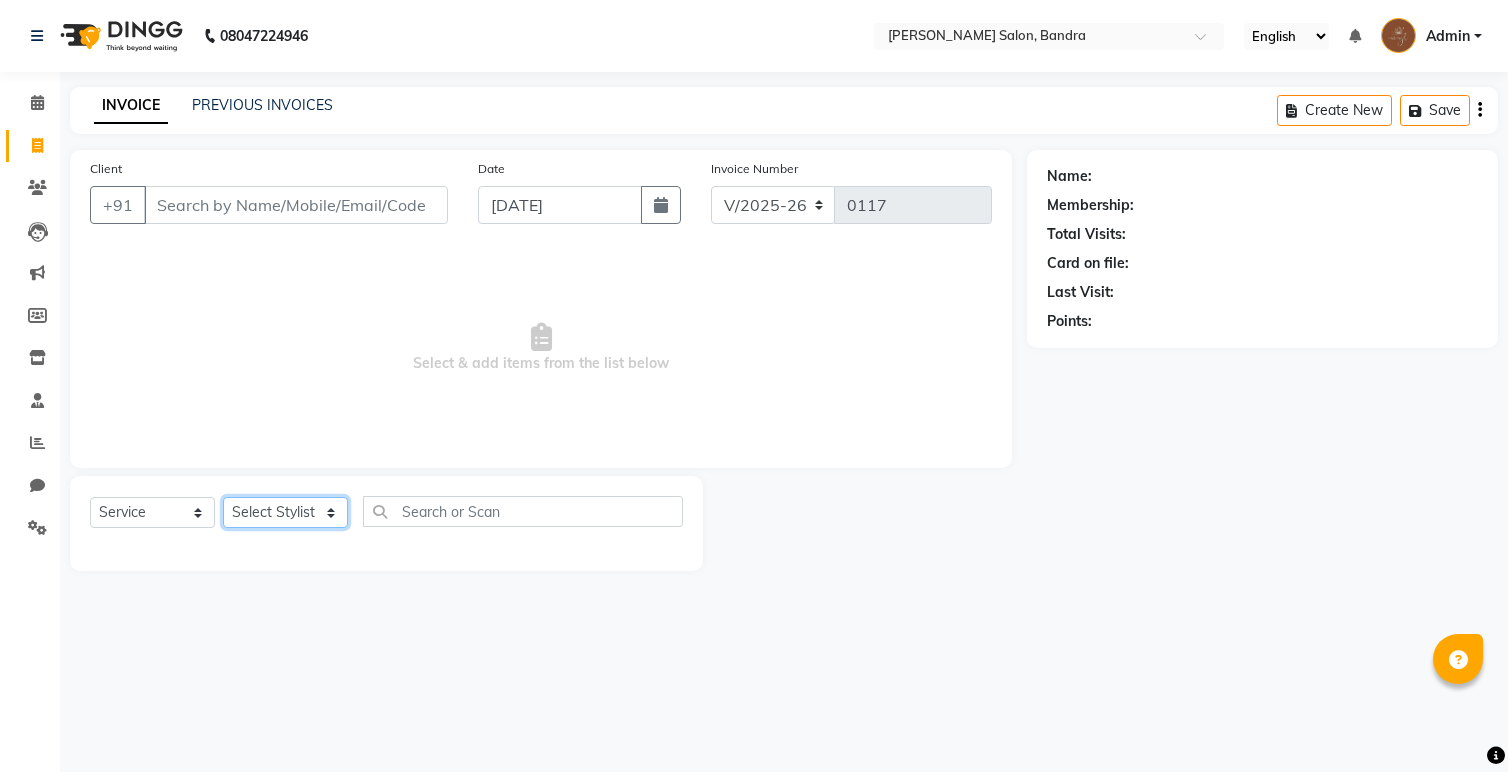 select on "84557" 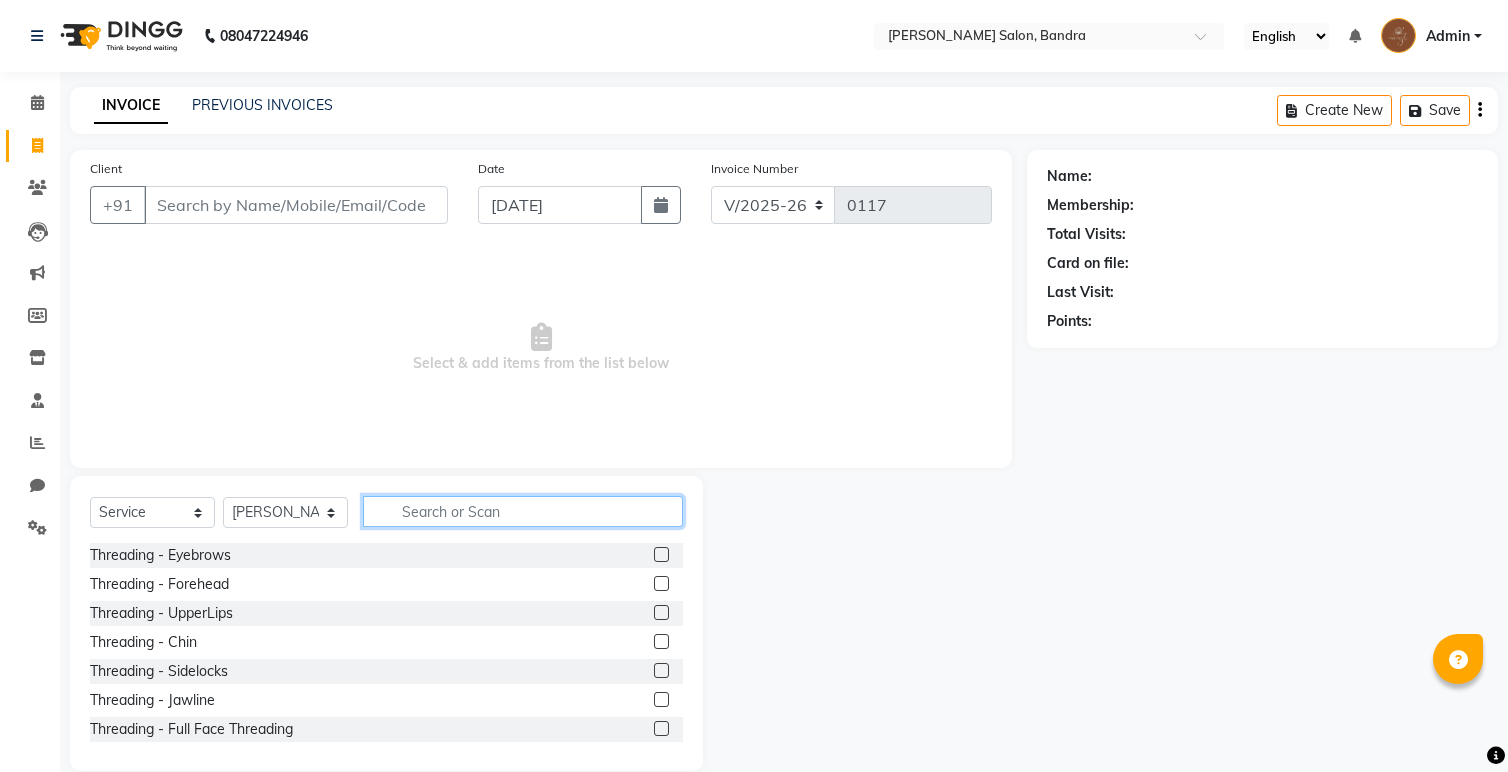 click 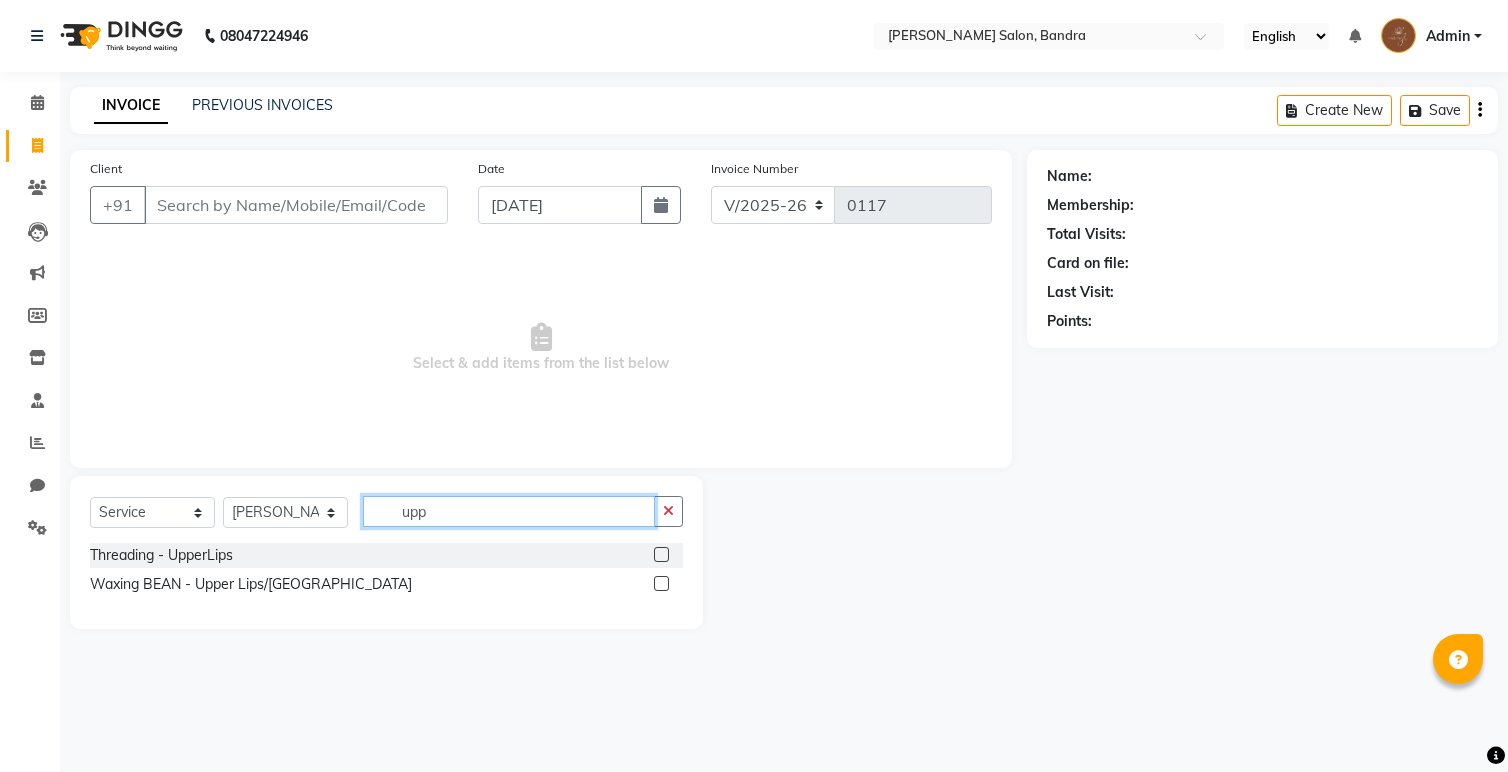 type on "upp" 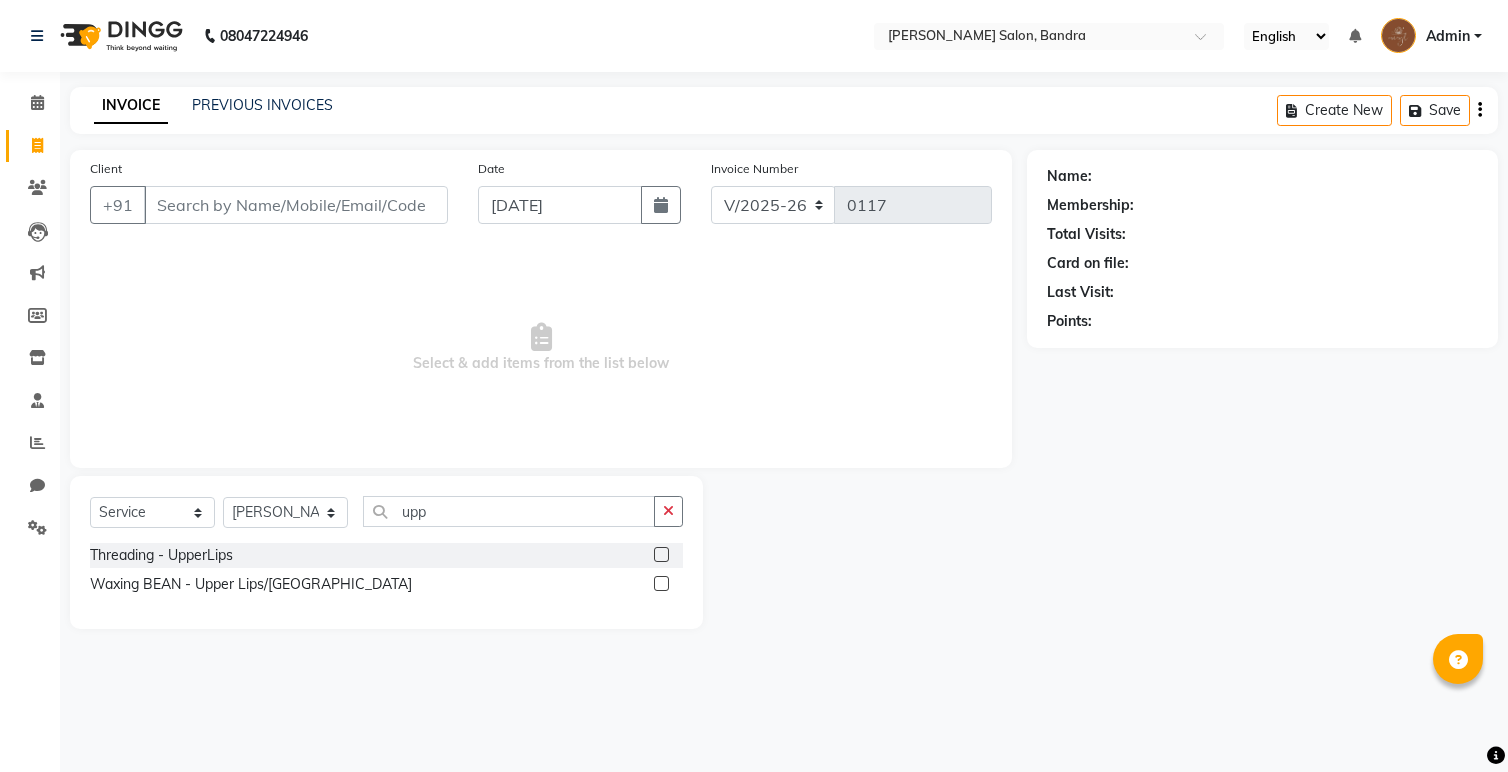 click 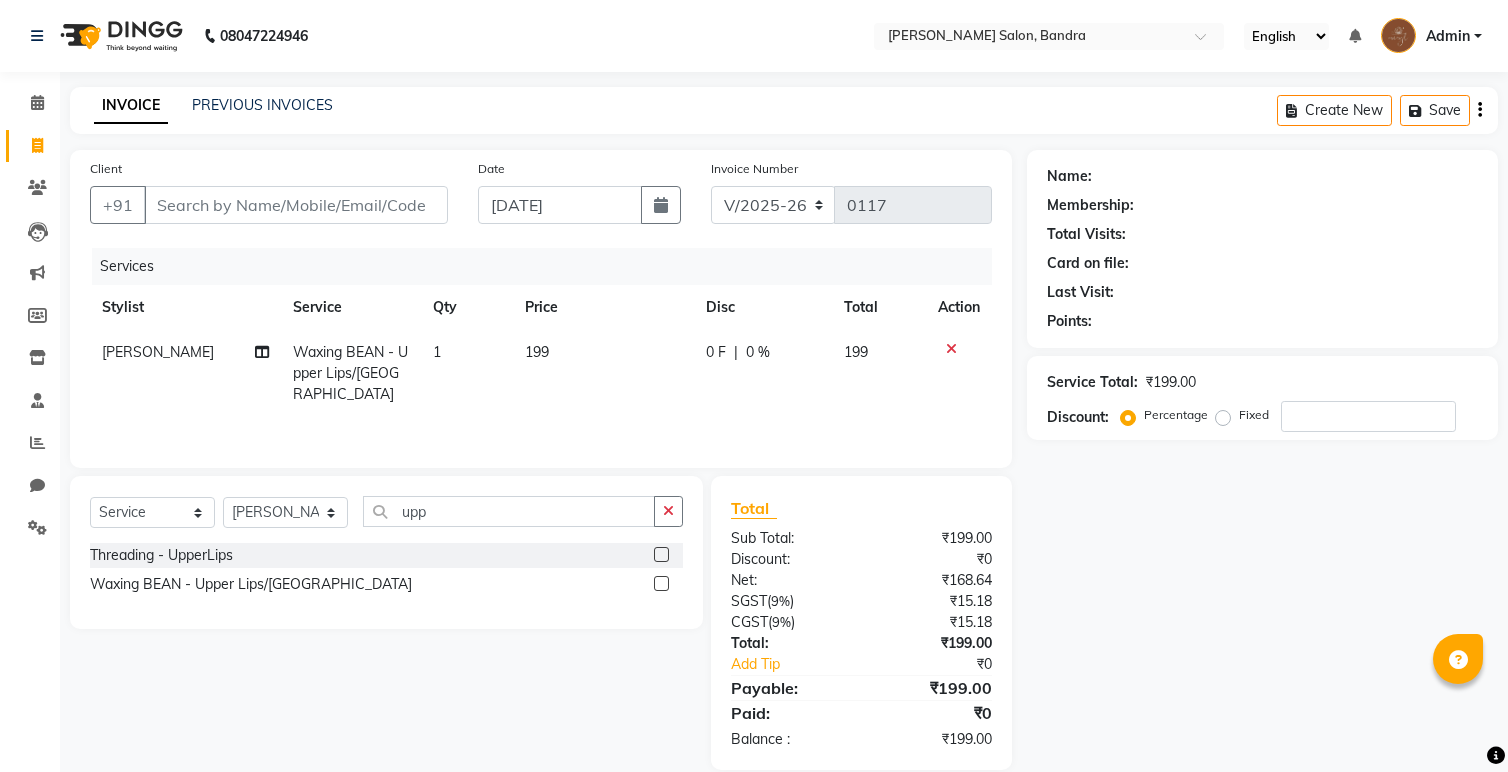 click 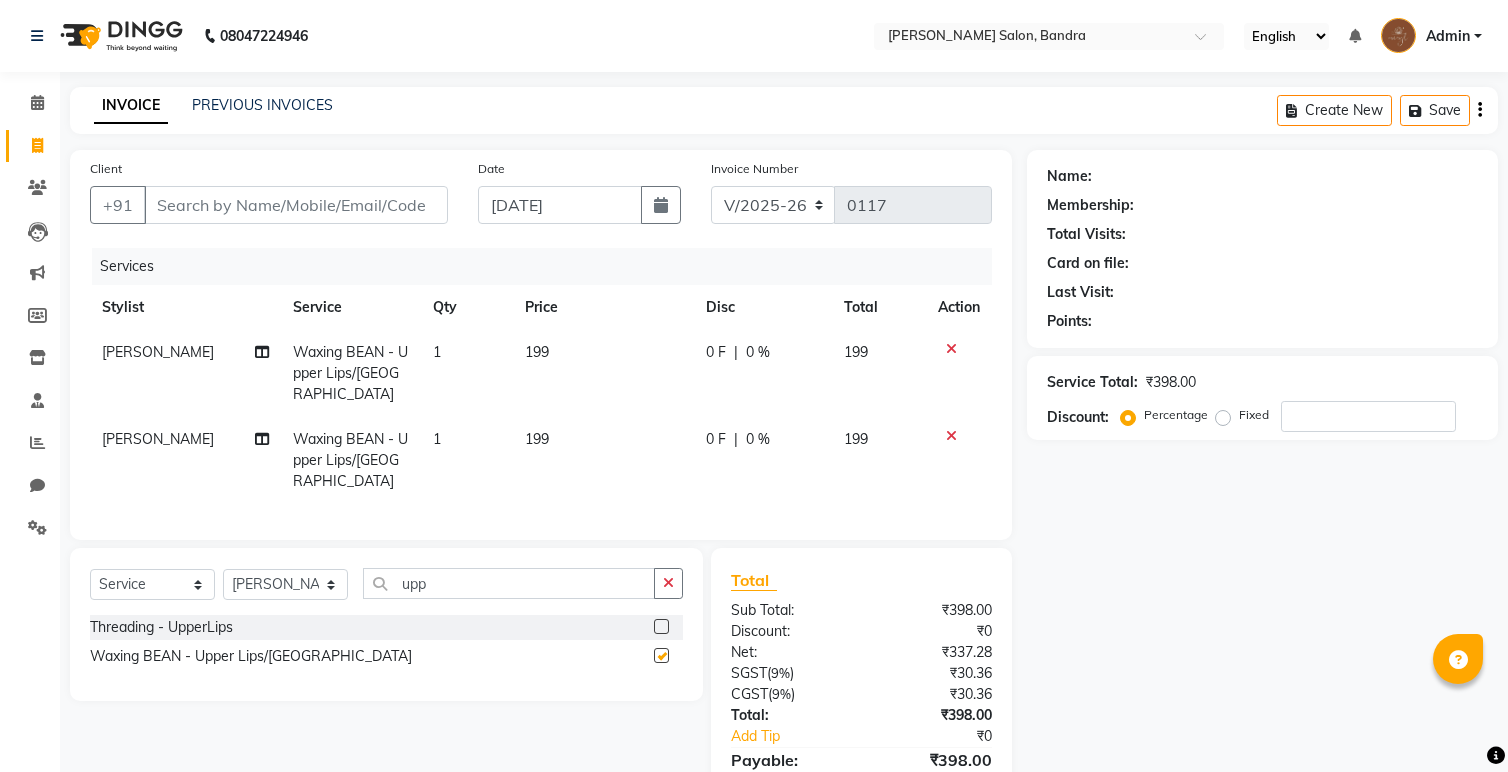 checkbox on "false" 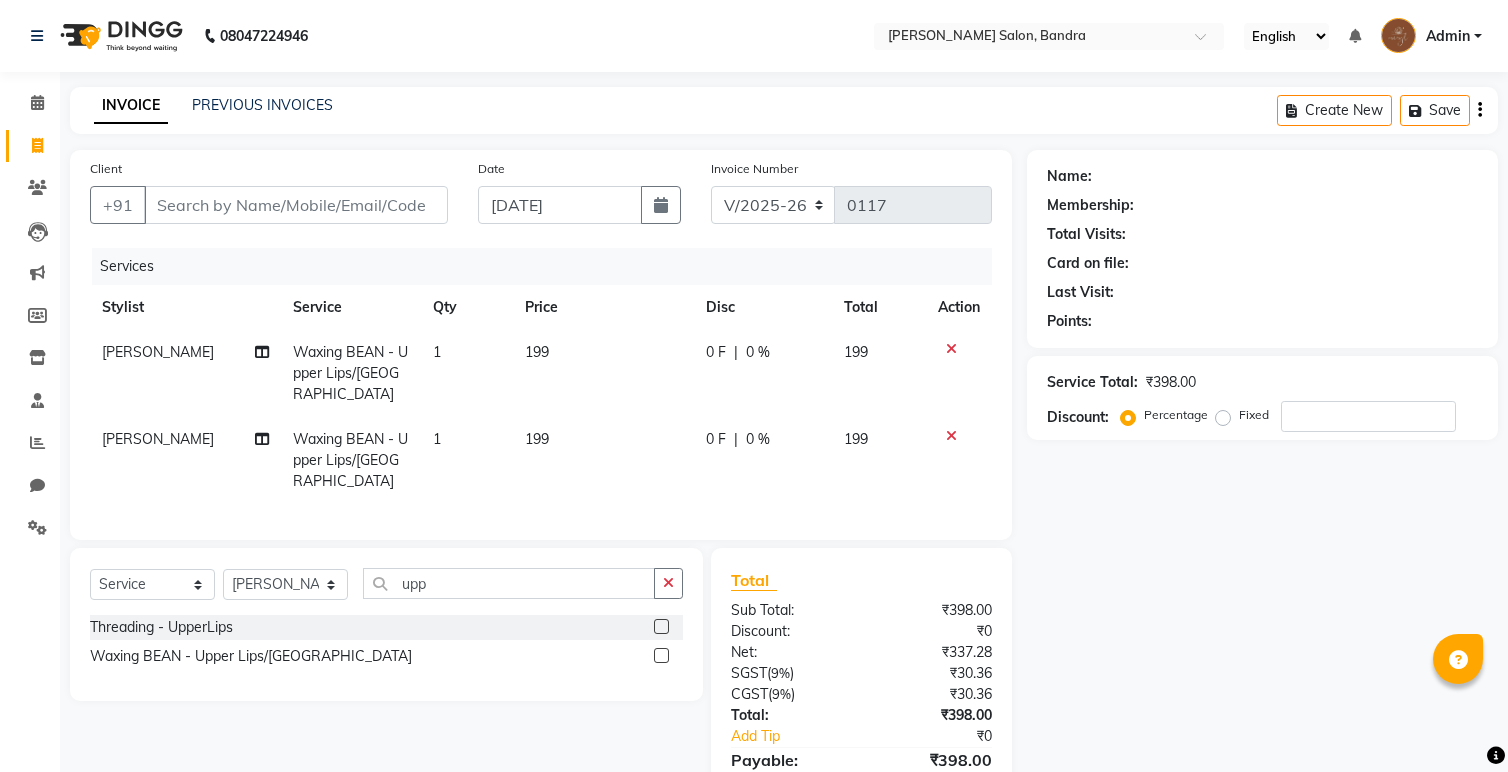 click 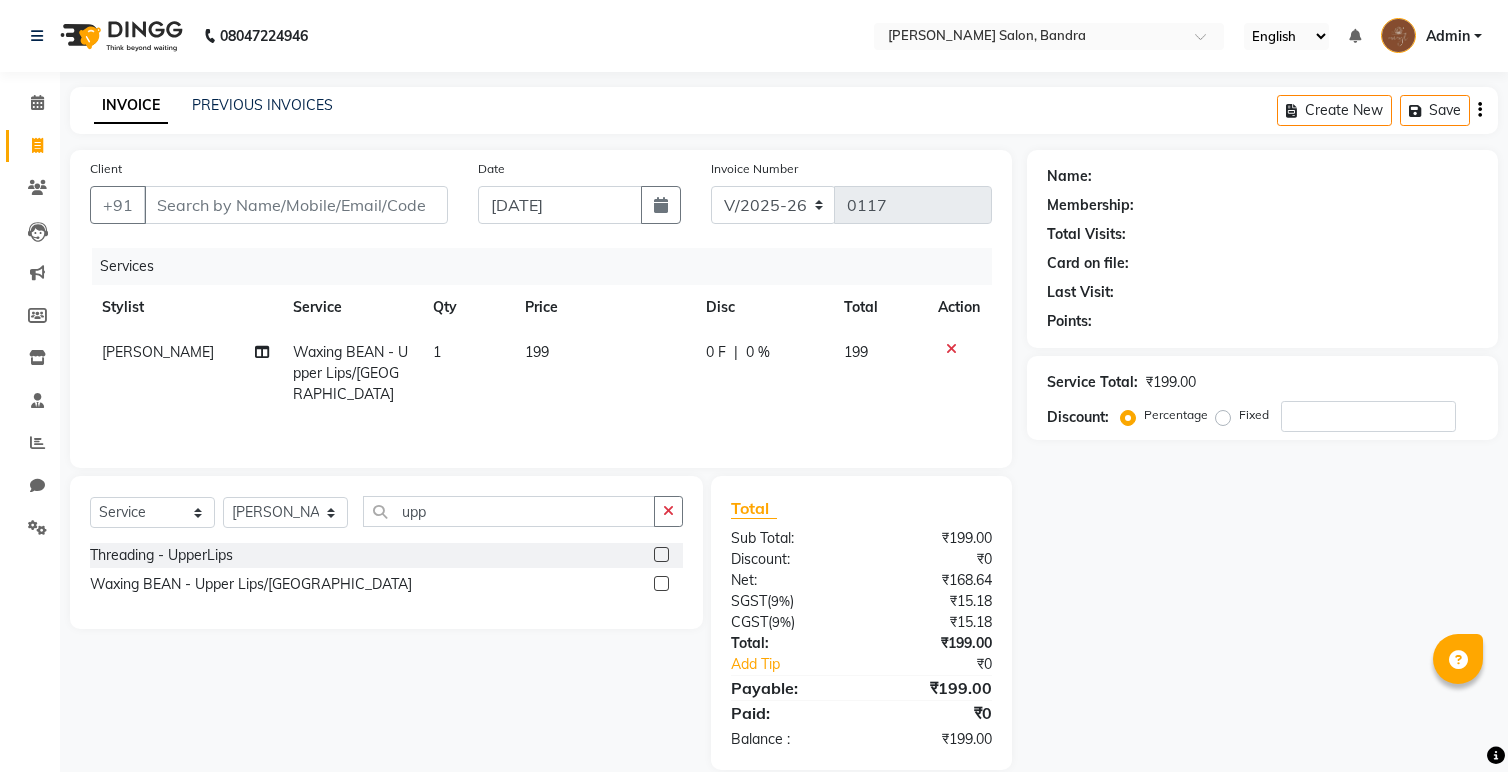 click on "1" 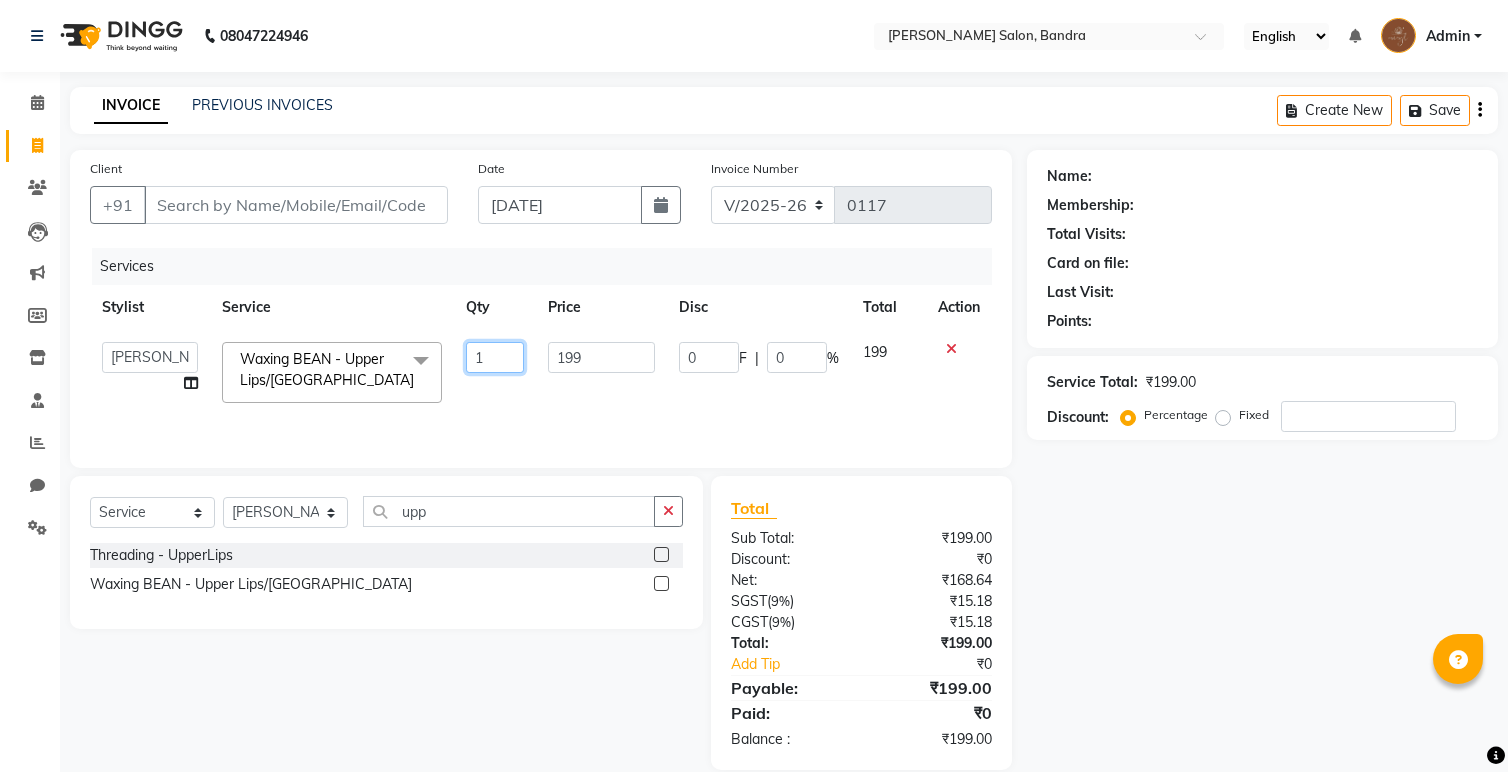 drag, startPoint x: 497, startPoint y: 358, endPoint x: 453, endPoint y: 358, distance: 44 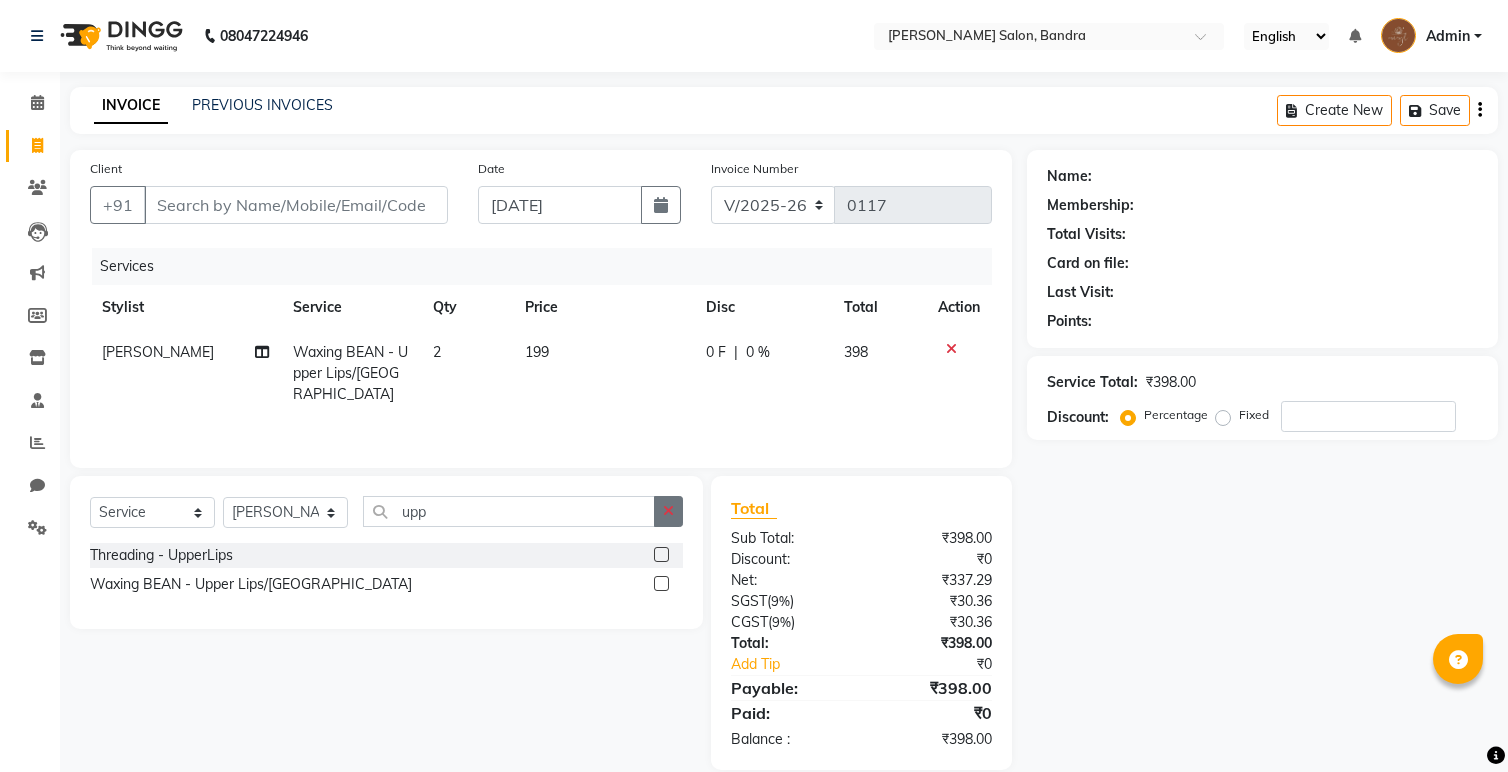 click 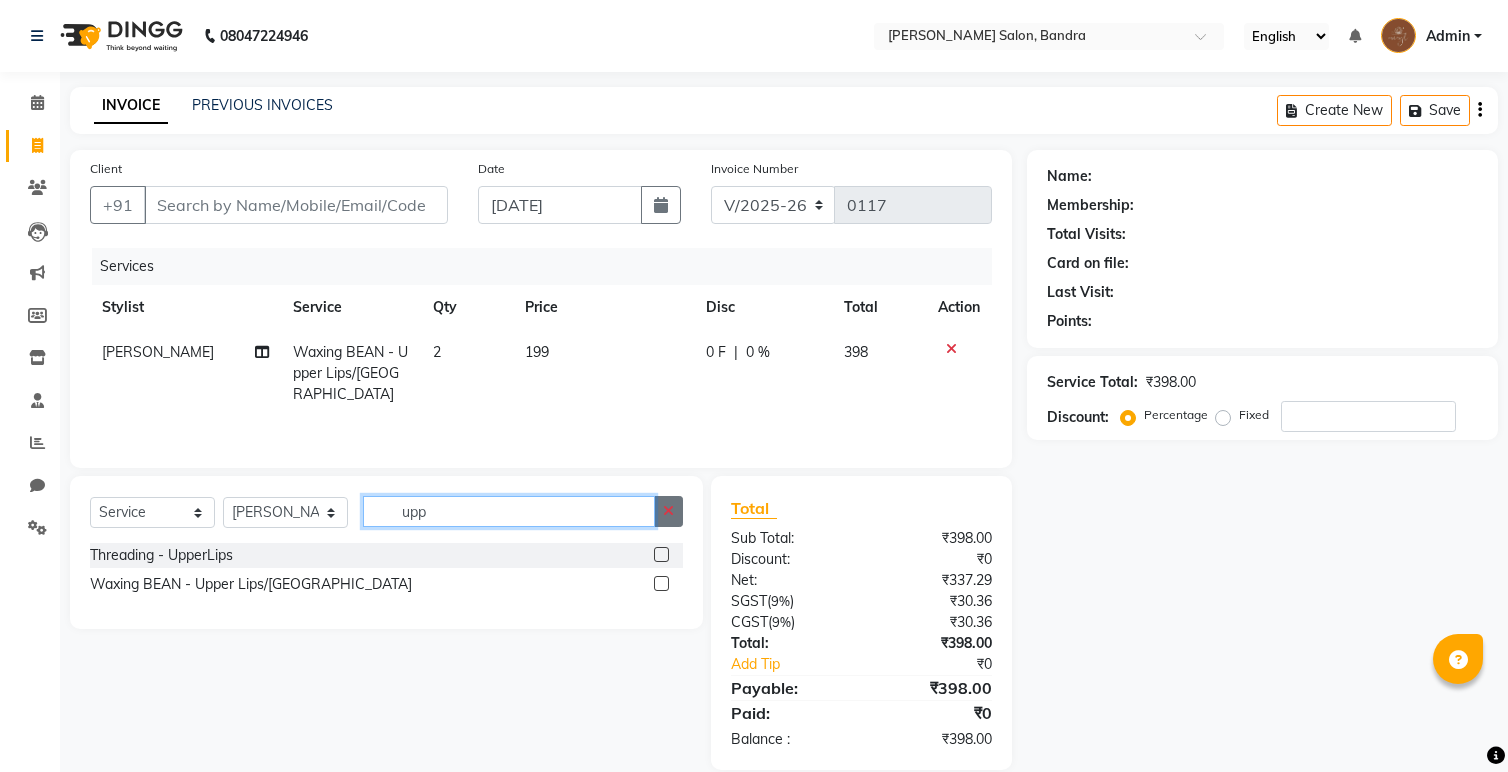 type 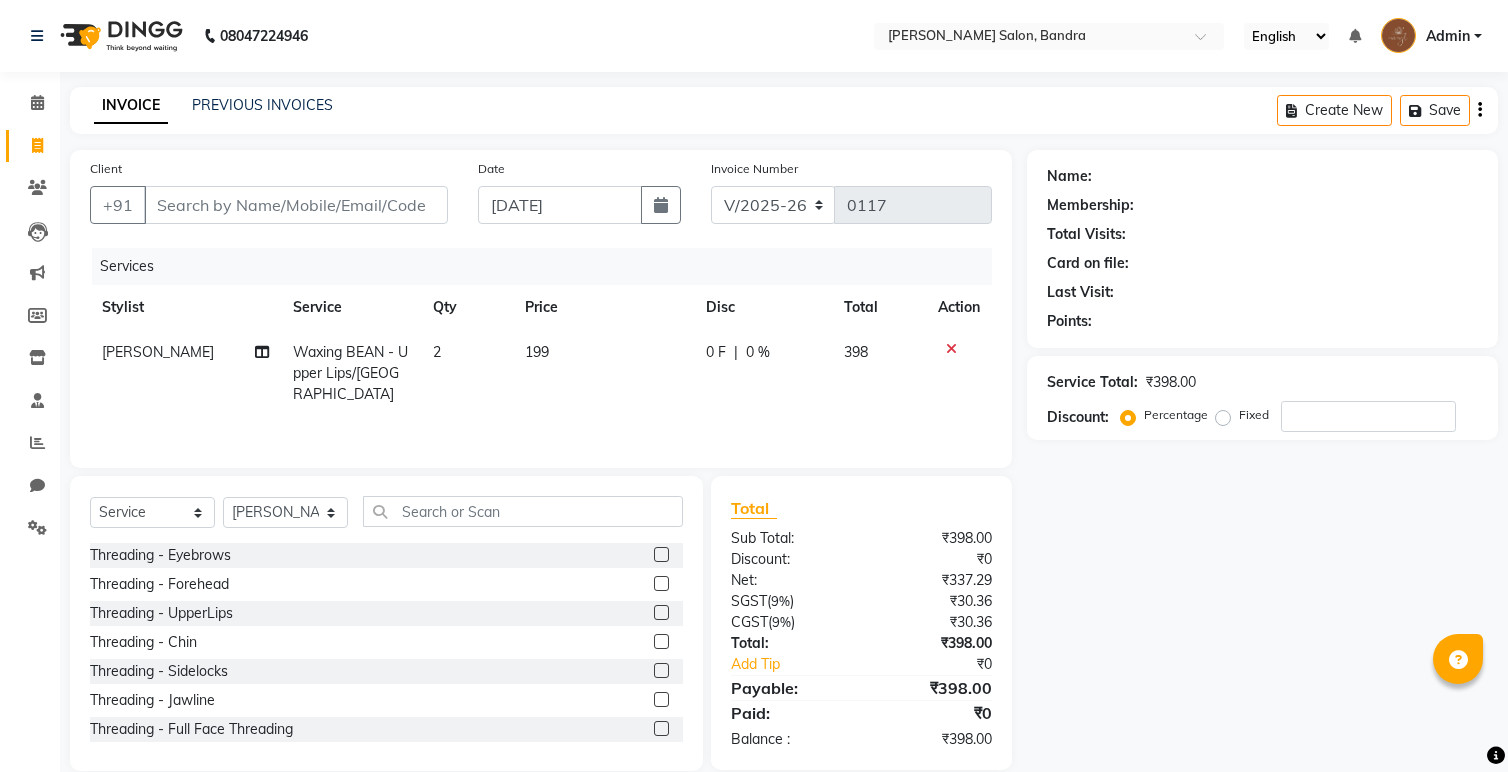 click 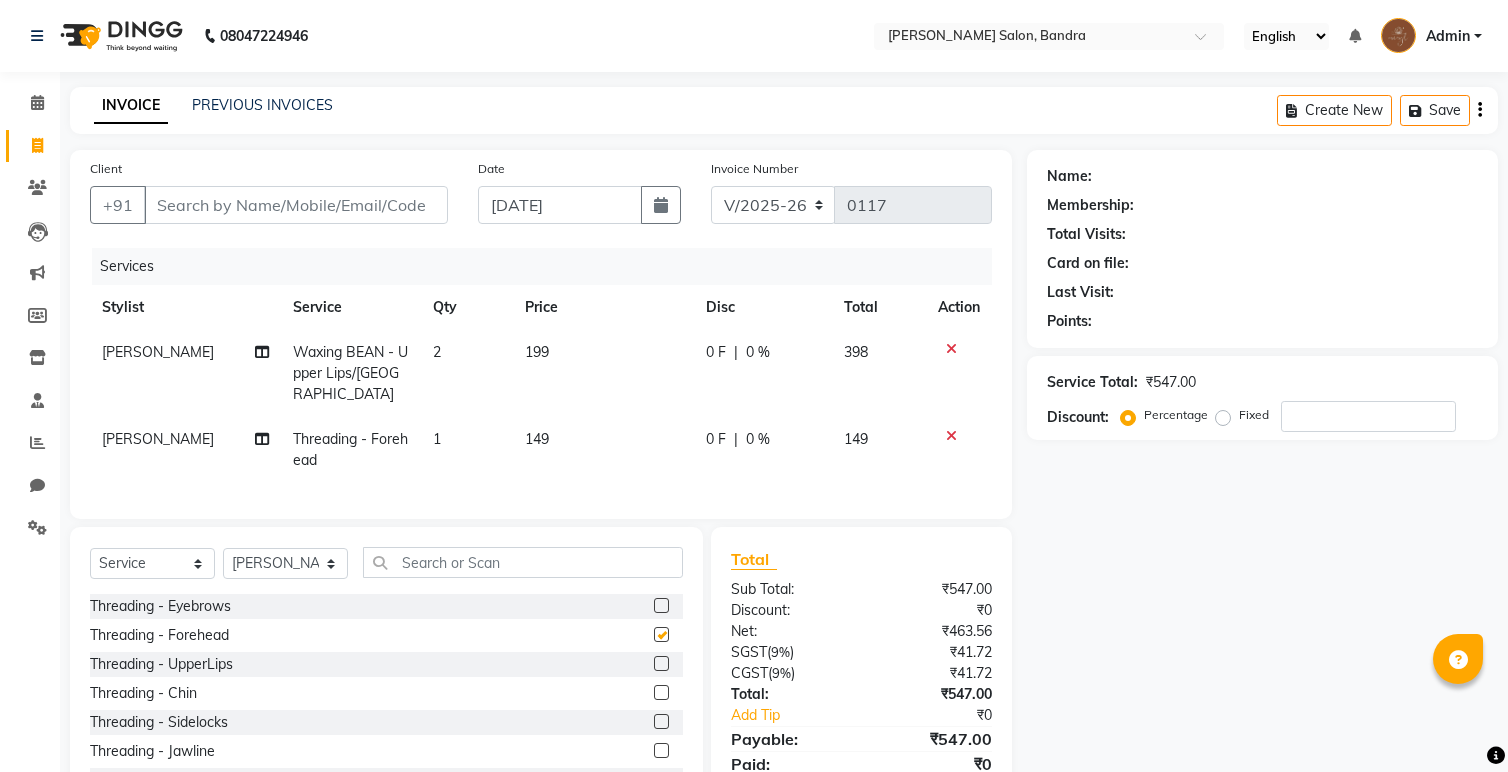 checkbox on "false" 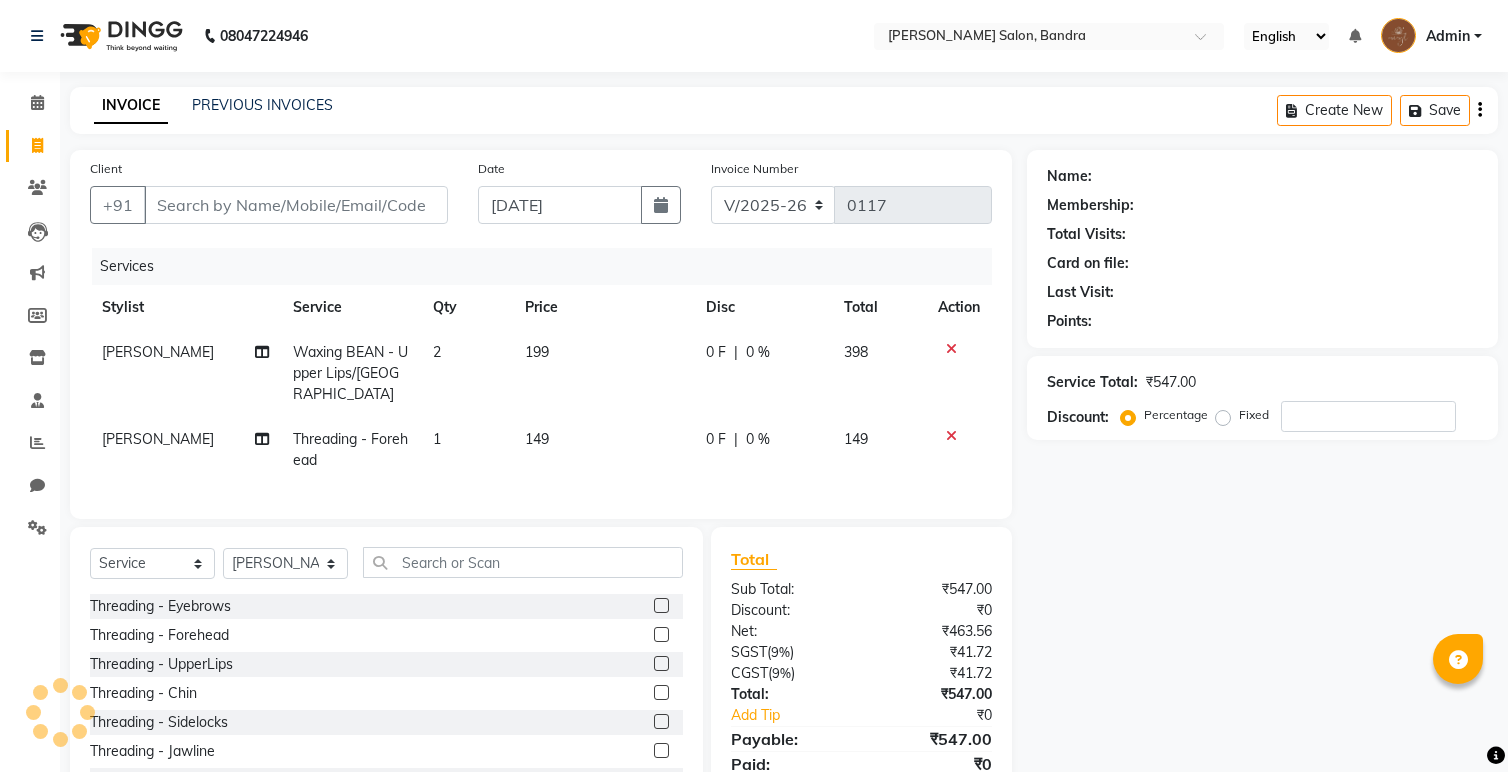 click 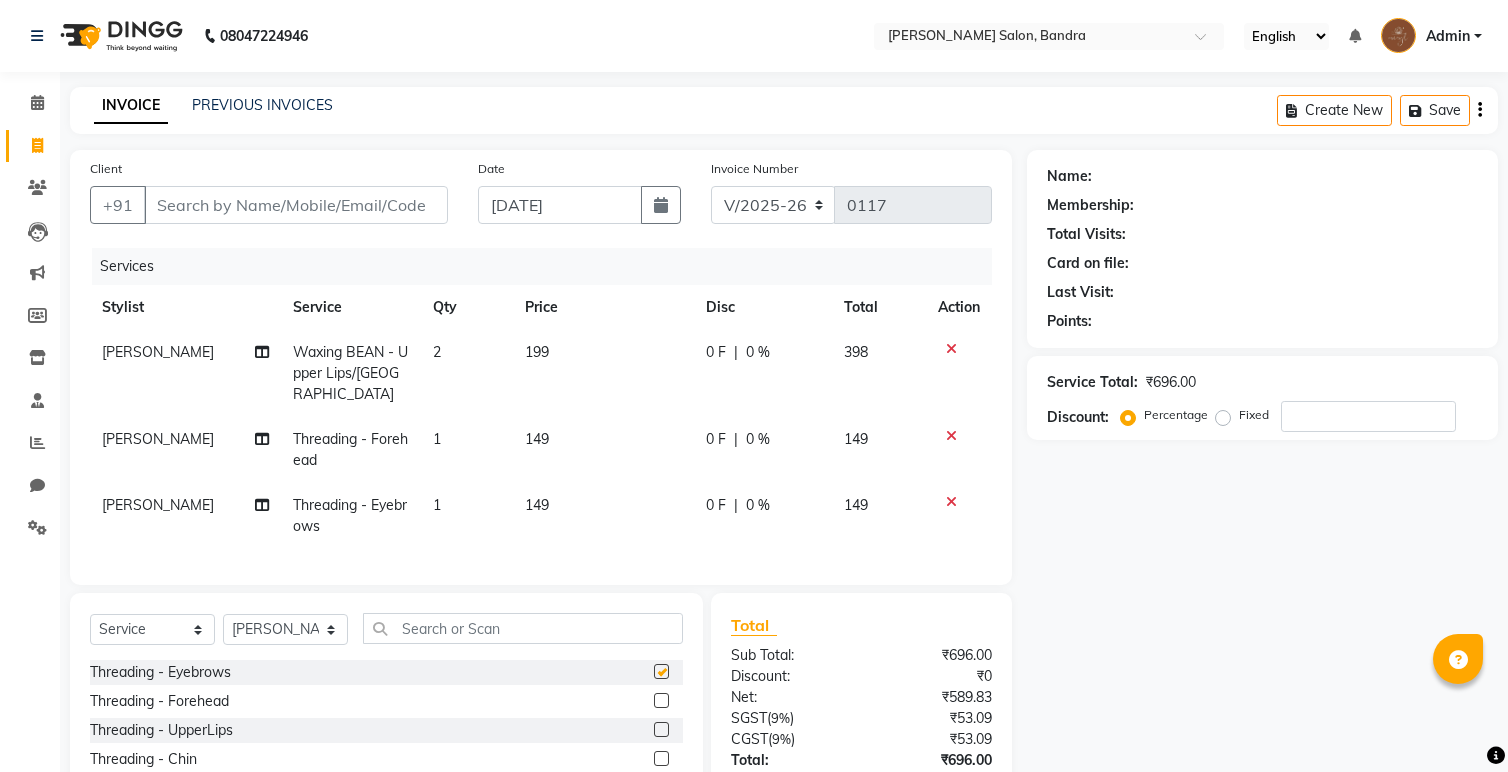 checkbox on "false" 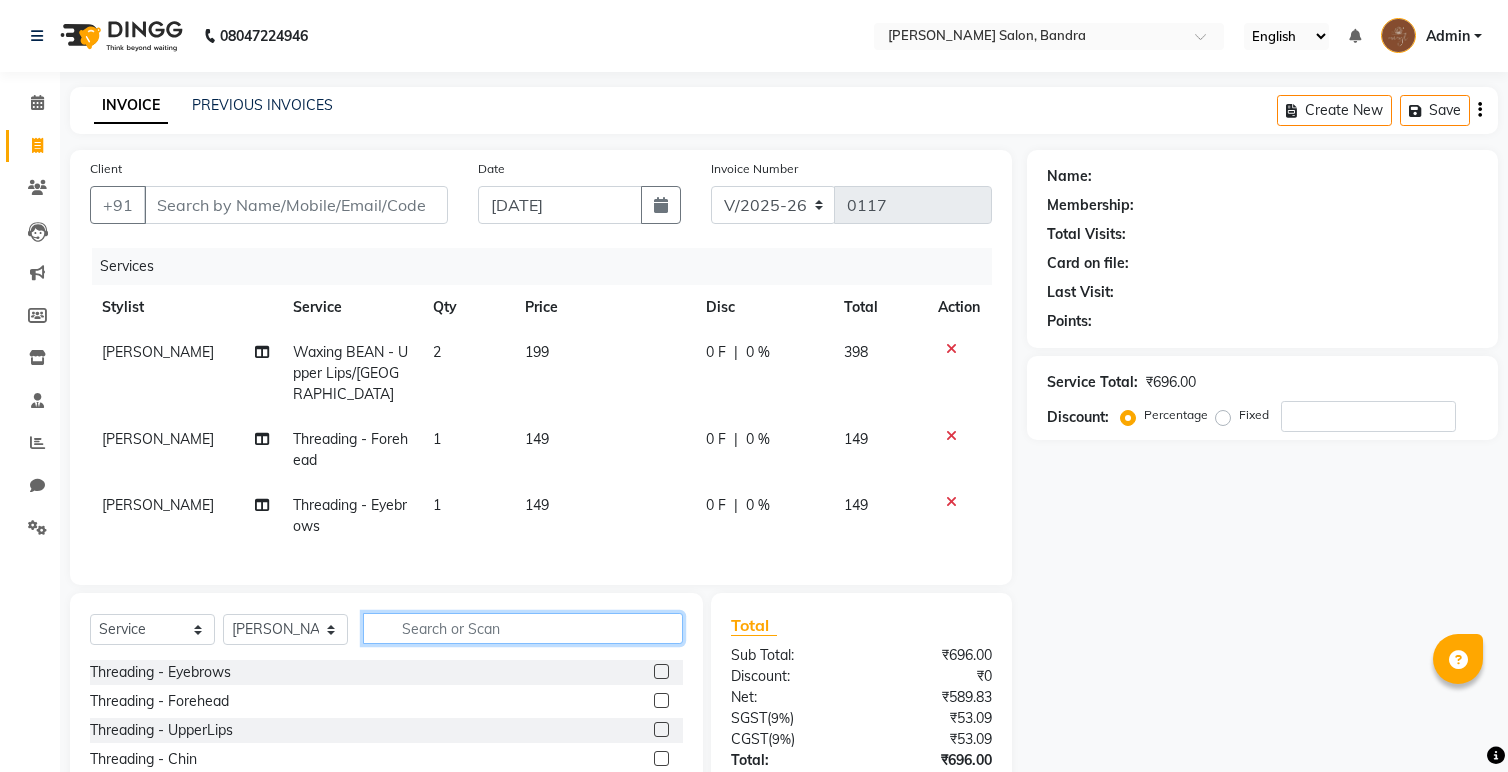 click 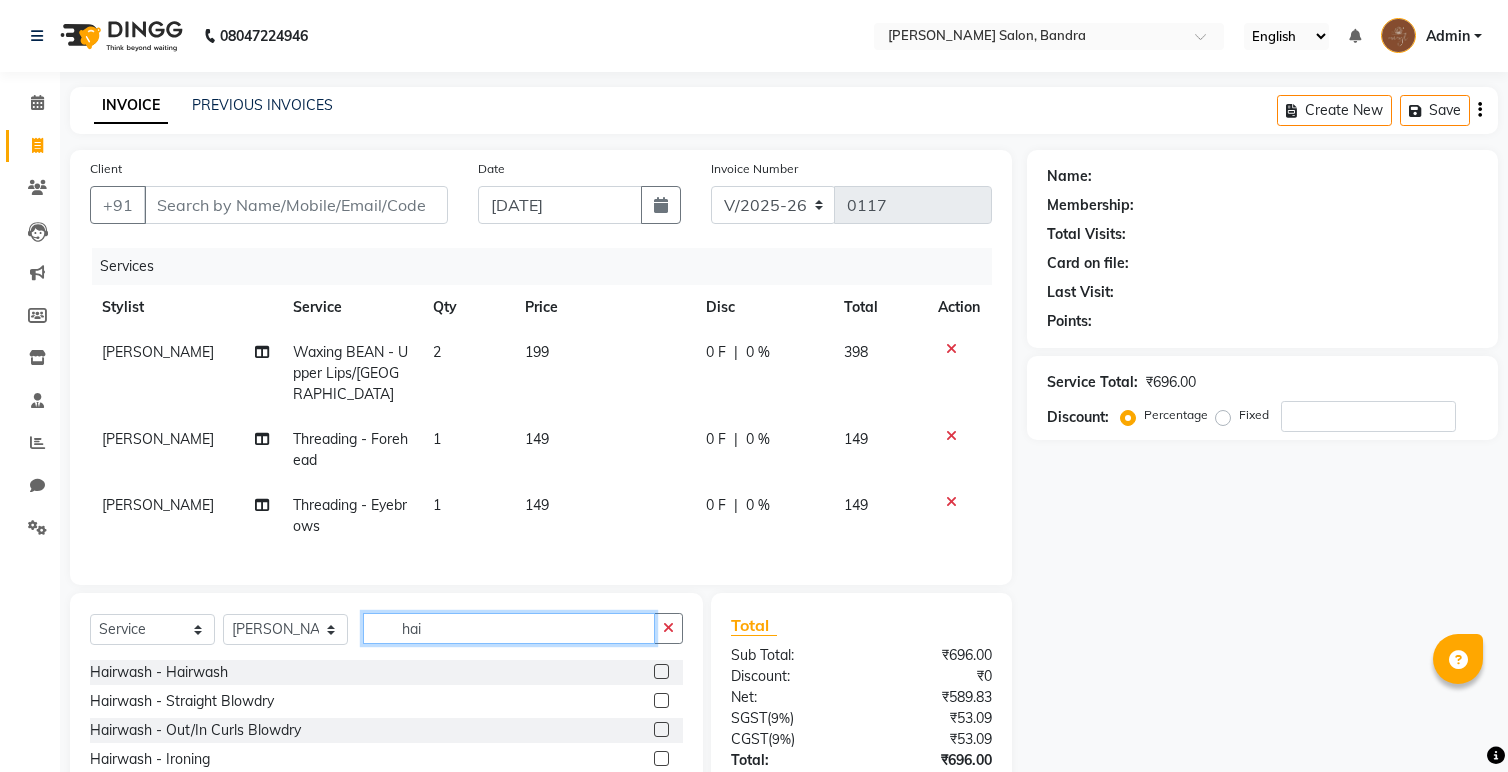 type on "hai" 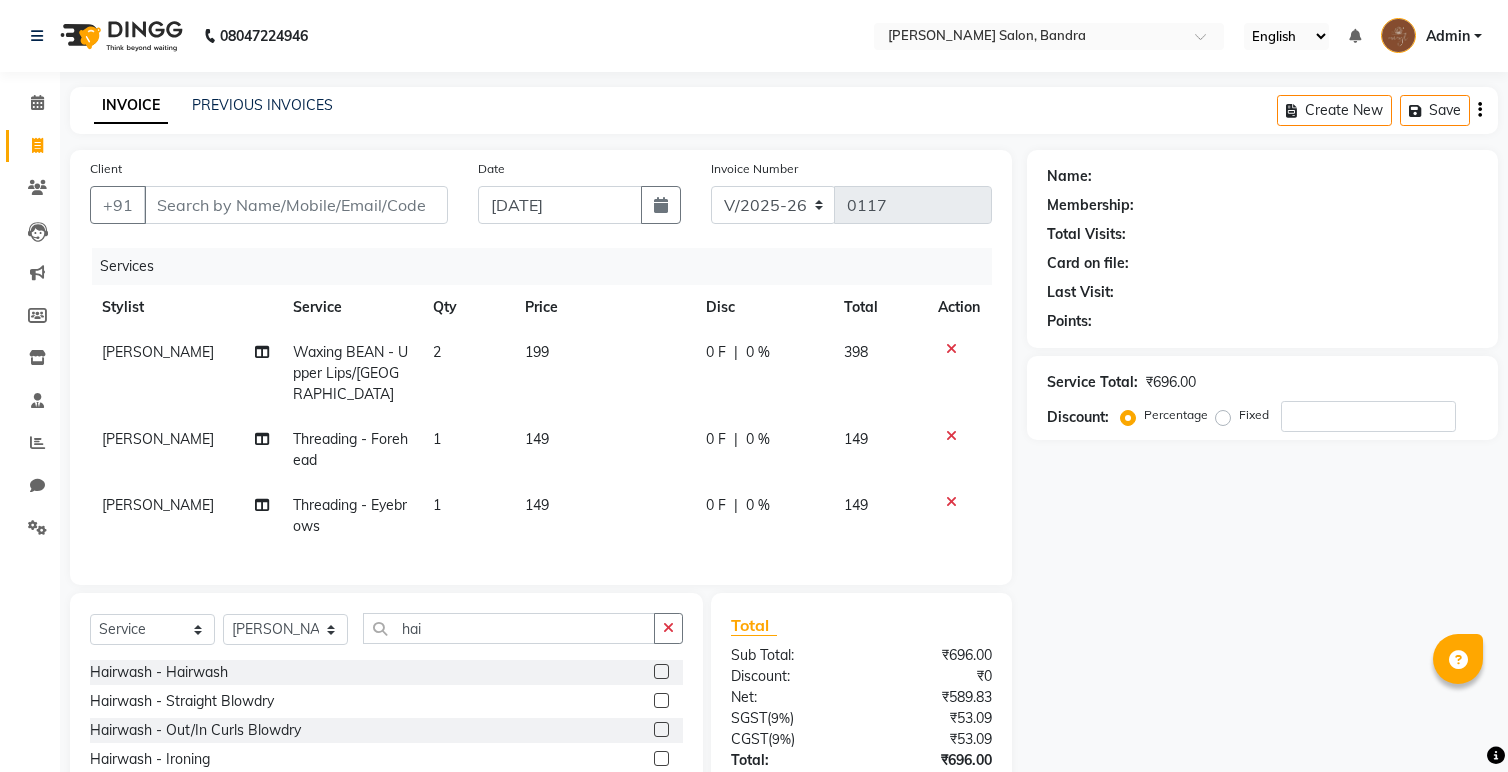 click 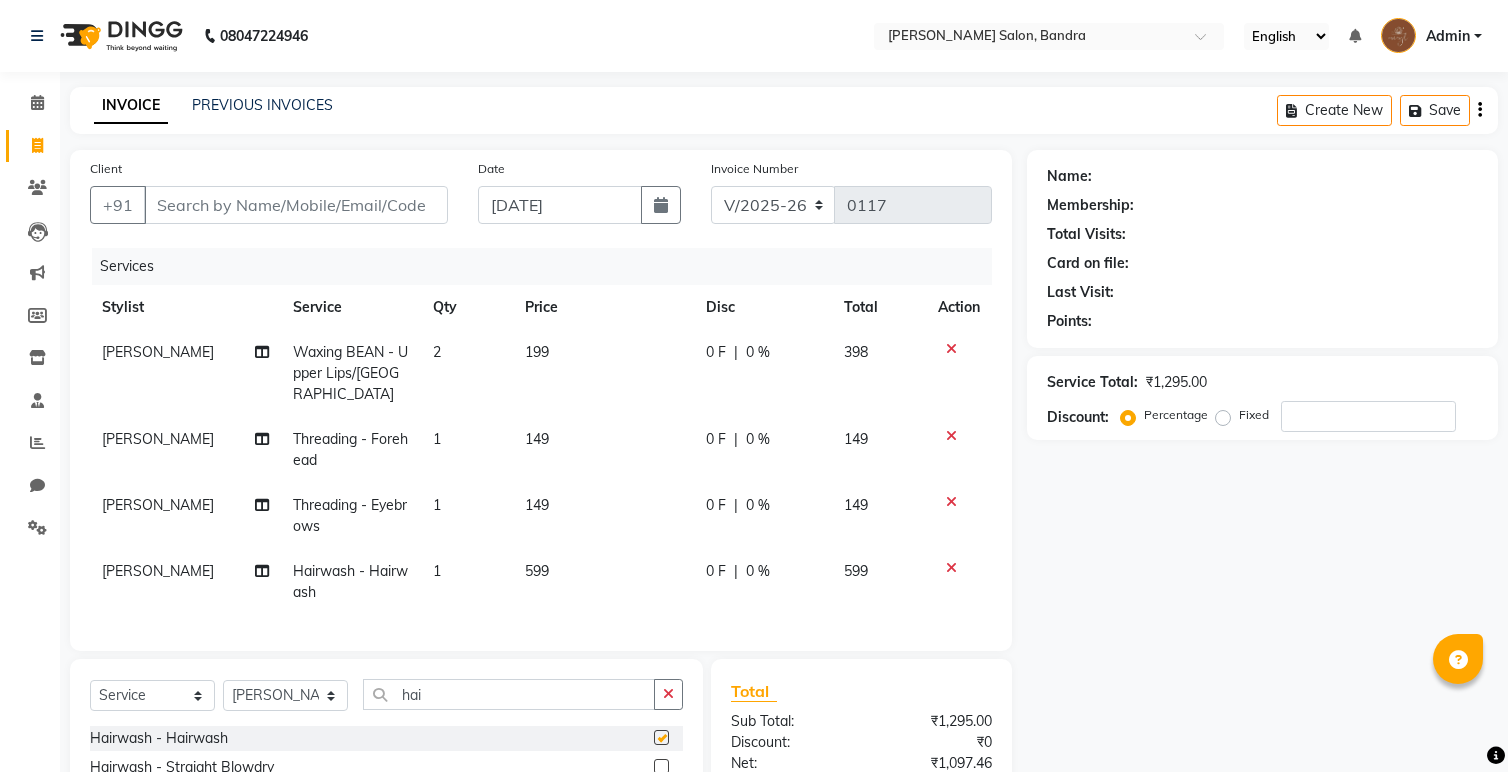checkbox on "false" 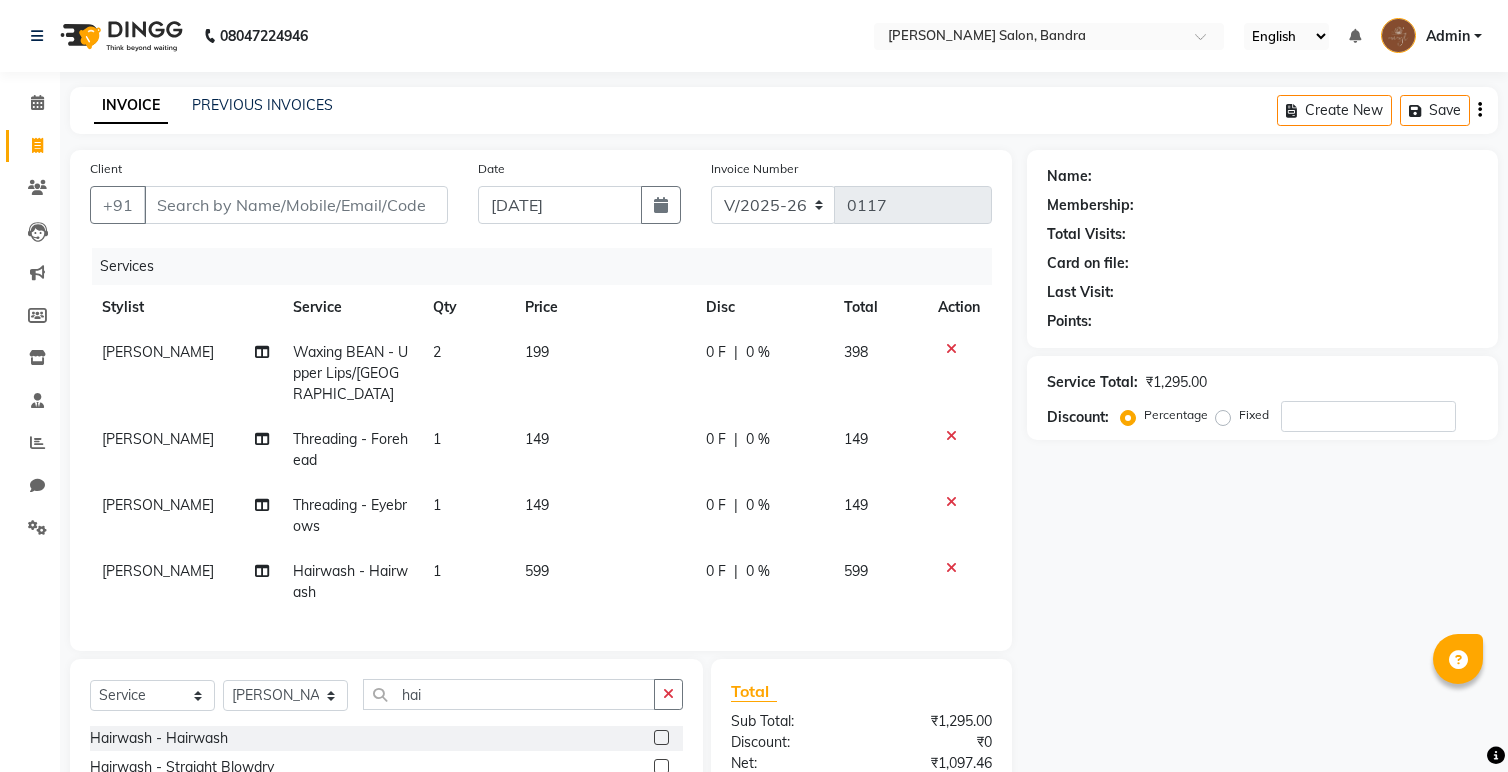 click on "599" 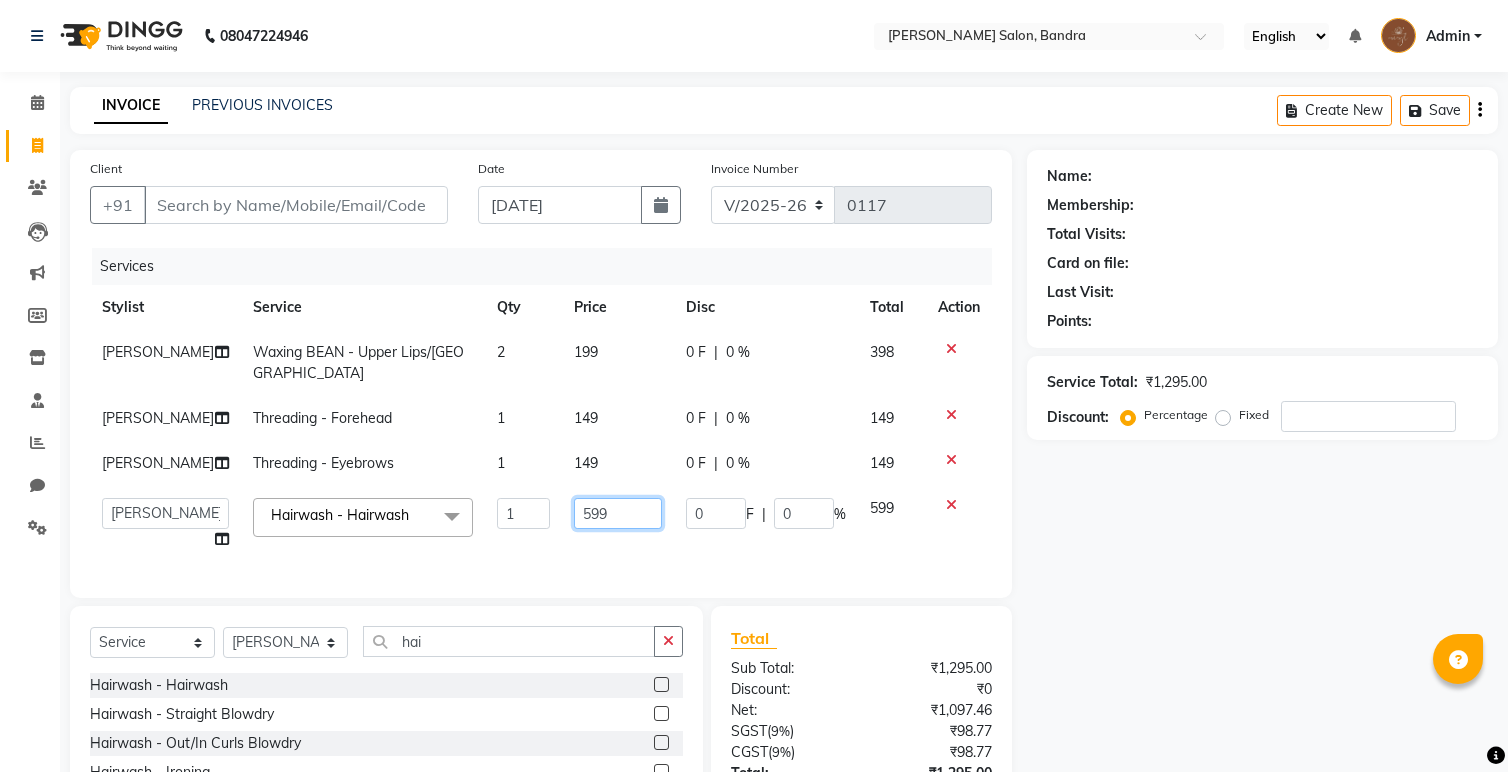 drag, startPoint x: 602, startPoint y: 488, endPoint x: 524, endPoint y: 492, distance: 78.10249 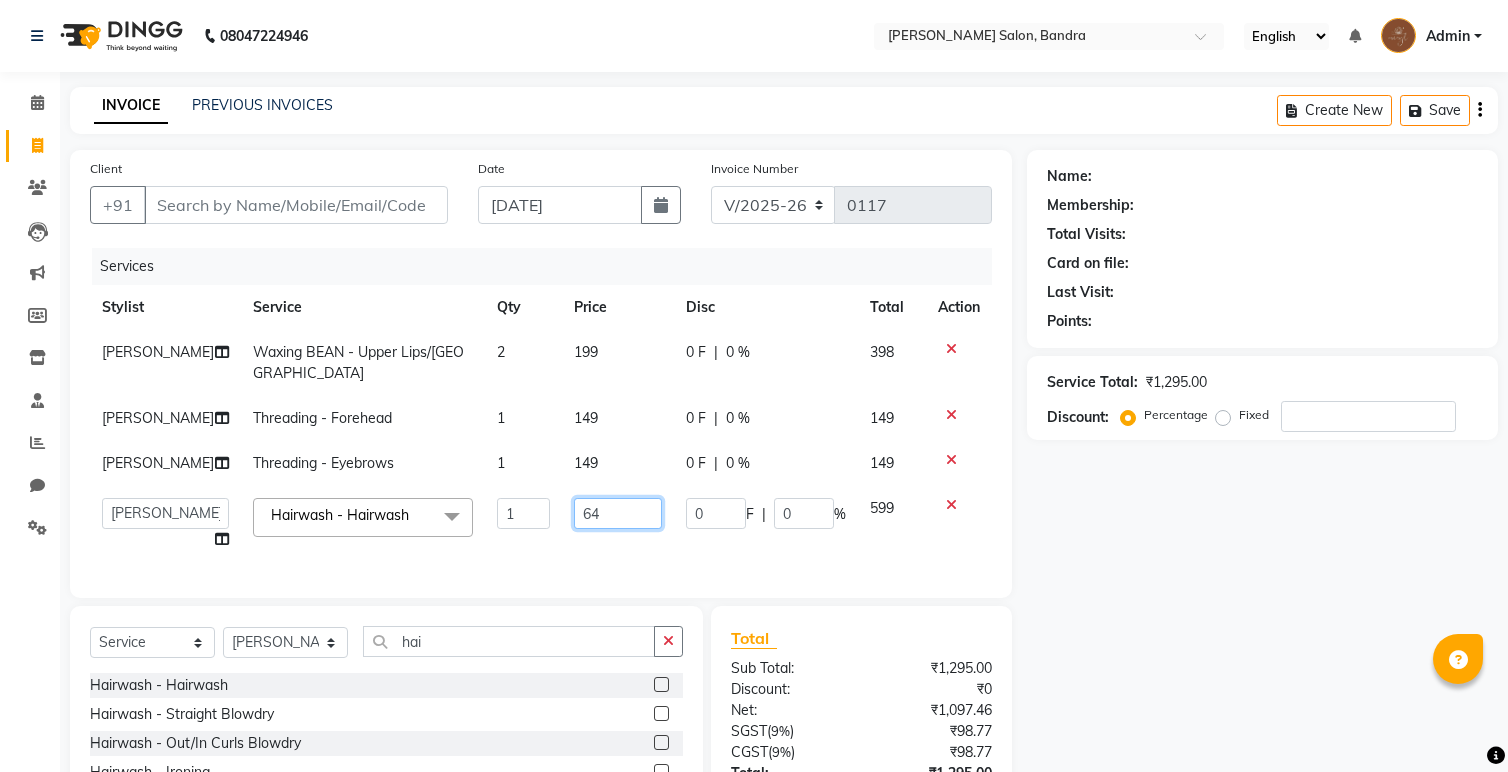 type on "649" 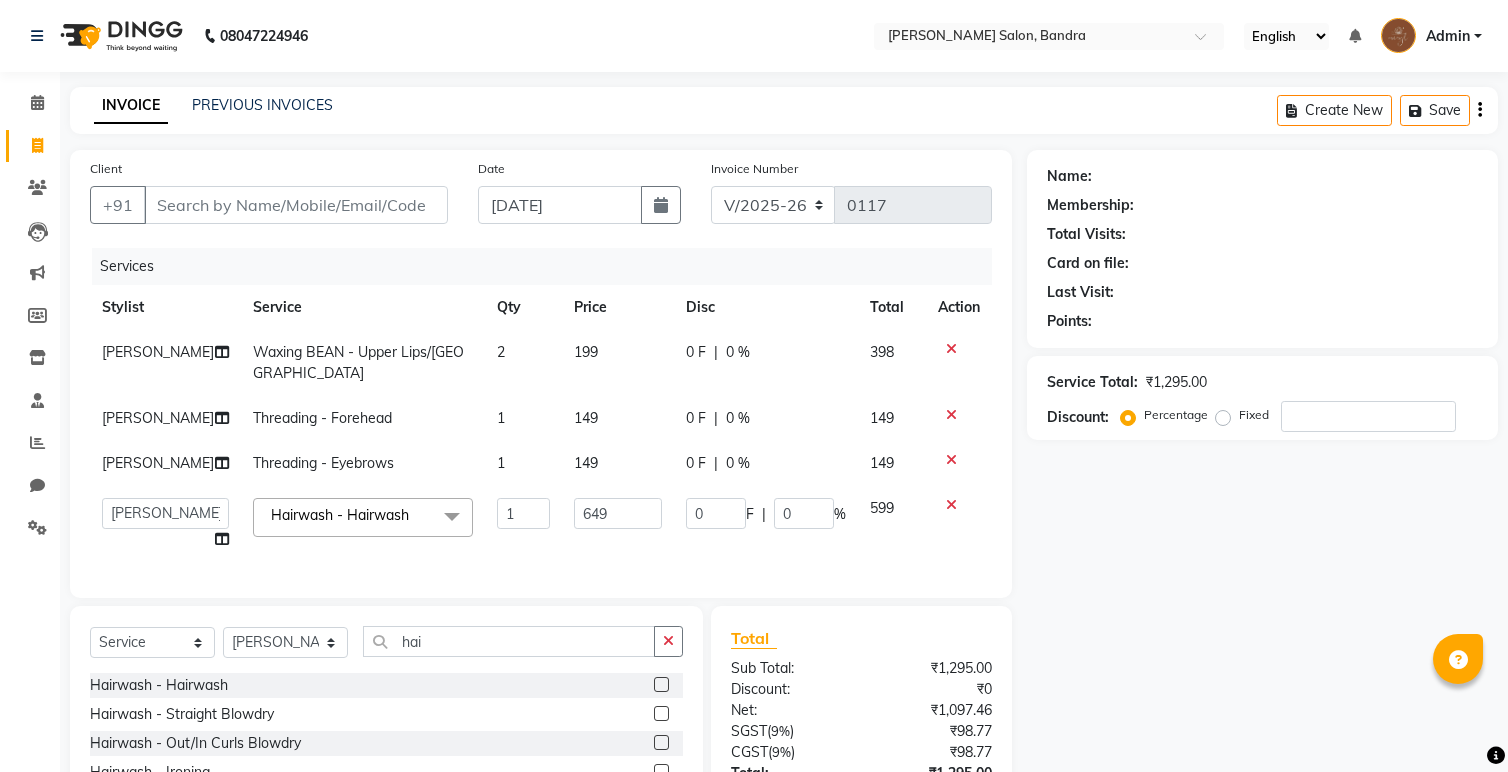 click on "Services Stylist Service Qty Price Disc Total Action [PERSON_NAME]  [PERSON_NAME] - Upper Lips/Chin 2 199 0 F | 0 % 398 [PERSON_NAME] Threading - Forehead 1 149 0 F | 0 % 149 [PERSON_NAME] - Eyebrows 1 149 0 F | 0 % 149  [PERSON_NAME]    [PERSON_NAME]   [PERSON_NAME]    Shamal    [PERSON_NAME]  Hairwash - Hairwash  x Threading - Eyebrows Threading - Forehead Threading - UpperLips Threading - Chin Threading - Sidelocks Threading - Jawline Threading - Full Face Threading Manicure - Express (Nail Care + Nail Polish) Manicure - Classic Manicure - Premium Manicure - Advance & O3+ Manicure - Manicure Spa Manicure - cut file  Pedicure - Express Pedicure - Classic Pedicure - Premium Pedicure - Advance & O3+ Pedicure - HealPeal Pedicure - Pedicure Spa Hairwash - Hairwash Hairwash - Straight Blowdry Hairwash - Out/In Curls Blowdry Hairwash - Ironing Hairwash - Tongs Hairwash - Crimping Hairwash - Hair Styling Haircut [DEMOGRAPHIC_DATA] - Triming Haircut [DEMOGRAPHIC_DATA] - Fringe/Bangs Haircut [DEMOGRAPHIC_DATA] - Kids (Age [DEMOGRAPHIC_DATA]) Haircut [DEMOGRAPHIC_DATA] - Advance 1" 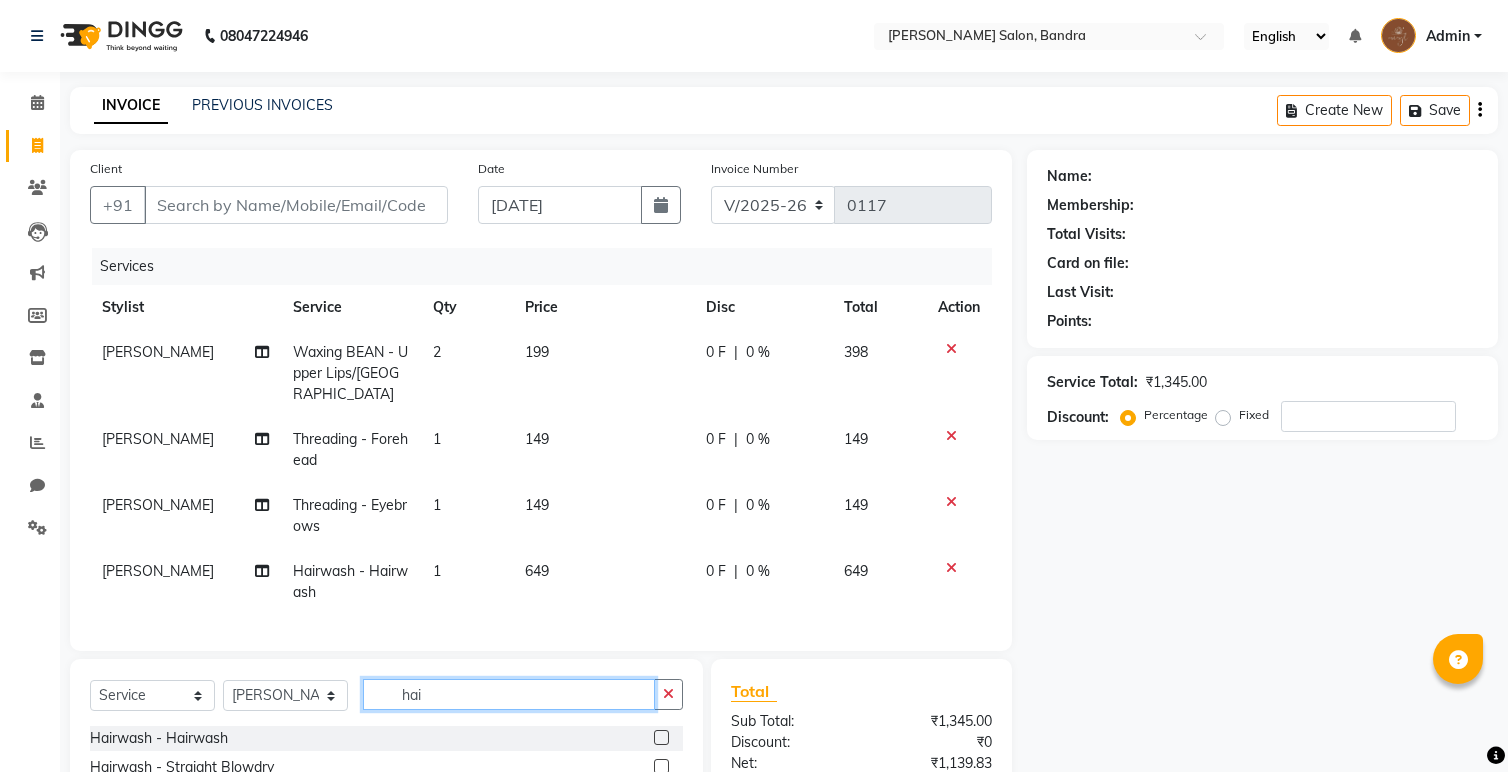 click on "hai" 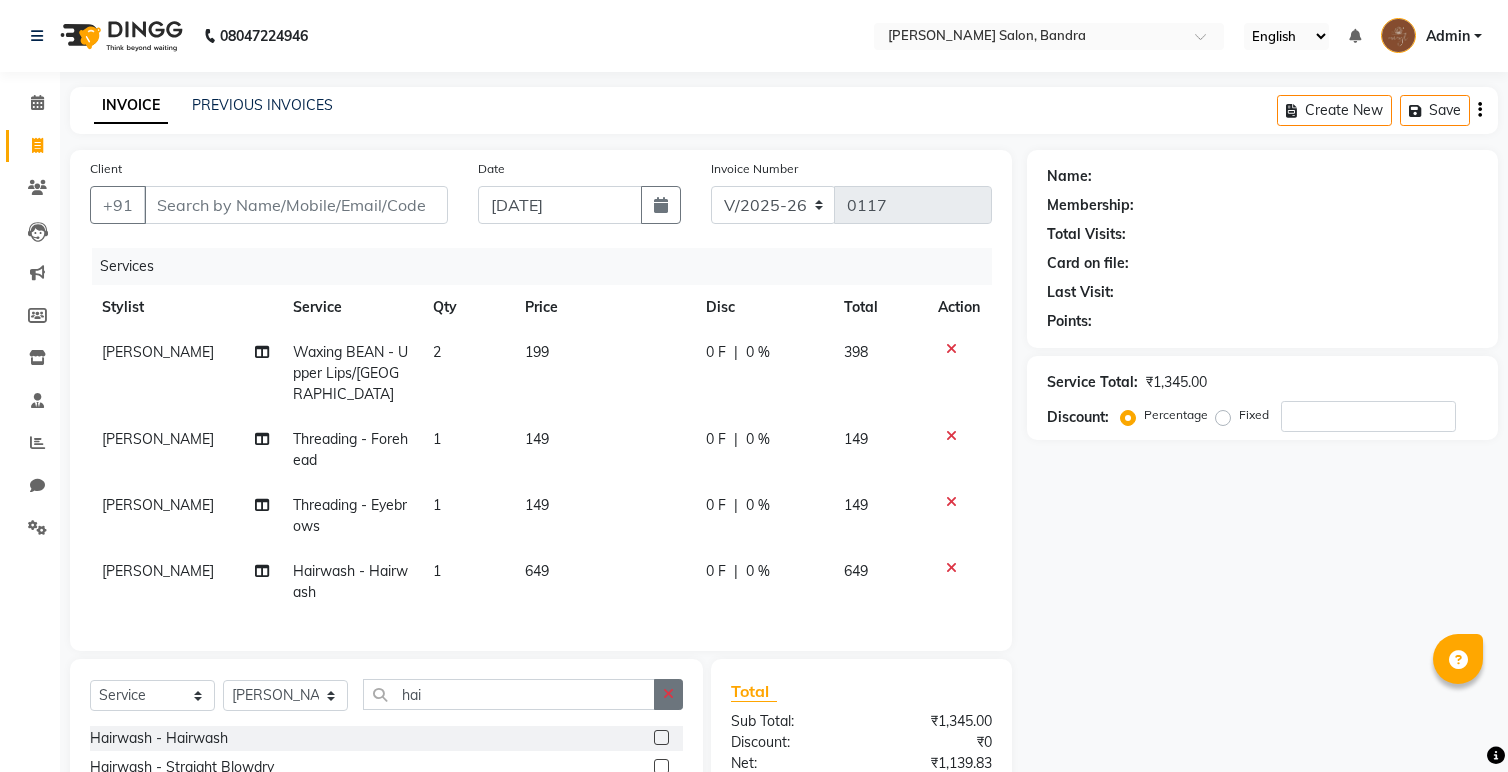 click 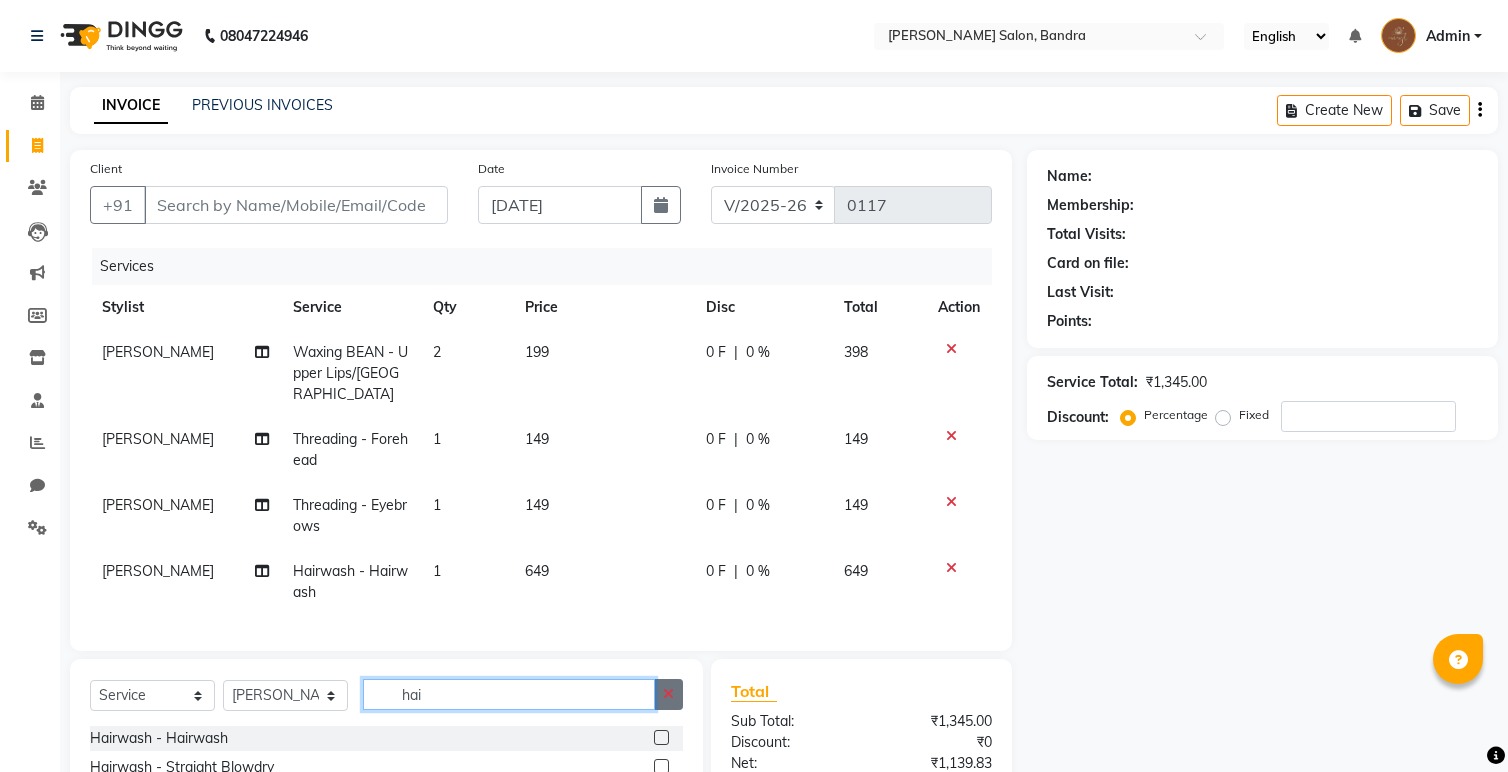 type 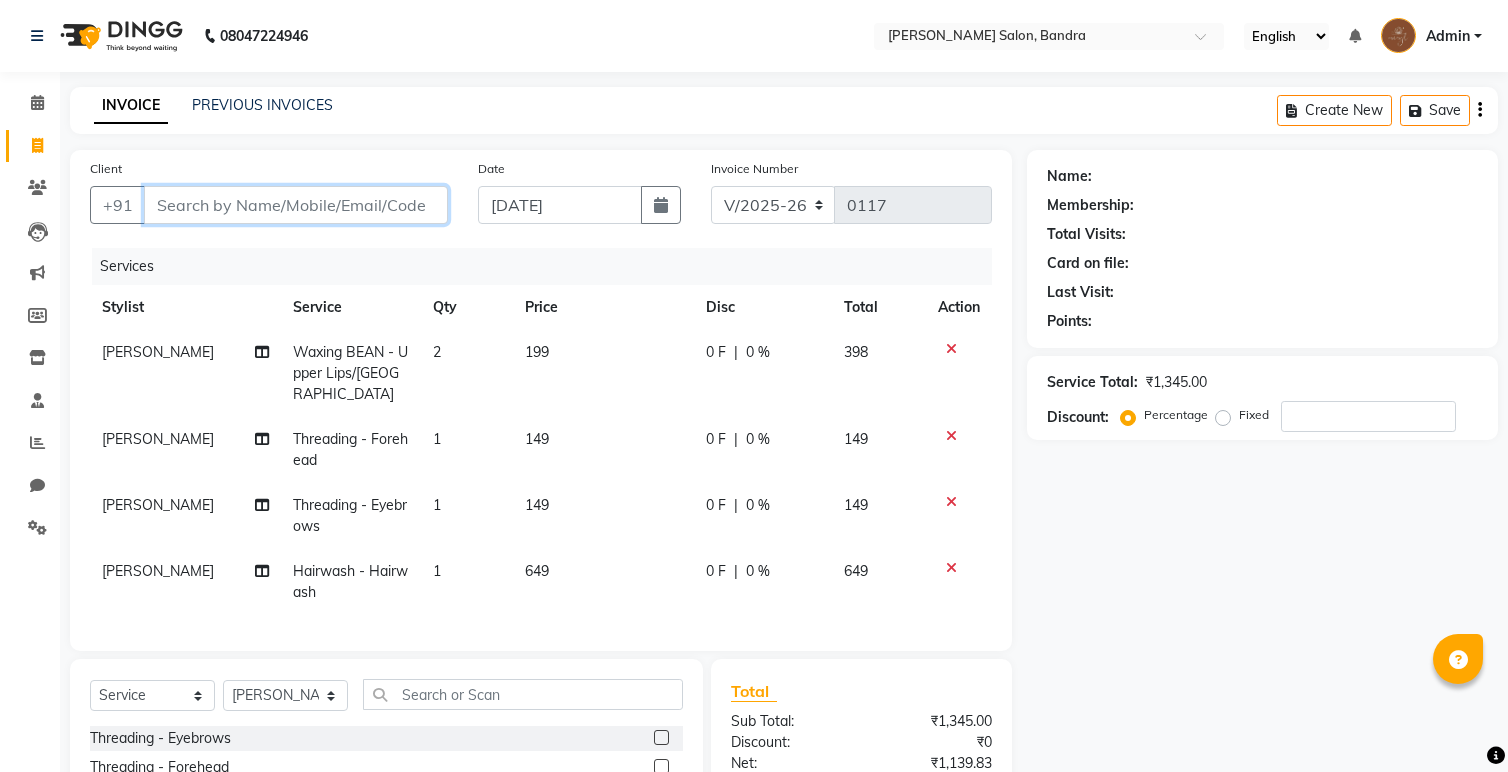 click on "Client" at bounding box center [296, 205] 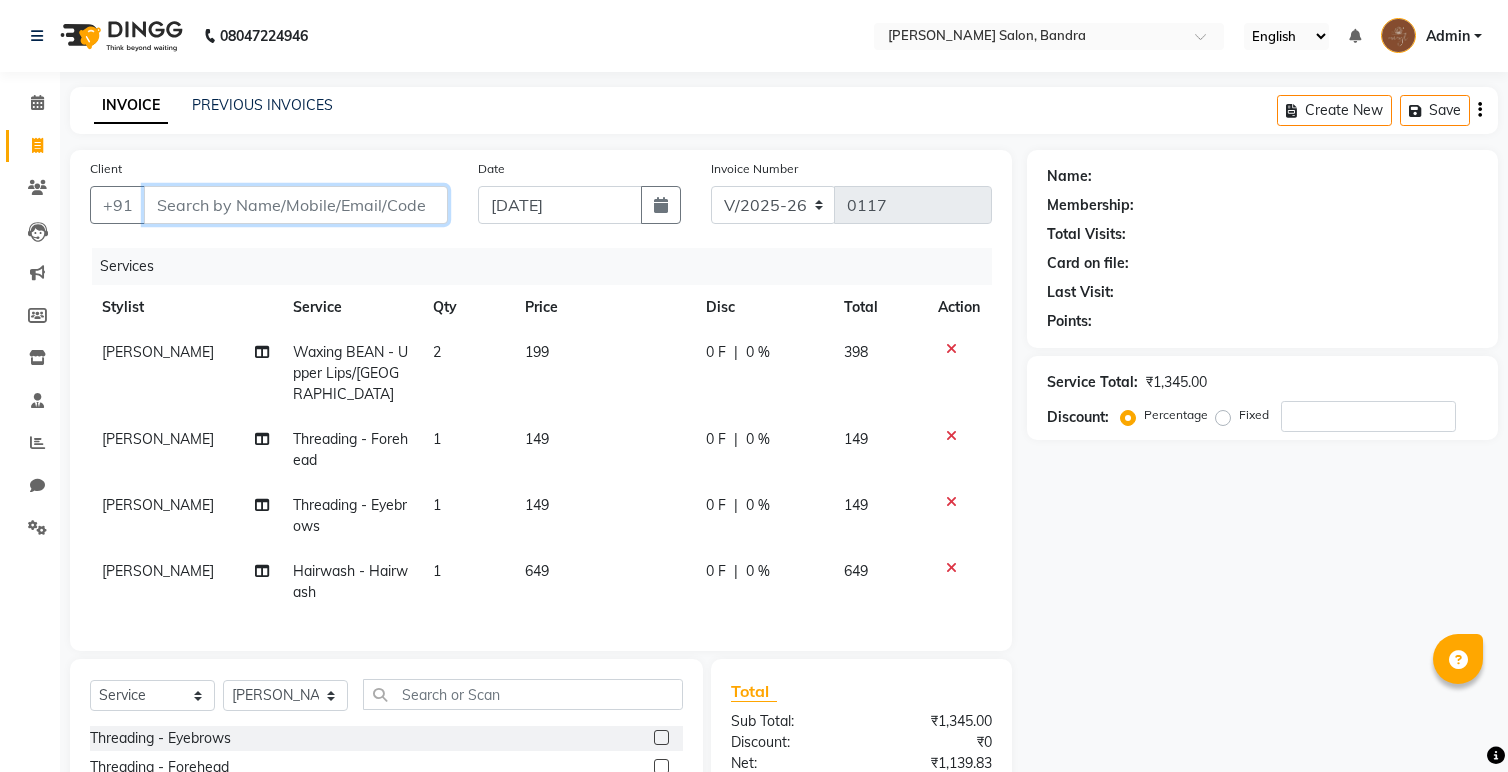 type on "8" 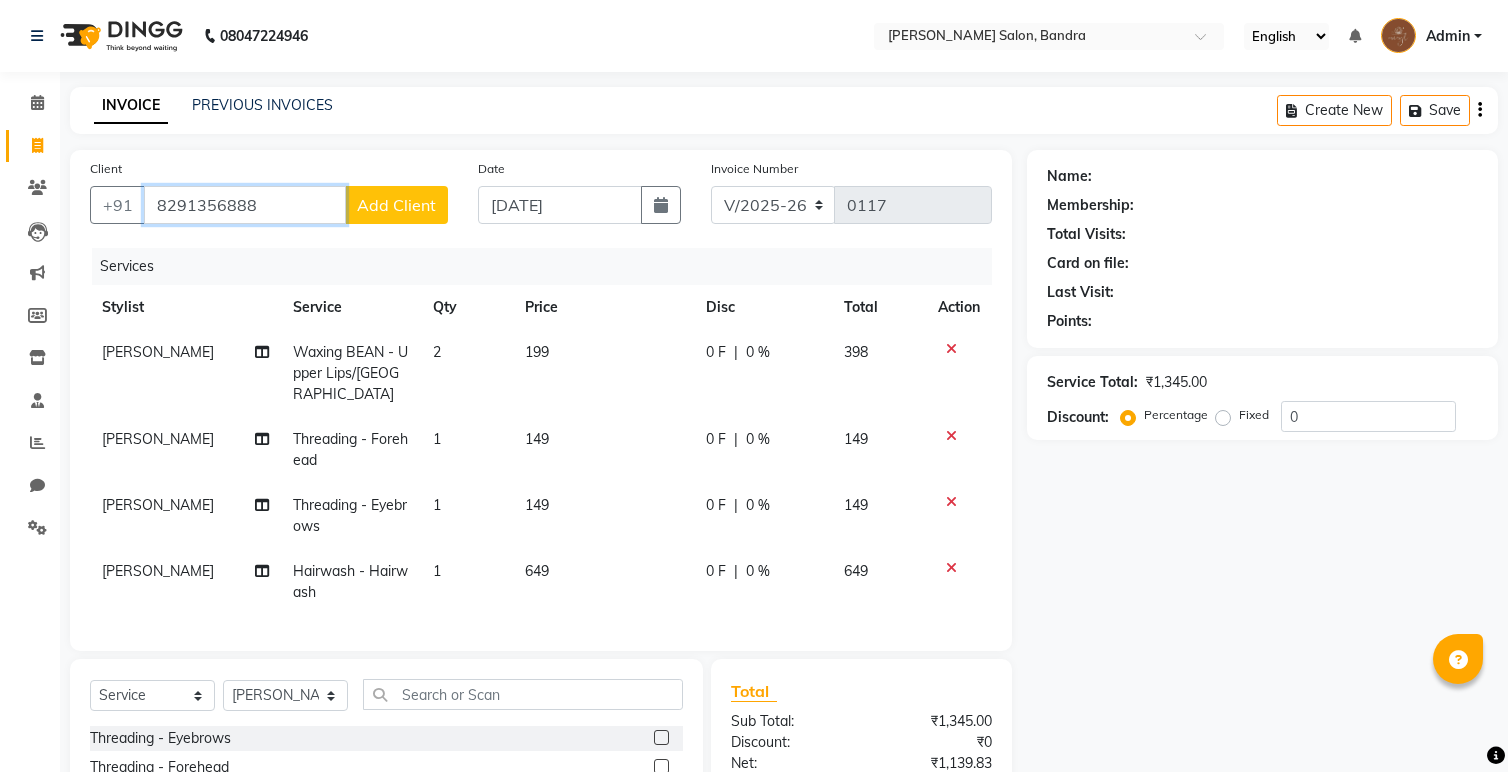 type on "8291356888" 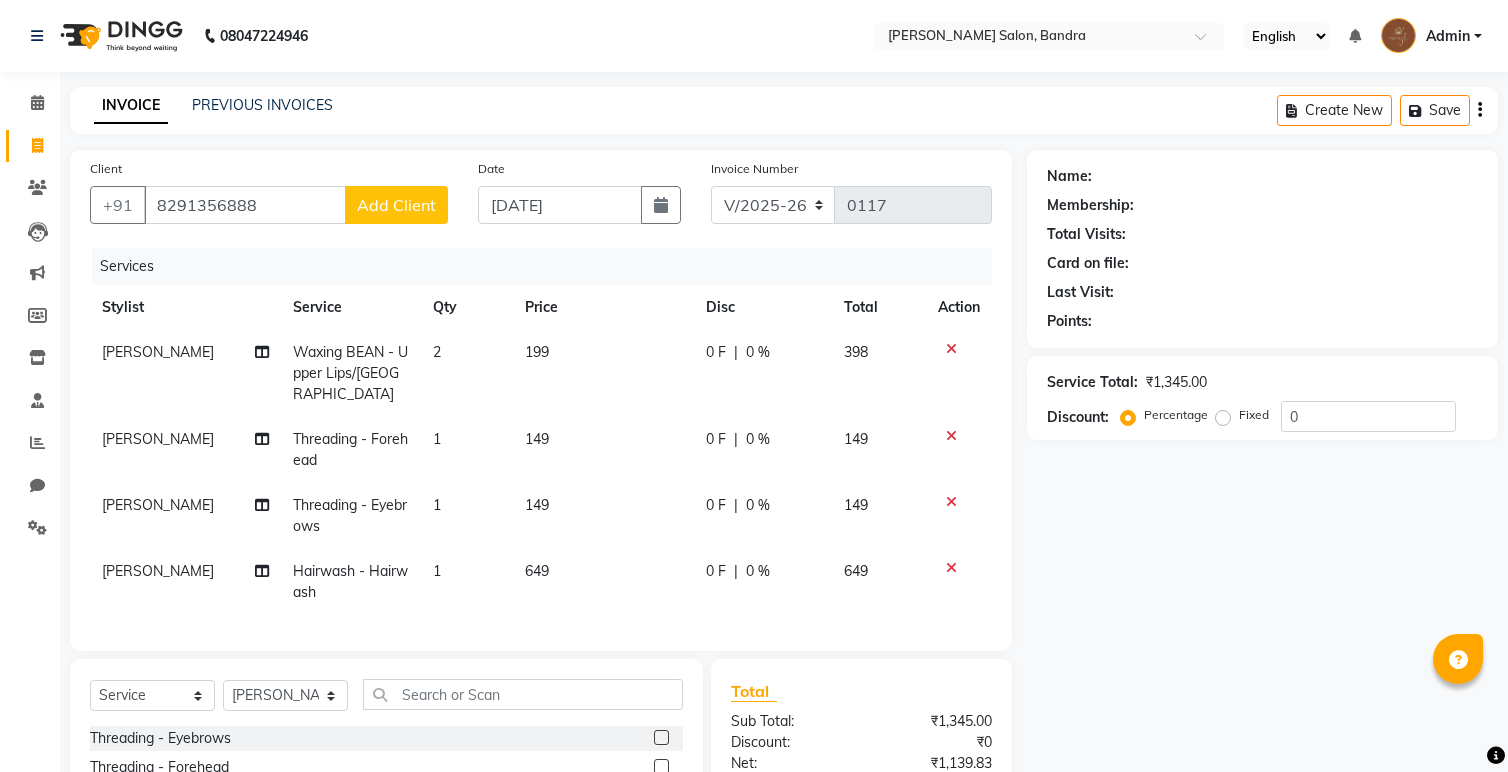 click on "Add Client" 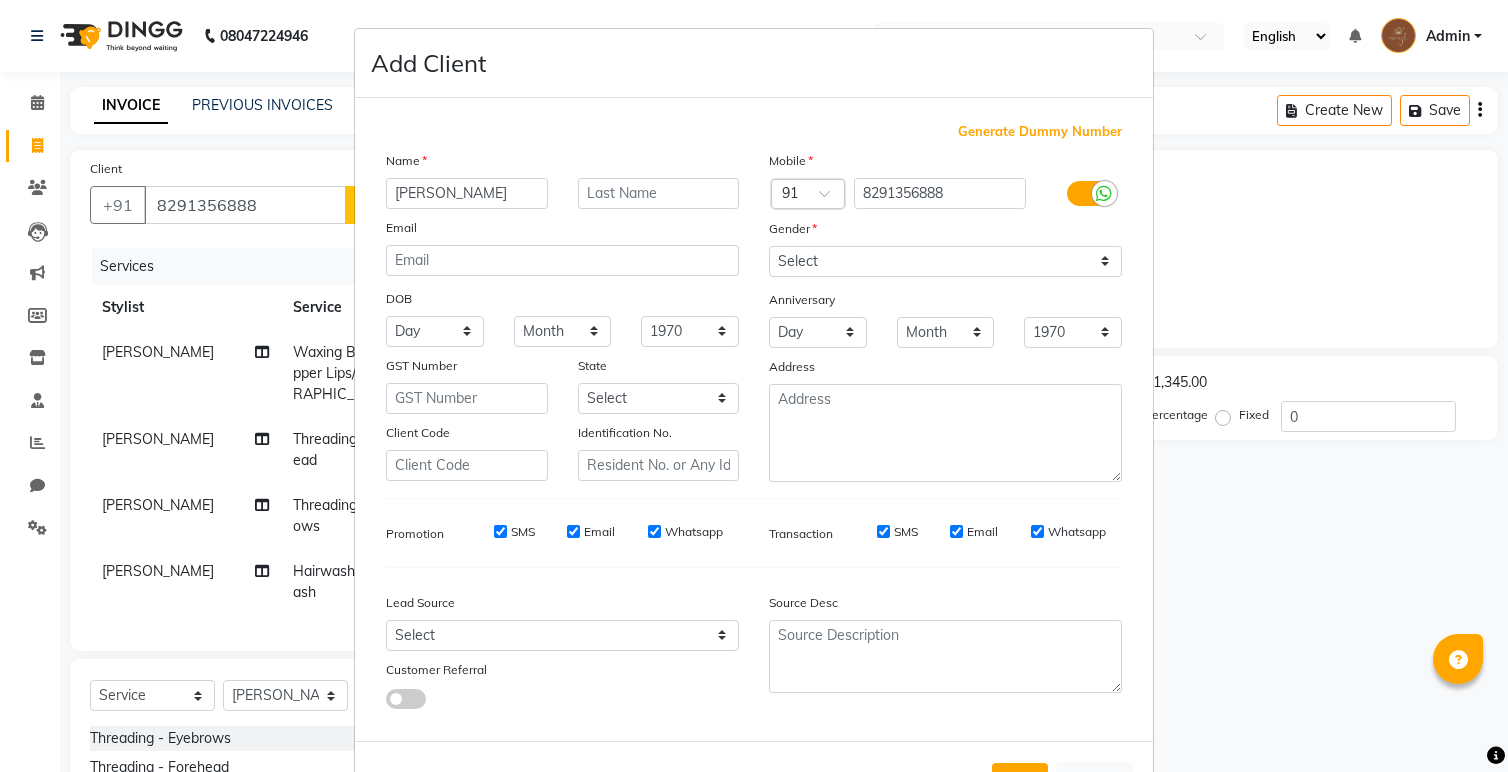 type on "[PERSON_NAME]" 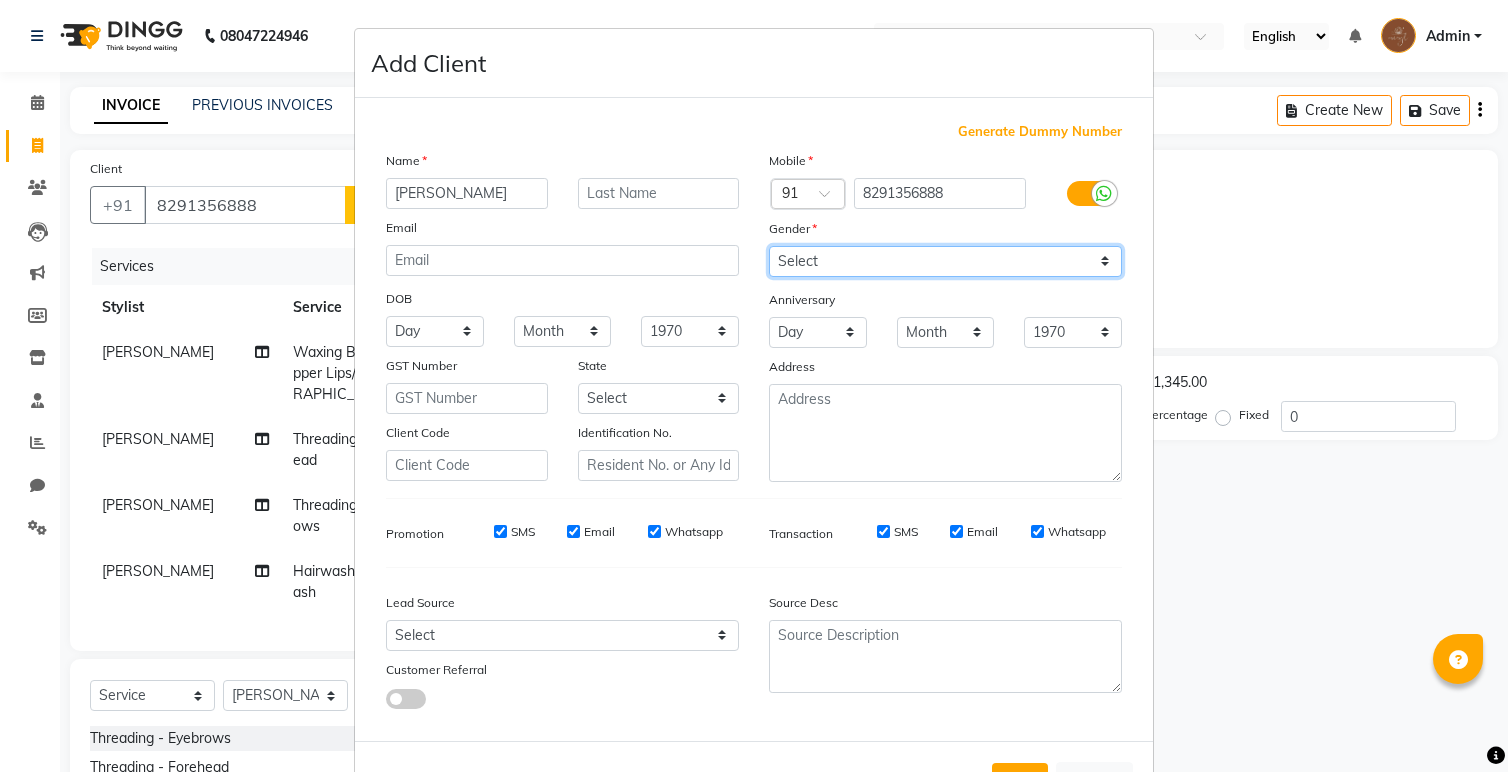 click on "Select [DEMOGRAPHIC_DATA] [DEMOGRAPHIC_DATA] Other Prefer Not To Say" at bounding box center (945, 261) 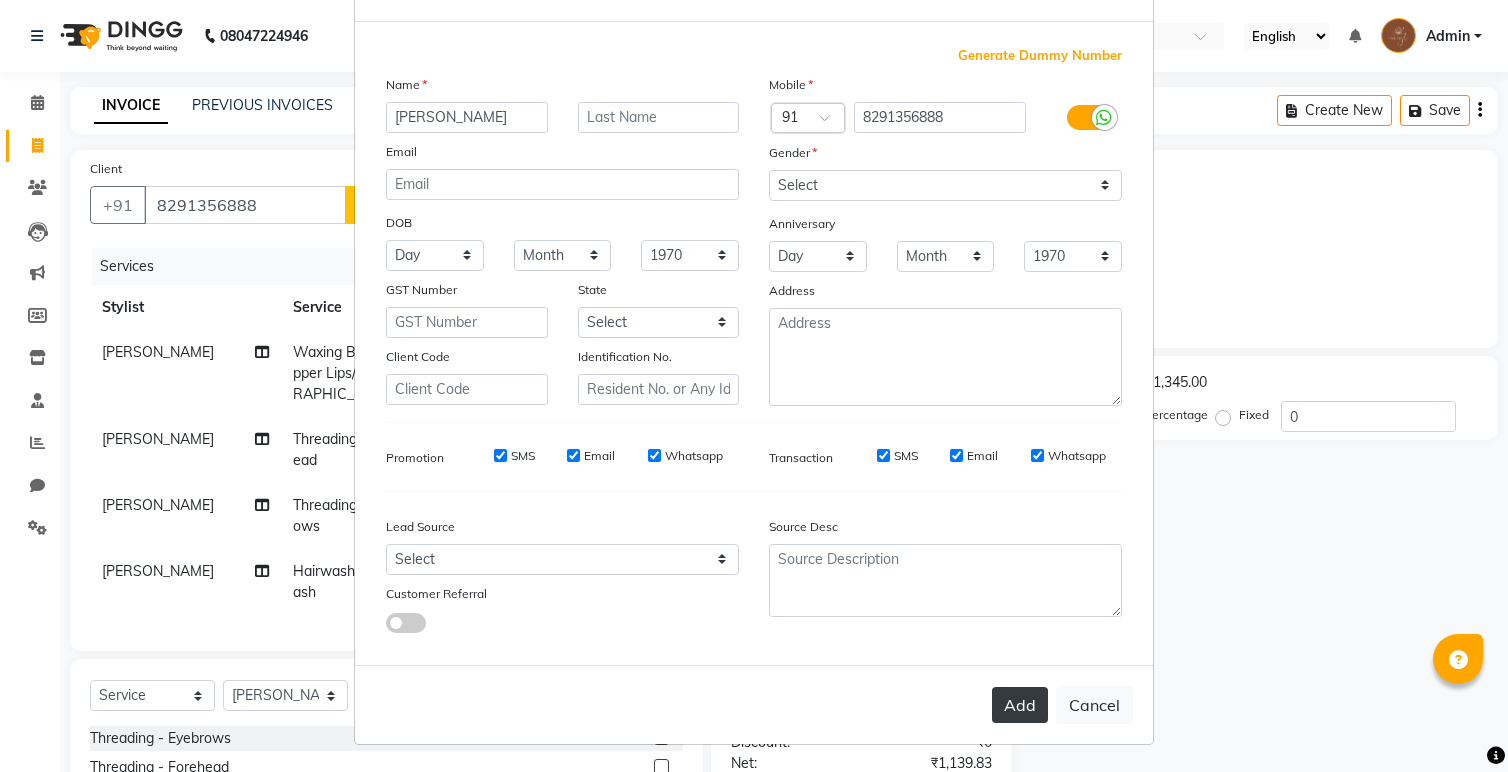 click on "Add" at bounding box center [1020, 705] 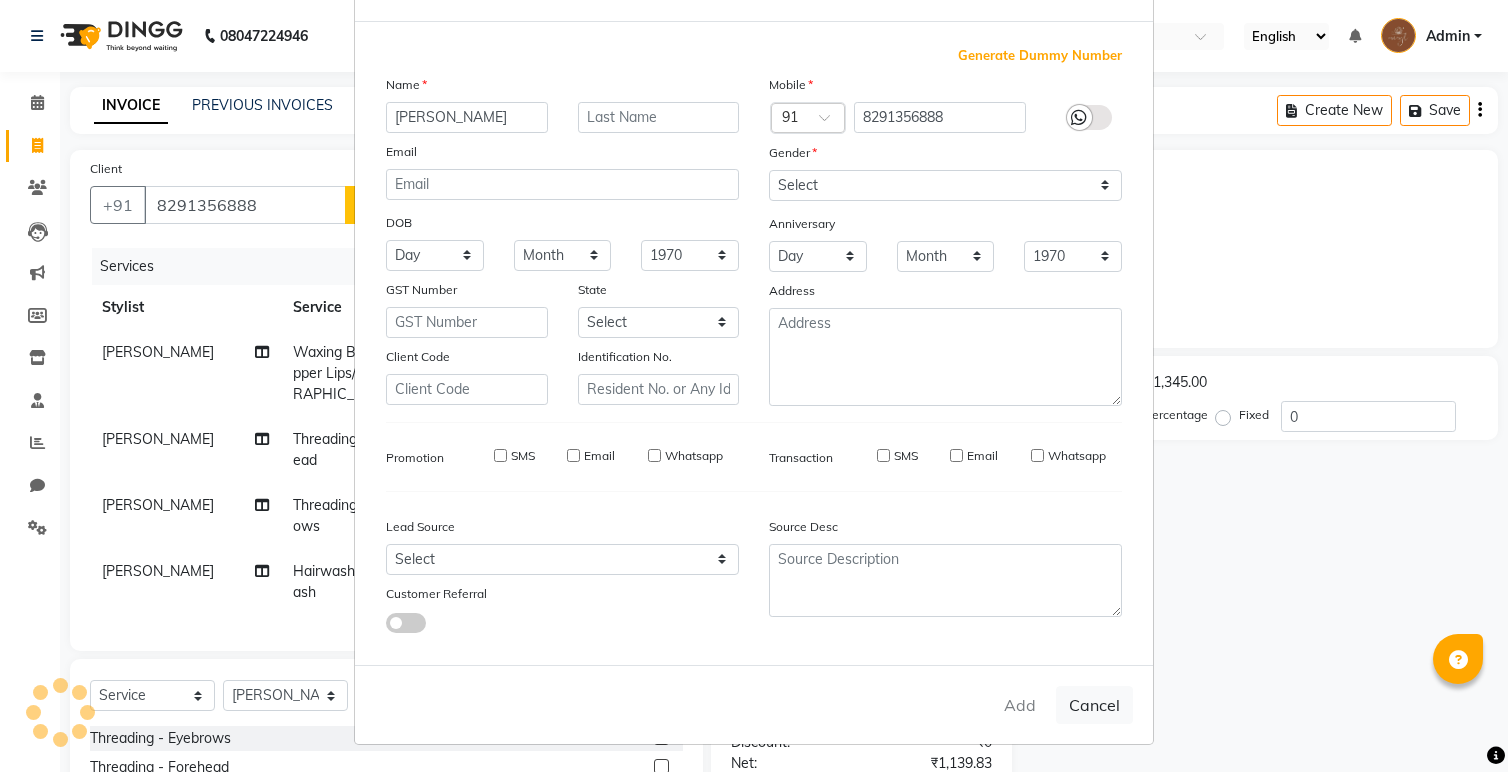 type 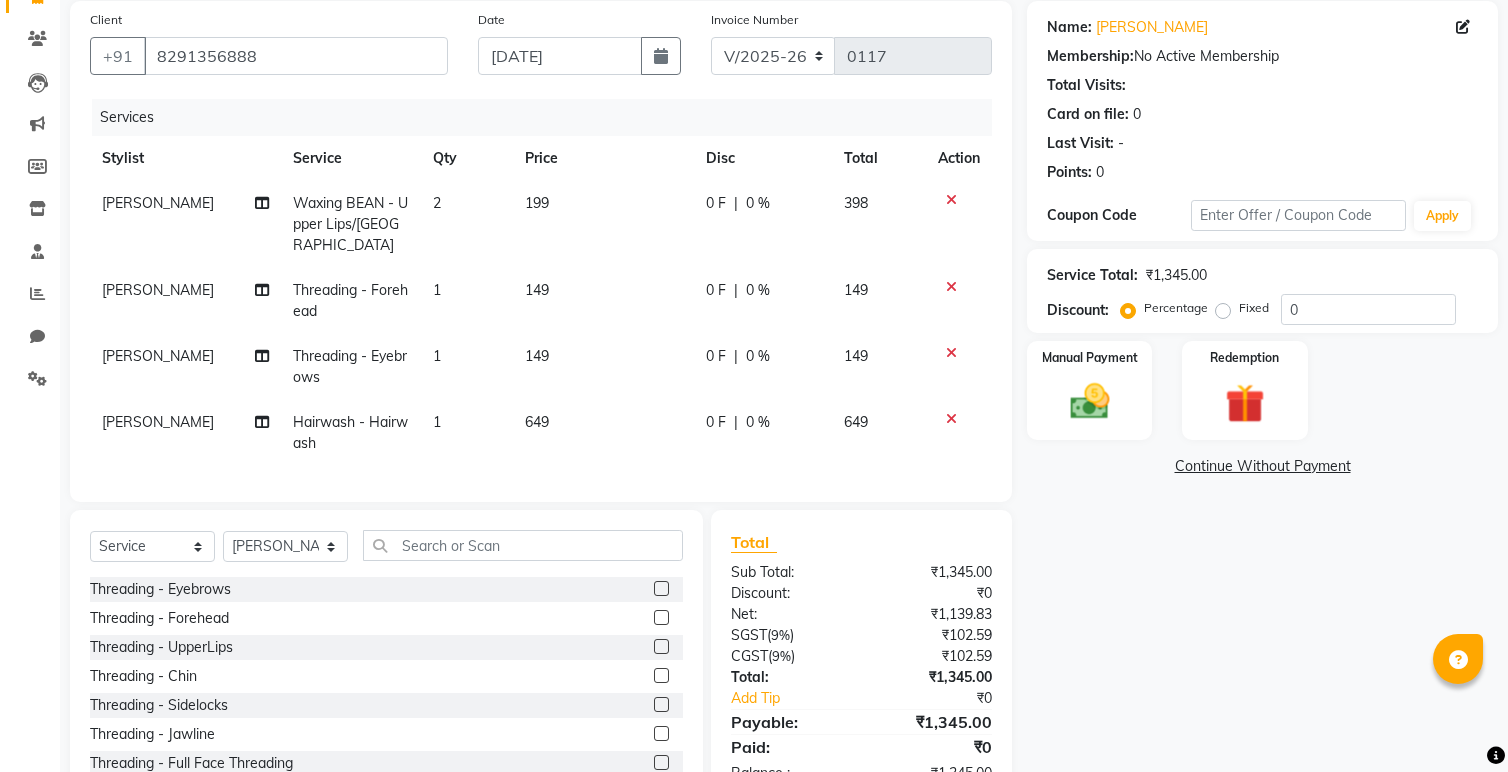scroll, scrollTop: 170, scrollLeft: 0, axis: vertical 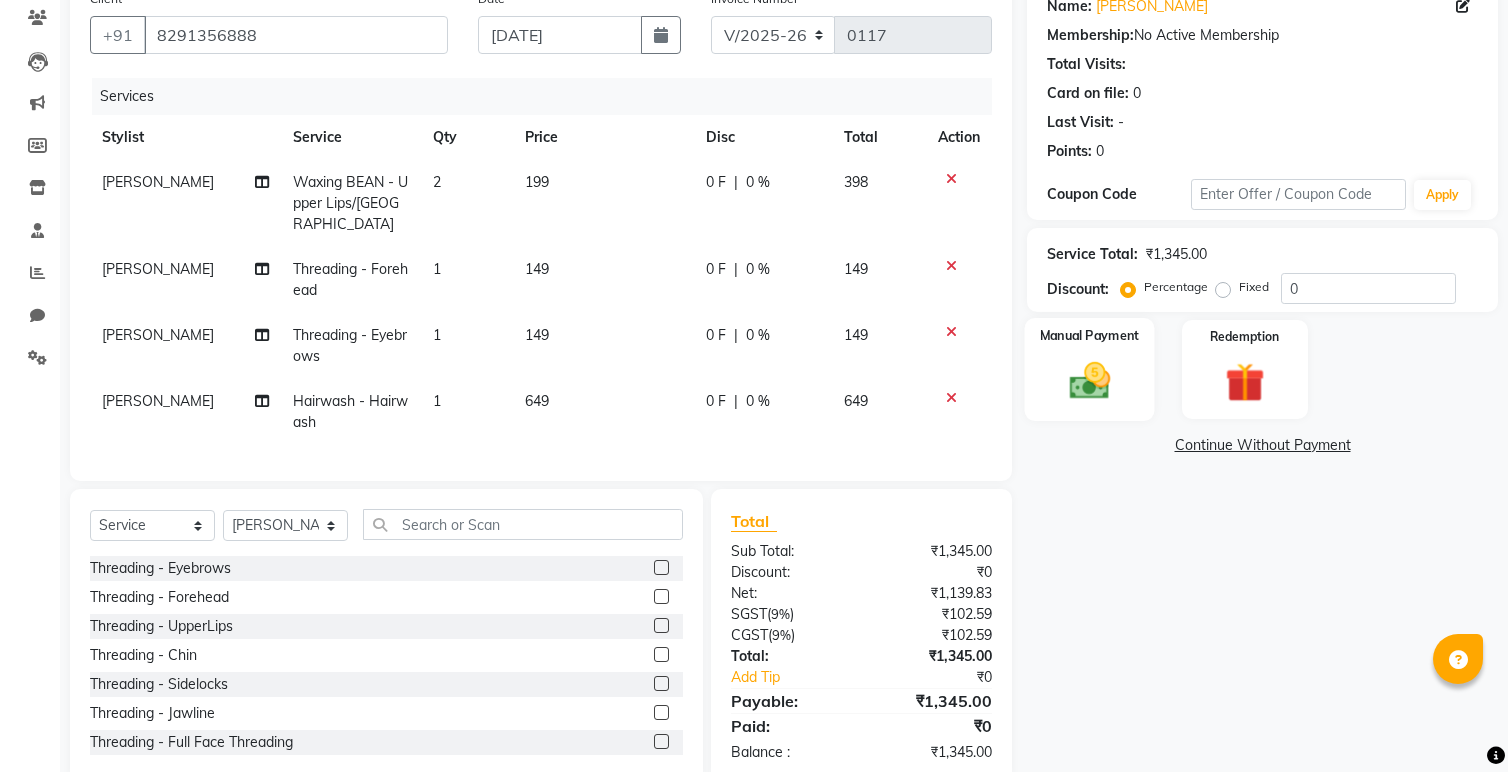 click 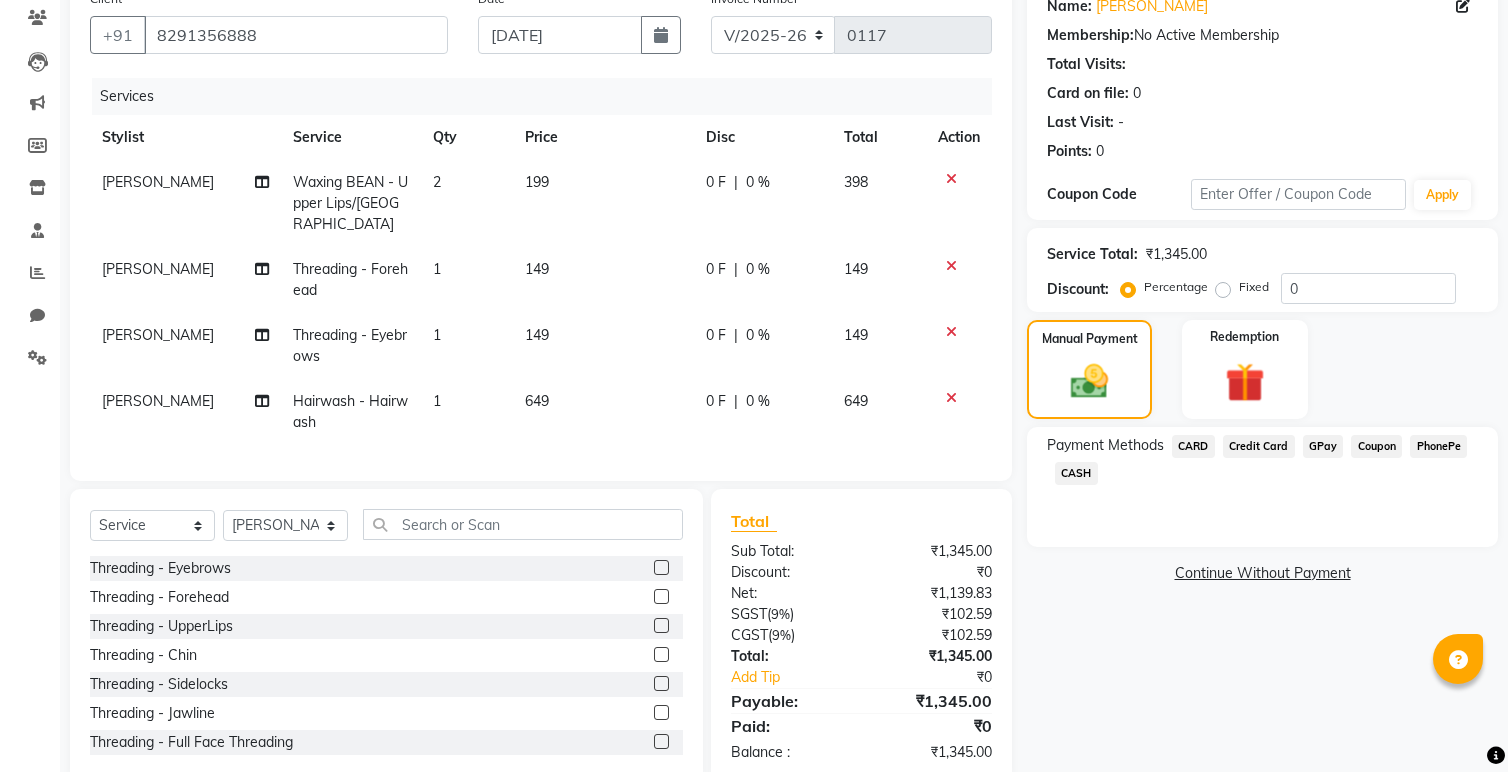 click on "GPay" 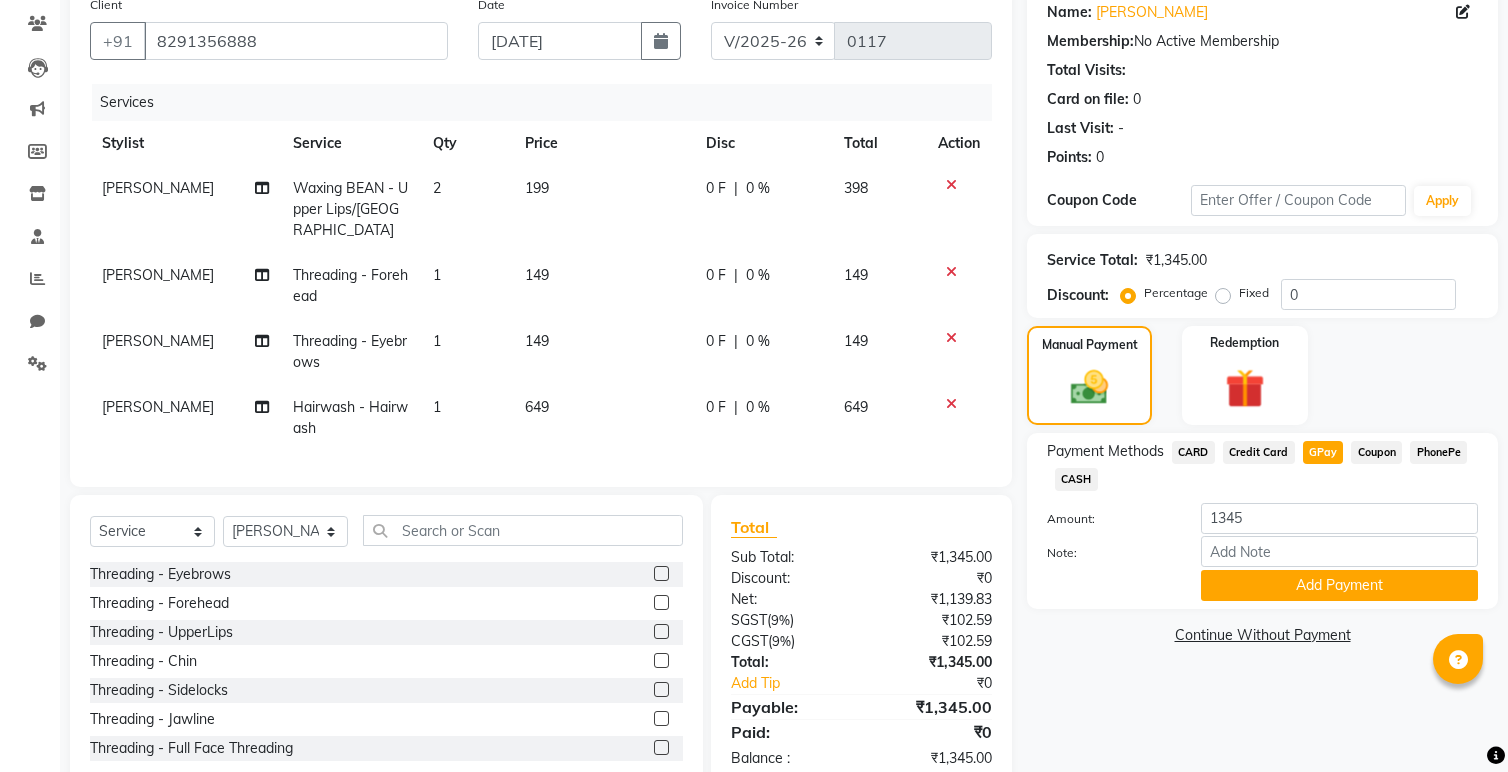 scroll, scrollTop: 171, scrollLeft: 0, axis: vertical 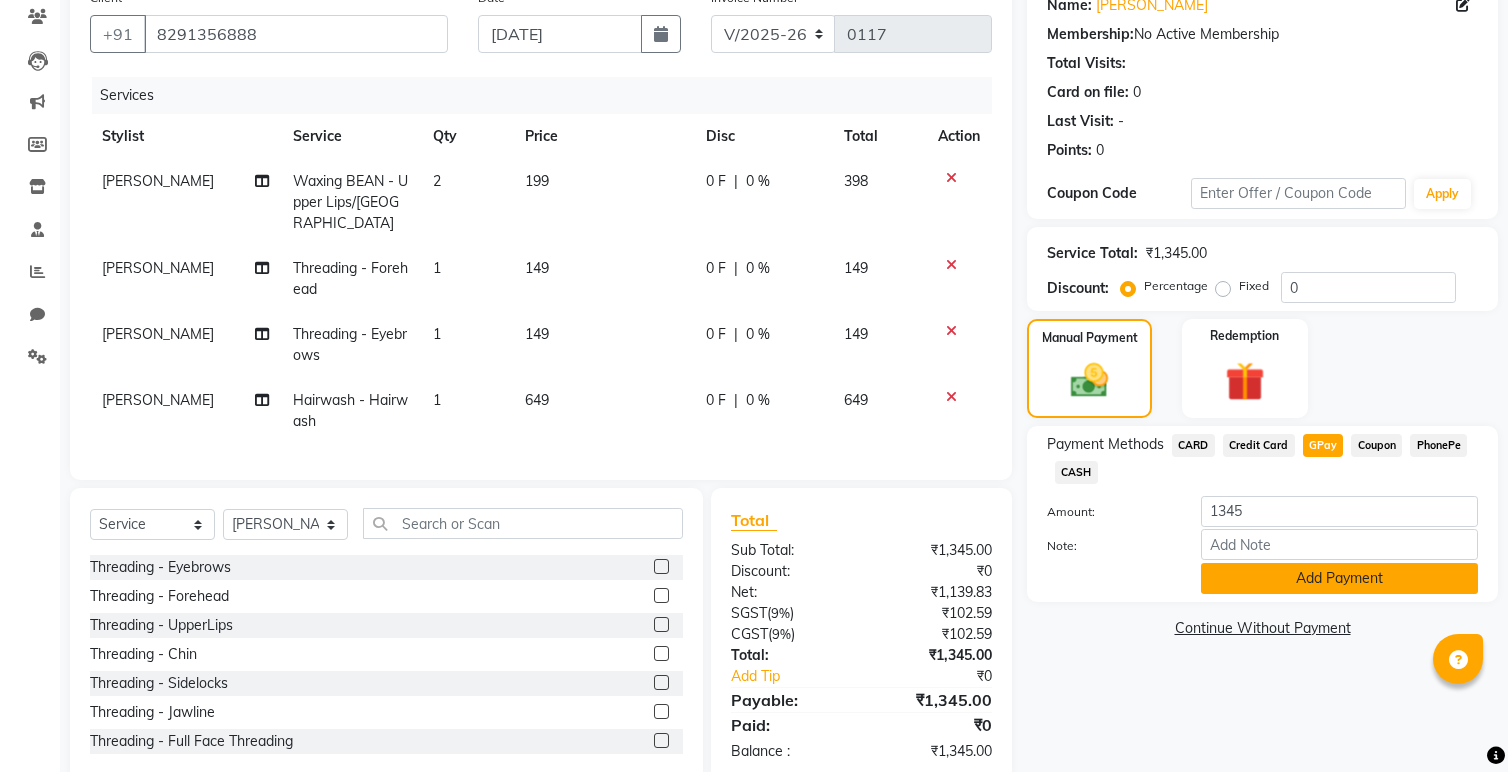 click on "Add Payment" 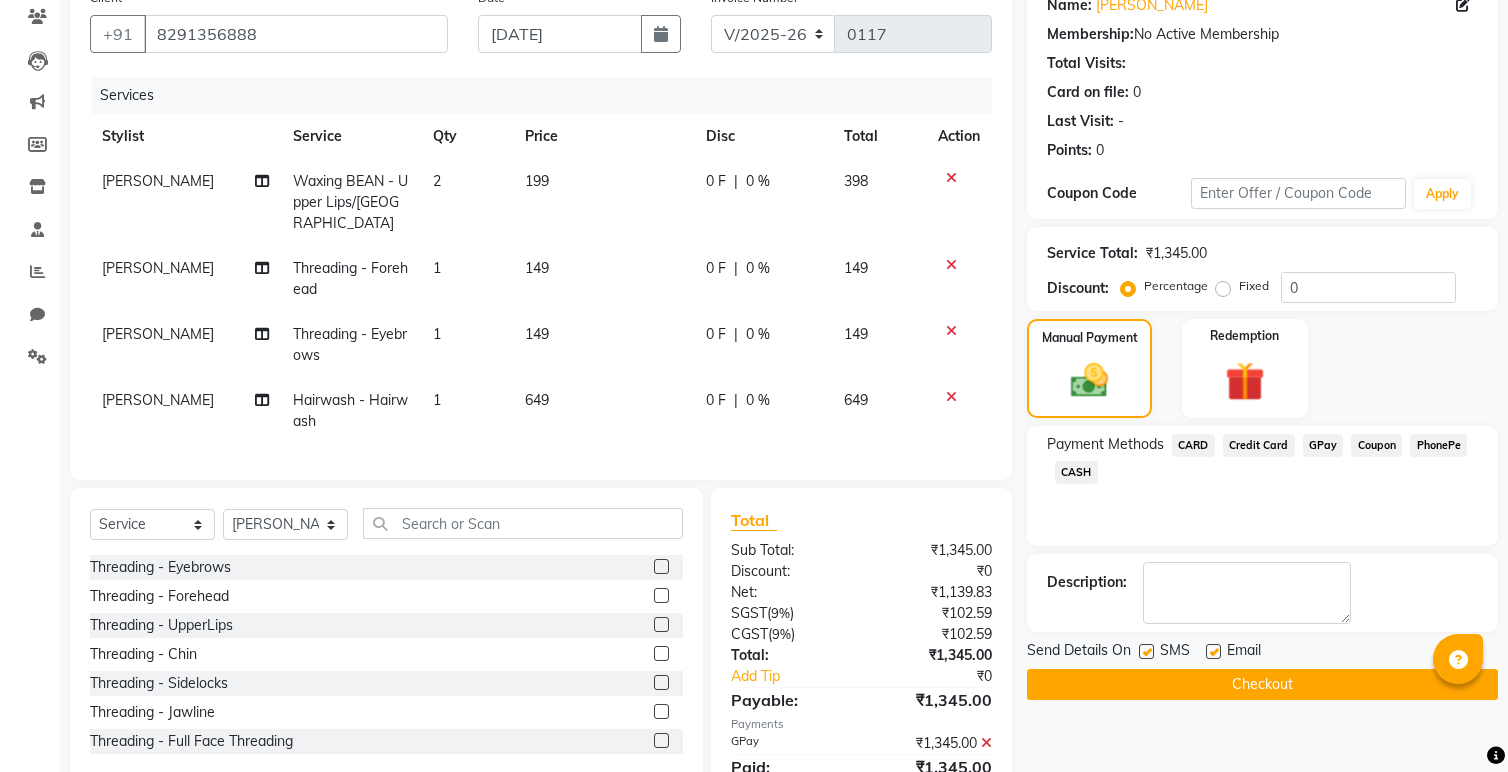 click on "Checkout" 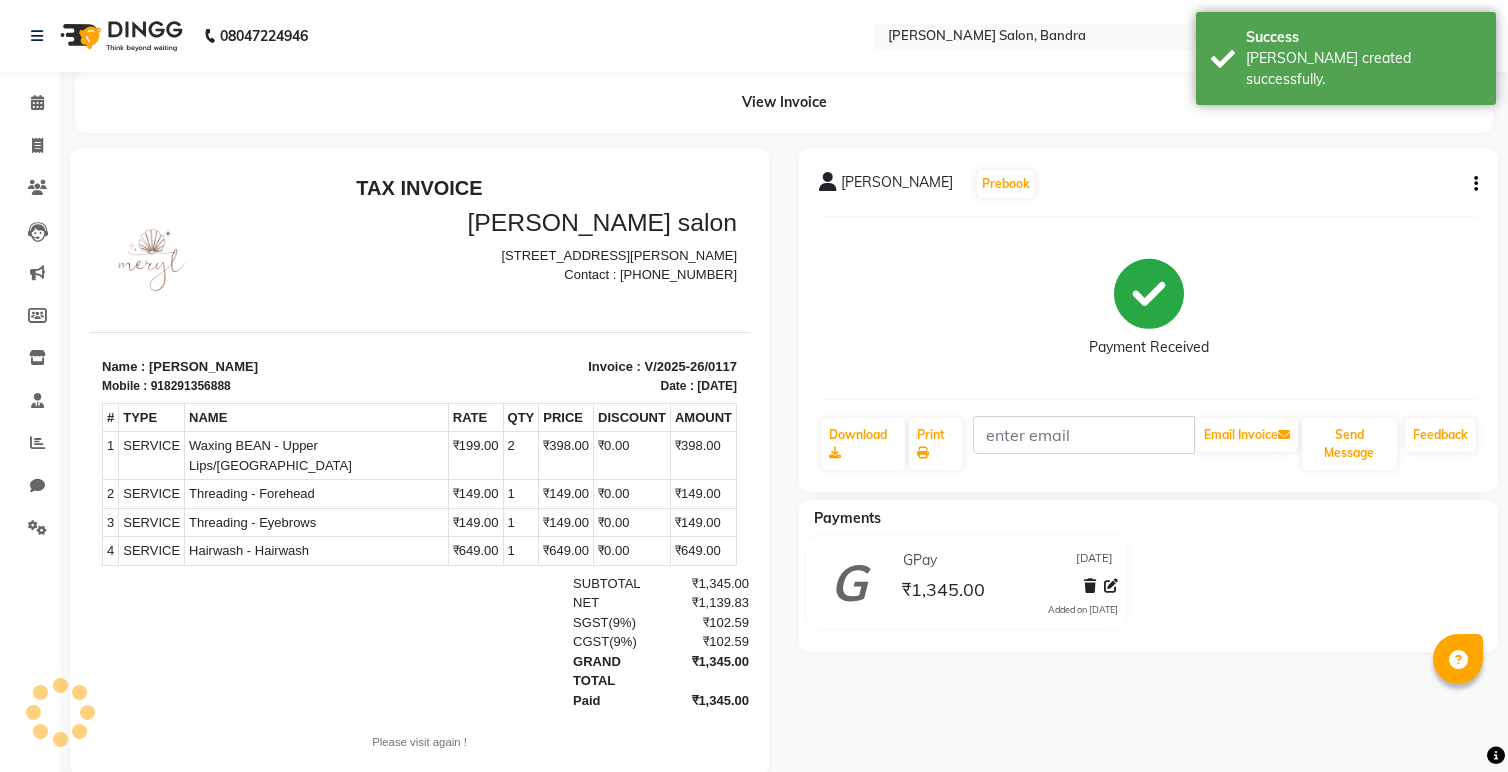 scroll, scrollTop: 0, scrollLeft: 0, axis: both 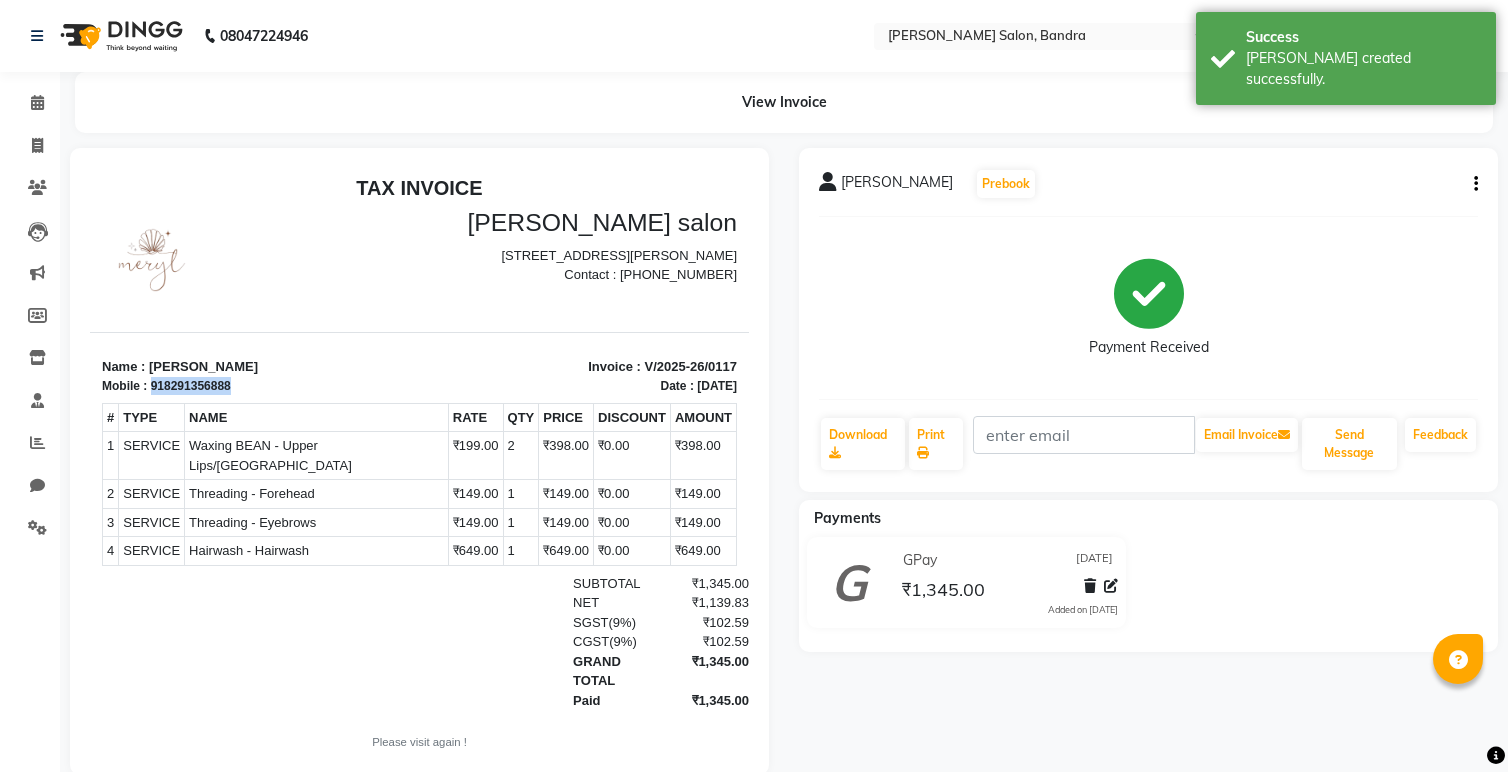 drag, startPoint x: 151, startPoint y: 381, endPoint x: 243, endPoint y: 381, distance: 92 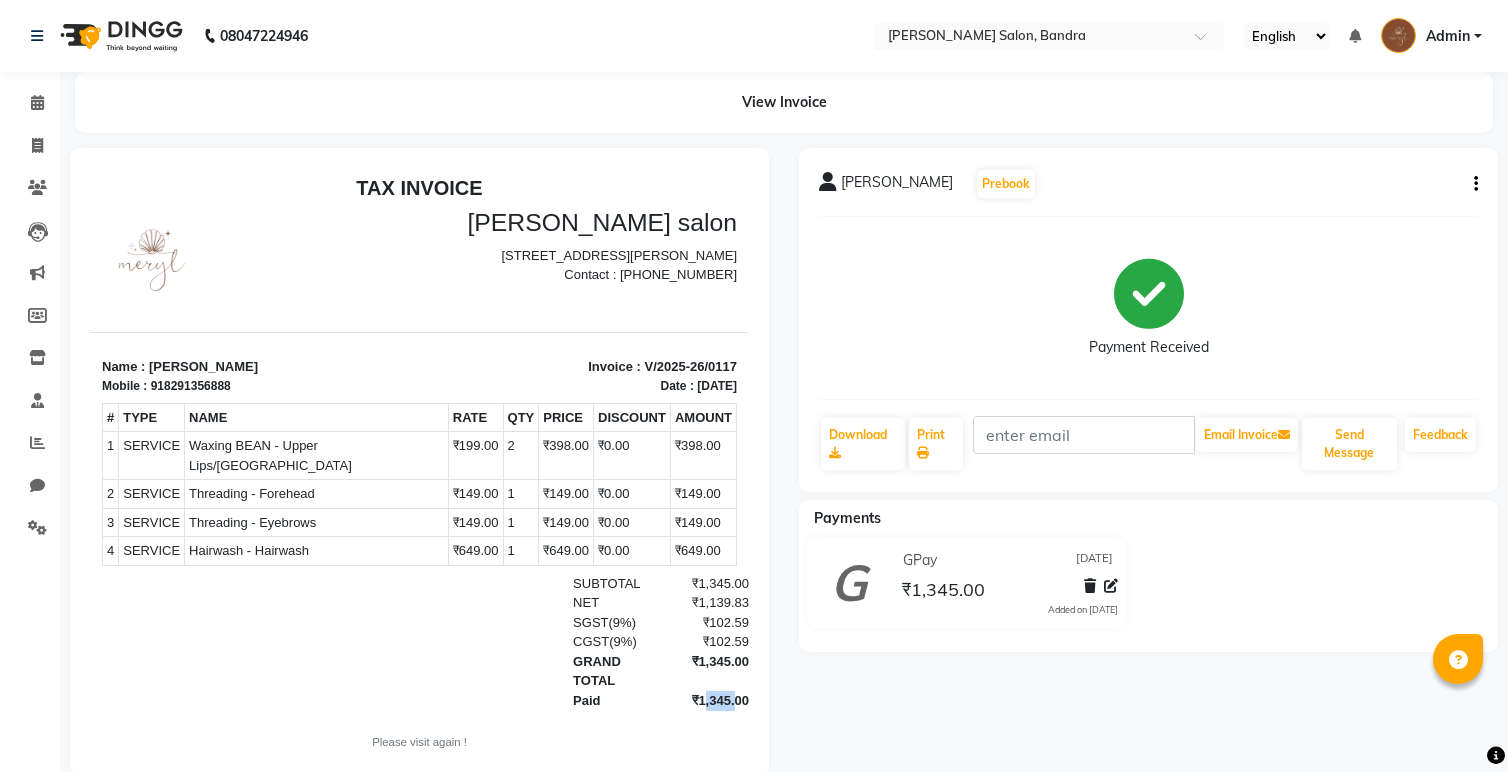 drag, startPoint x: 699, startPoint y: 678, endPoint x: 732, endPoint y: 682, distance: 33.24154 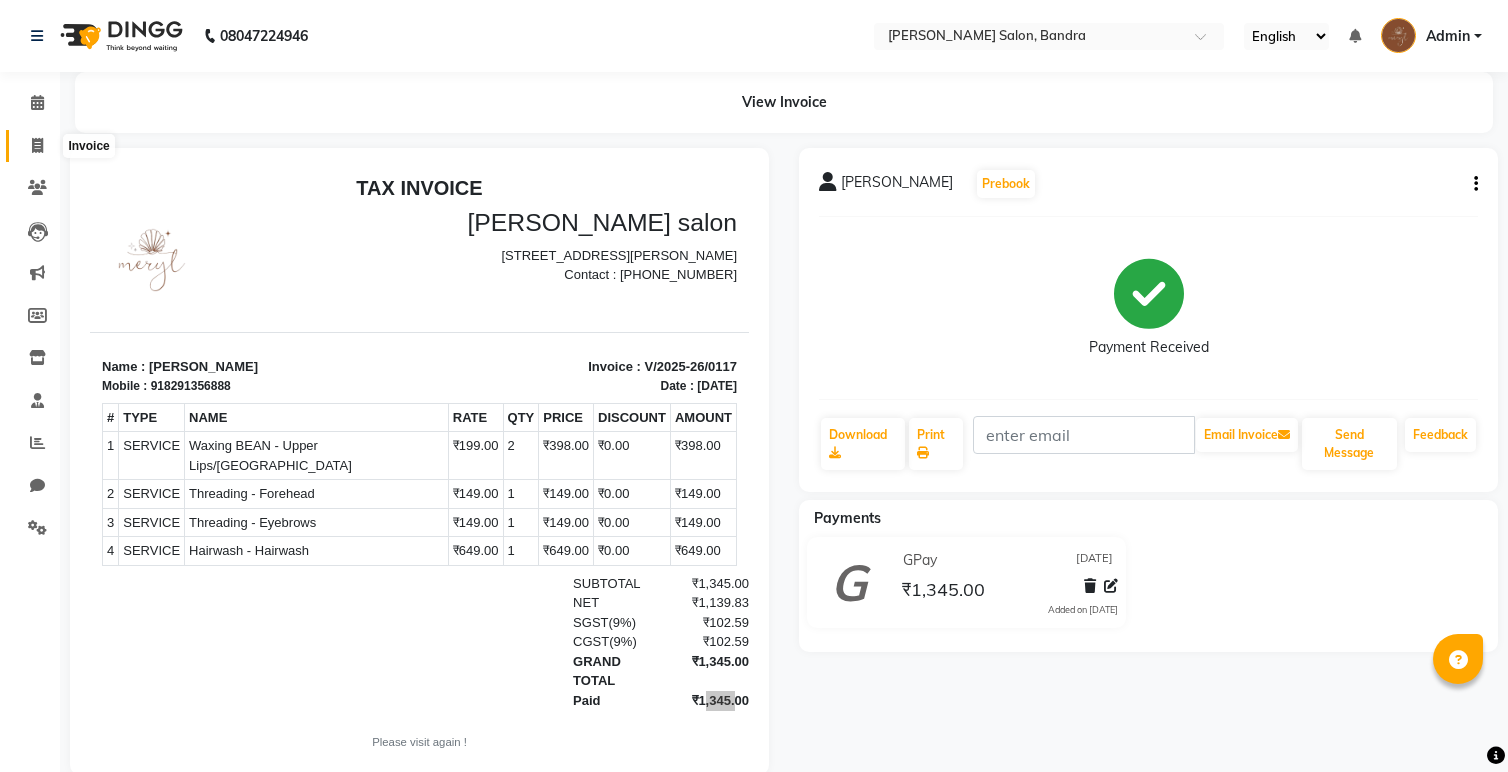 click 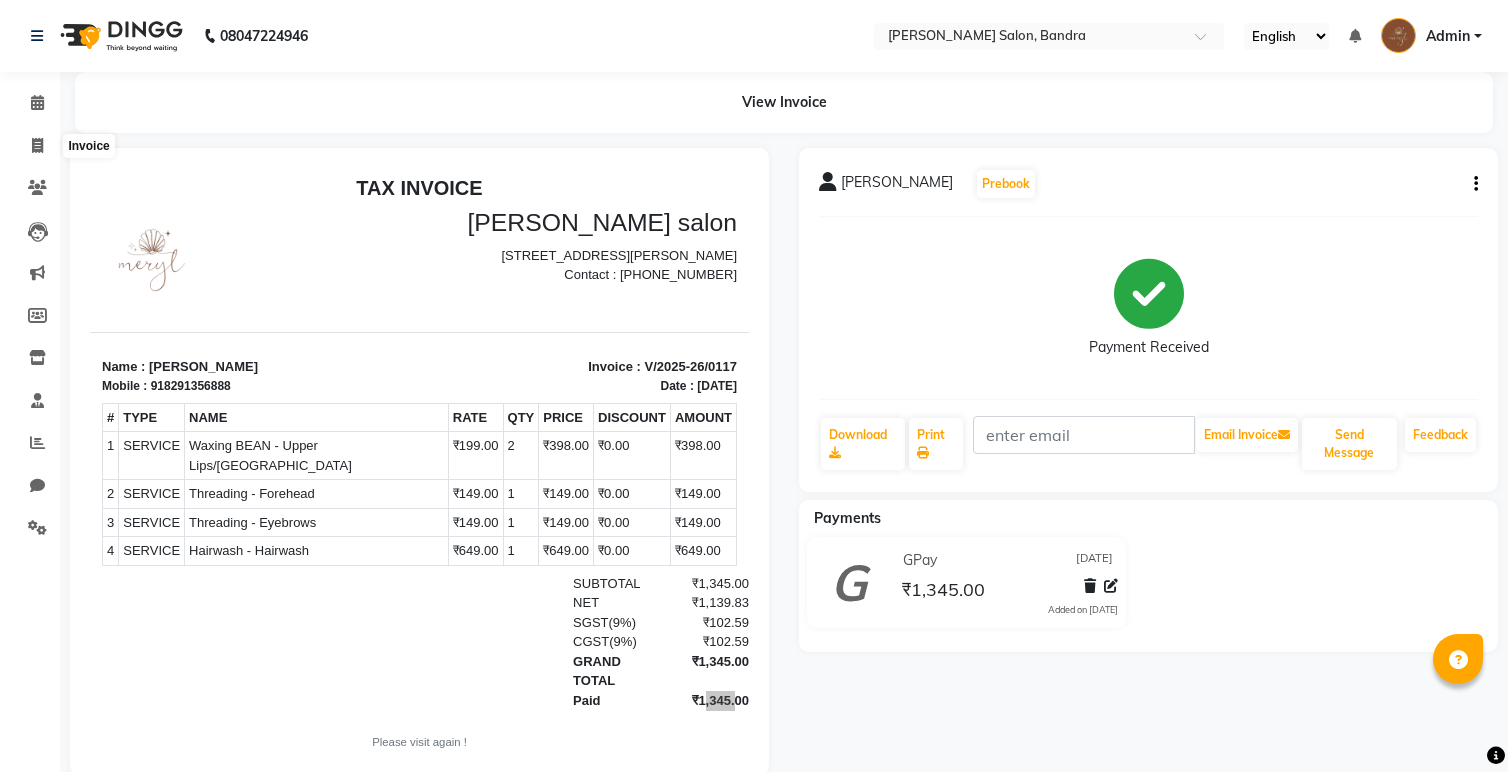 select on "7894" 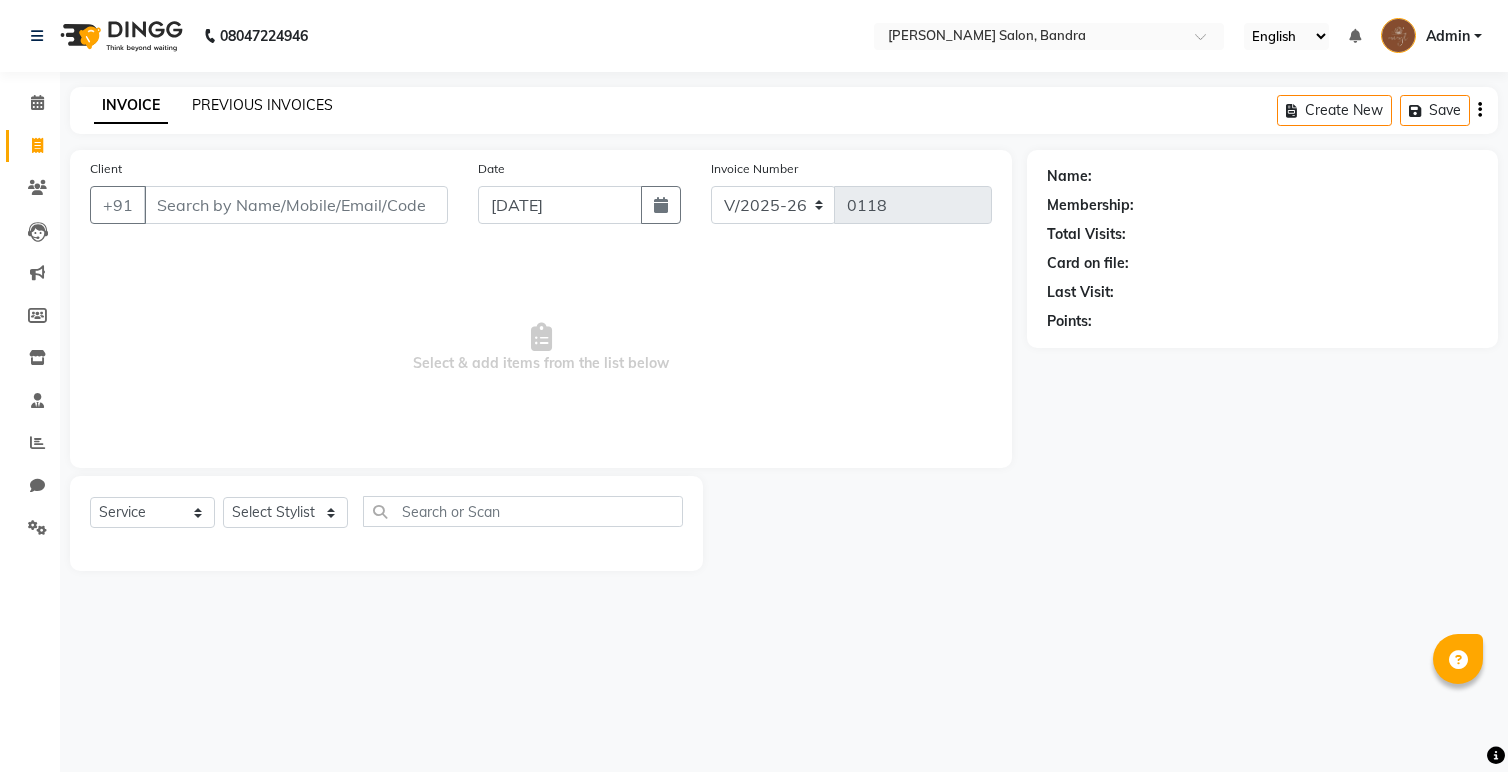 click on "PREVIOUS INVOICES" 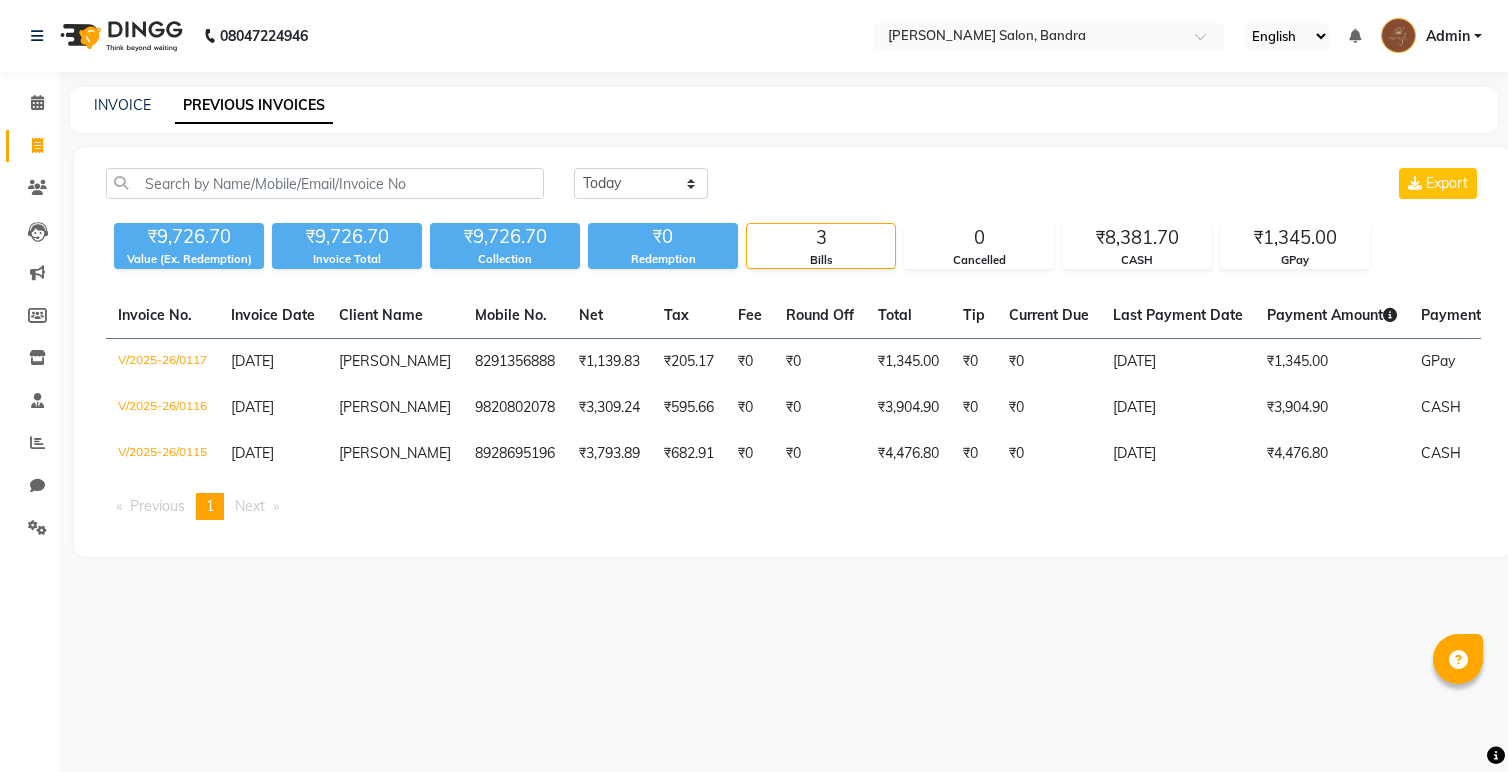 click on "₹9,726.70 Value (Ex. Redemption) ₹9,726.70 Invoice Total  ₹9,726.70 Collection ₹0 Redemption 3 Bills 0 Cancelled ₹8,381.70 CASH ₹1,345.00 GPay" 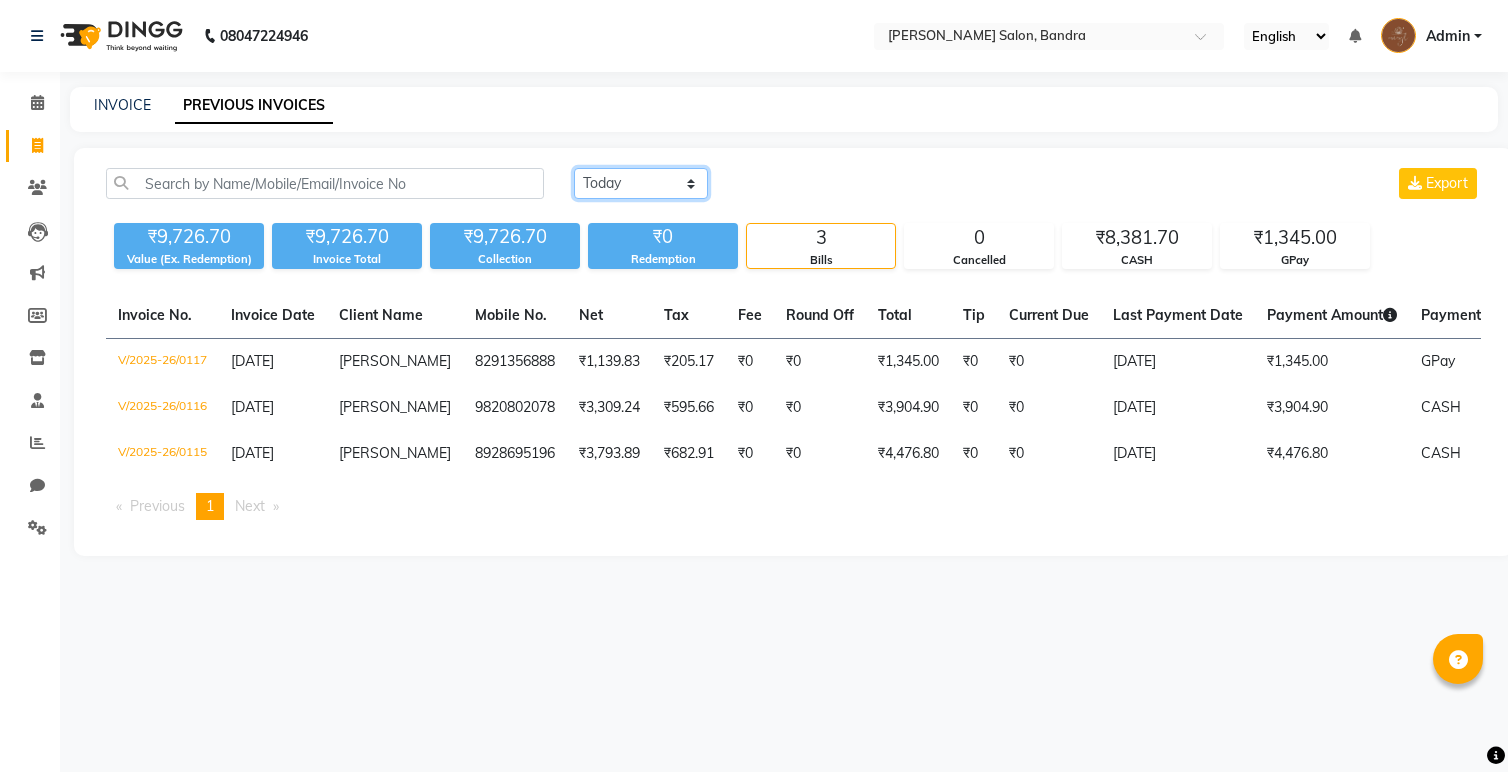 click on "[DATE] [DATE] Custom Range" 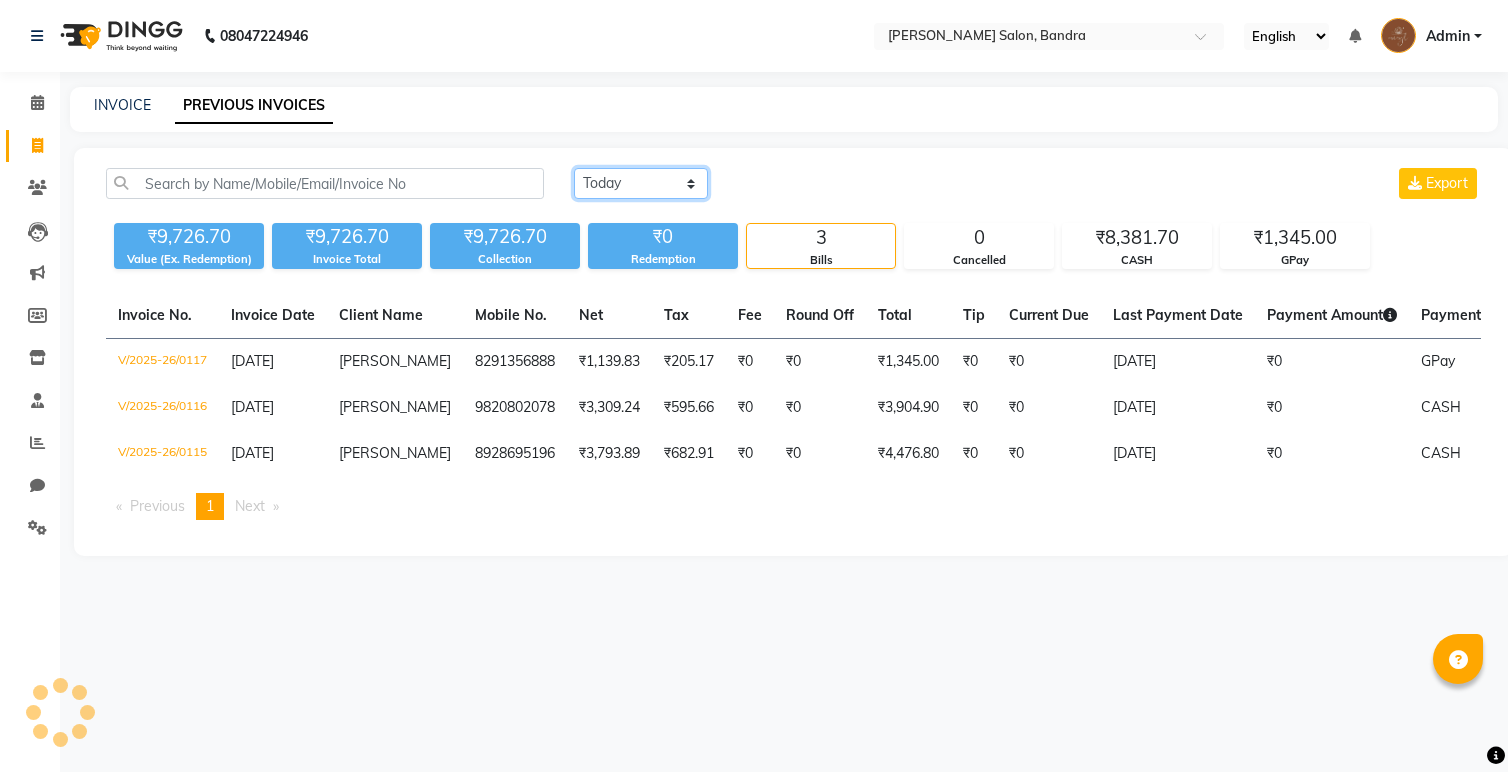 click on "[DATE] [DATE] Custom Range" 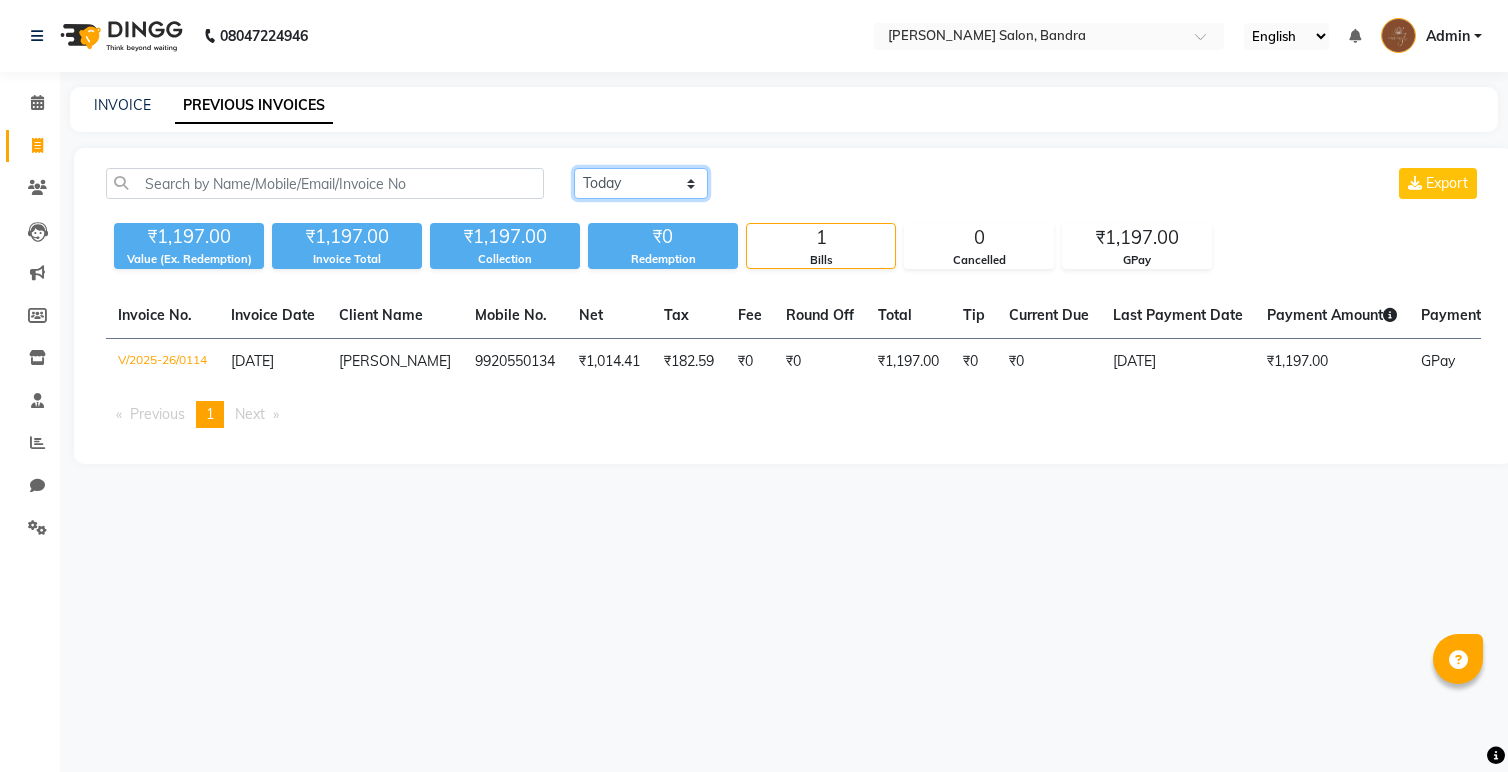 select on "[DATE]" 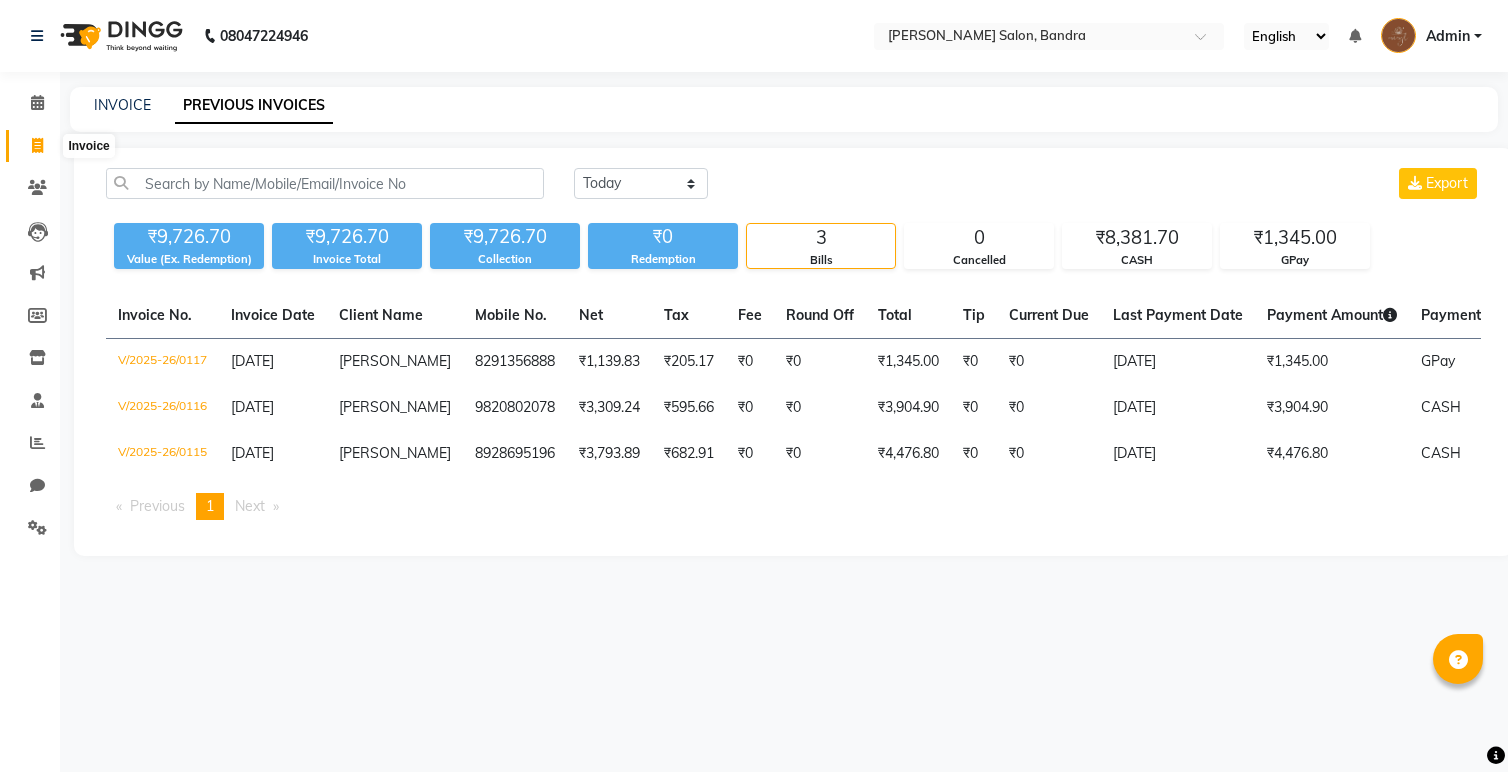 click 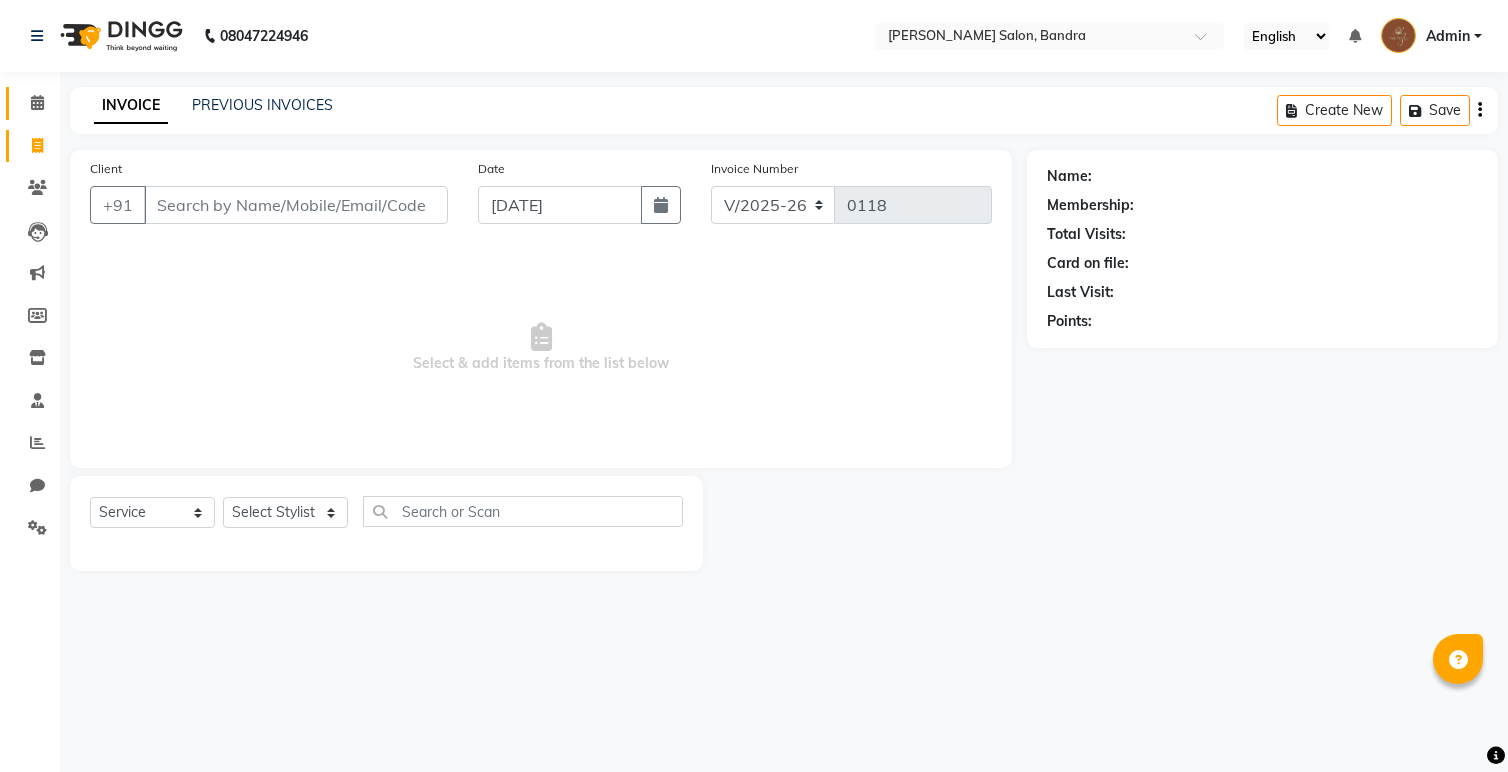 click 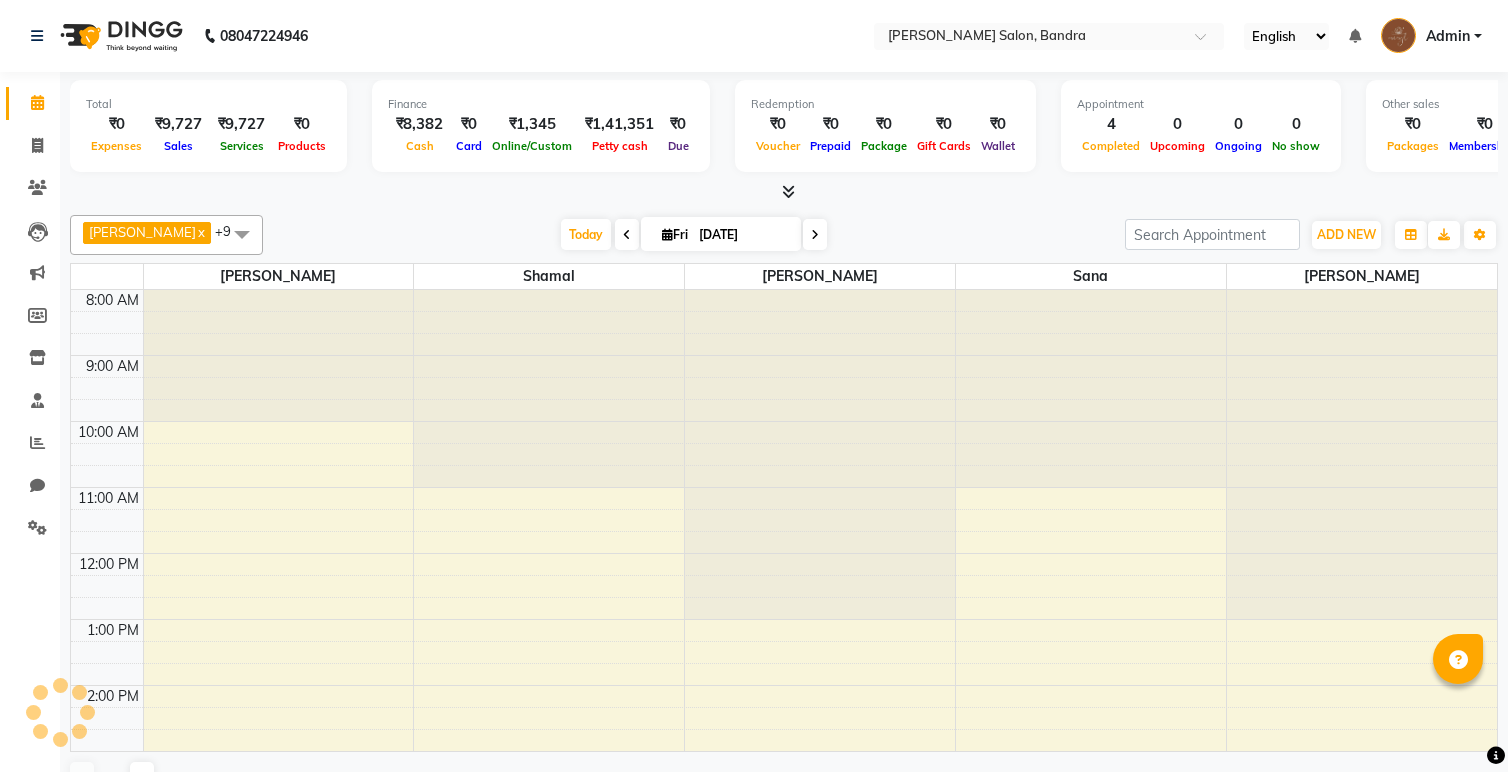 scroll, scrollTop: 0, scrollLeft: 0, axis: both 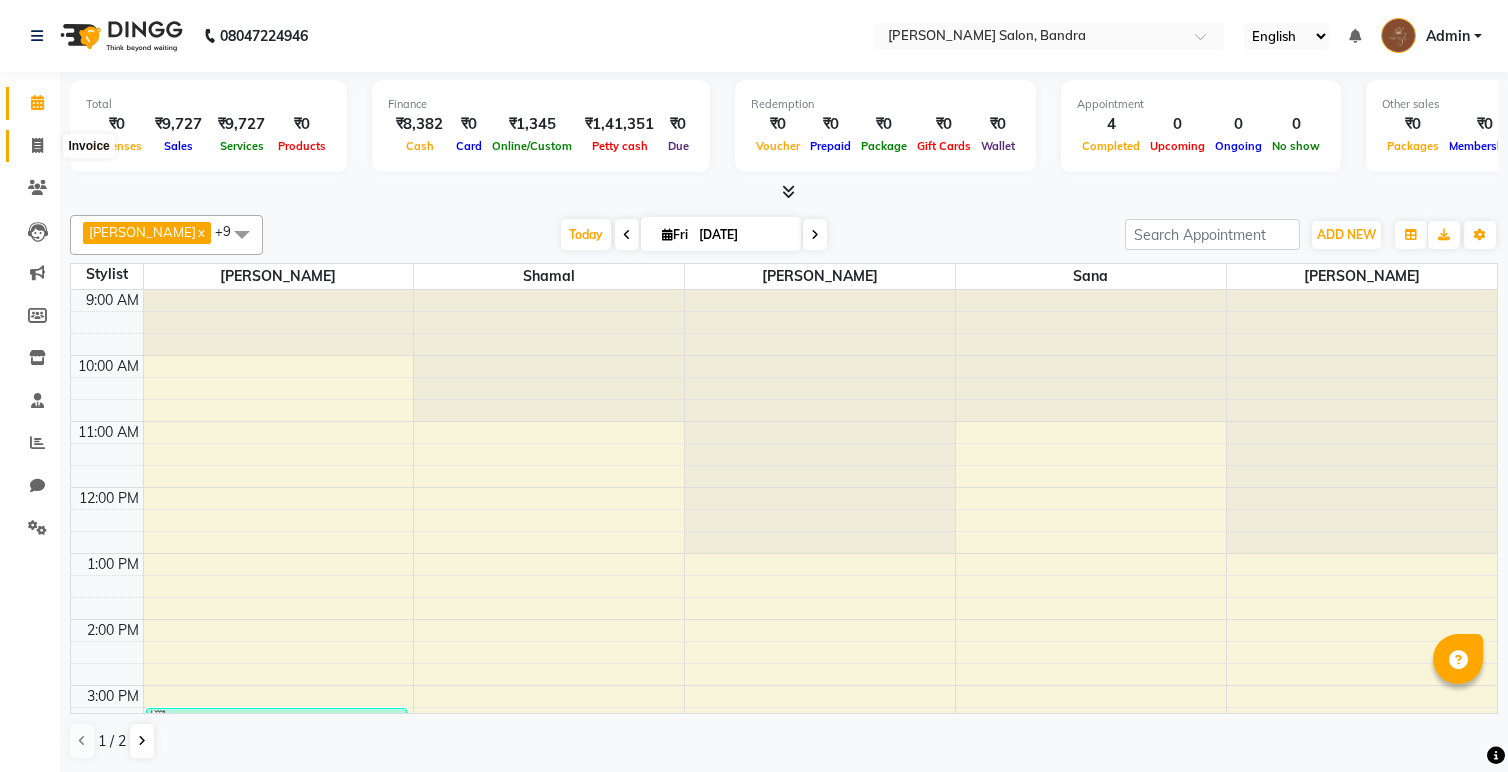 click 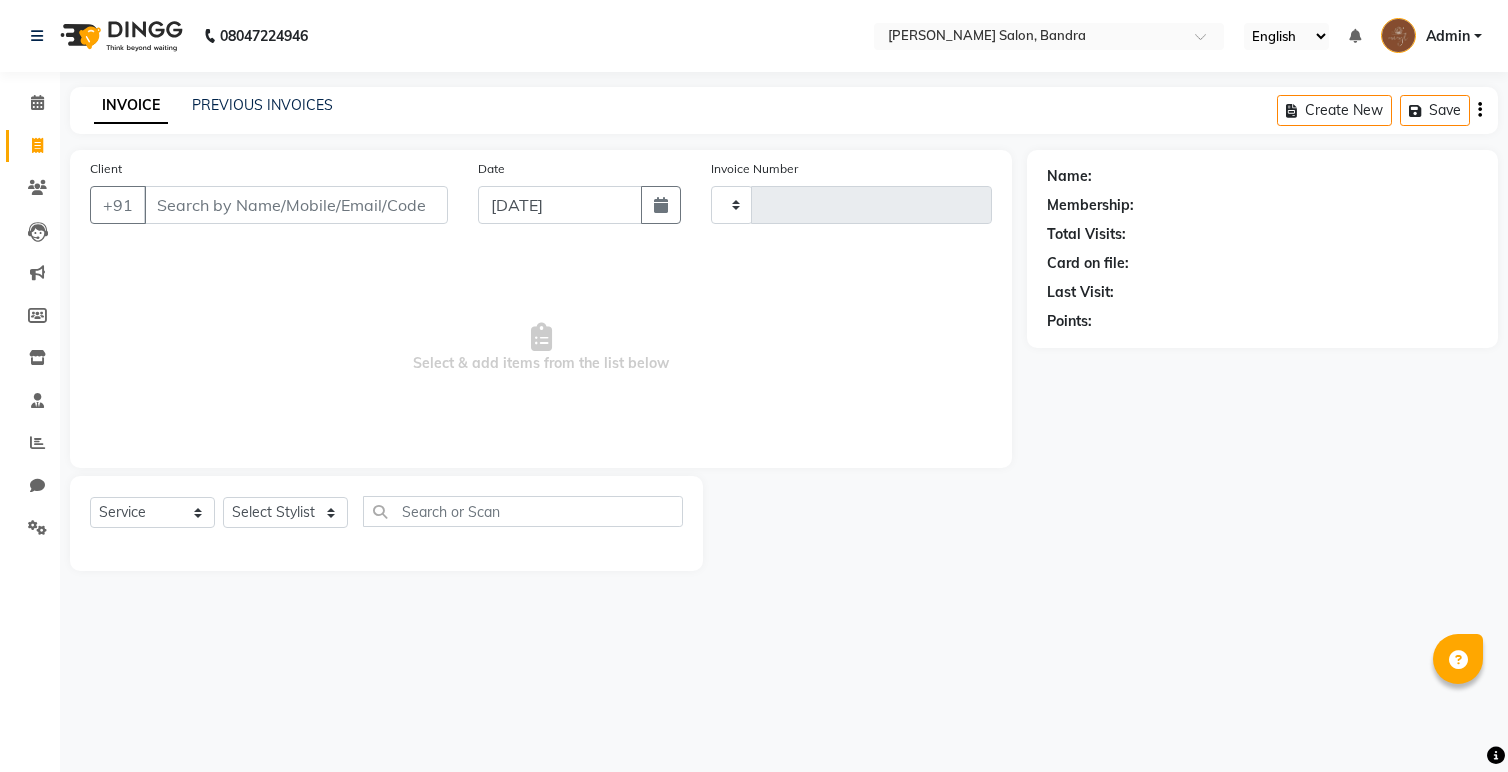 type on "0118" 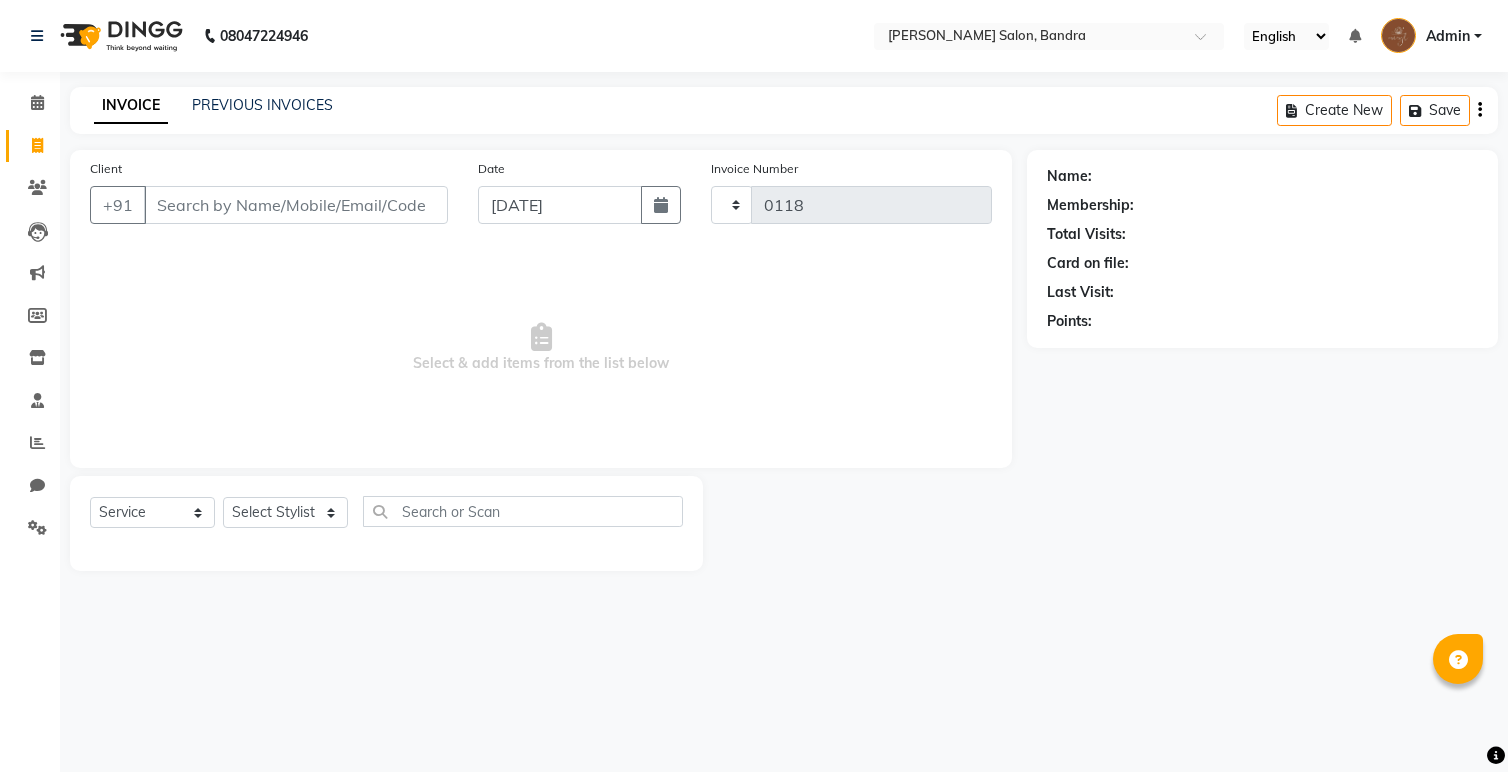 select on "7894" 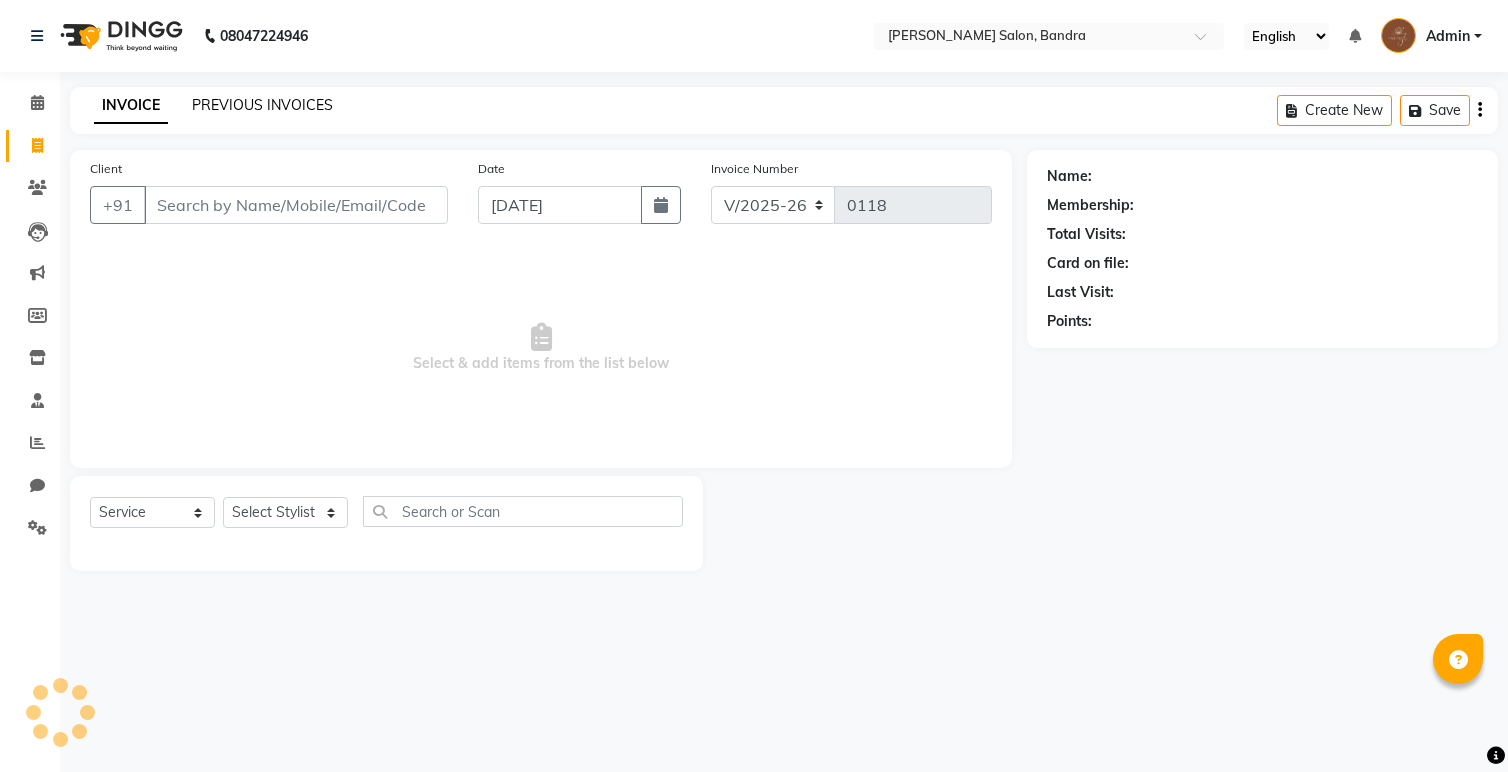 click on "PREVIOUS INVOICES" 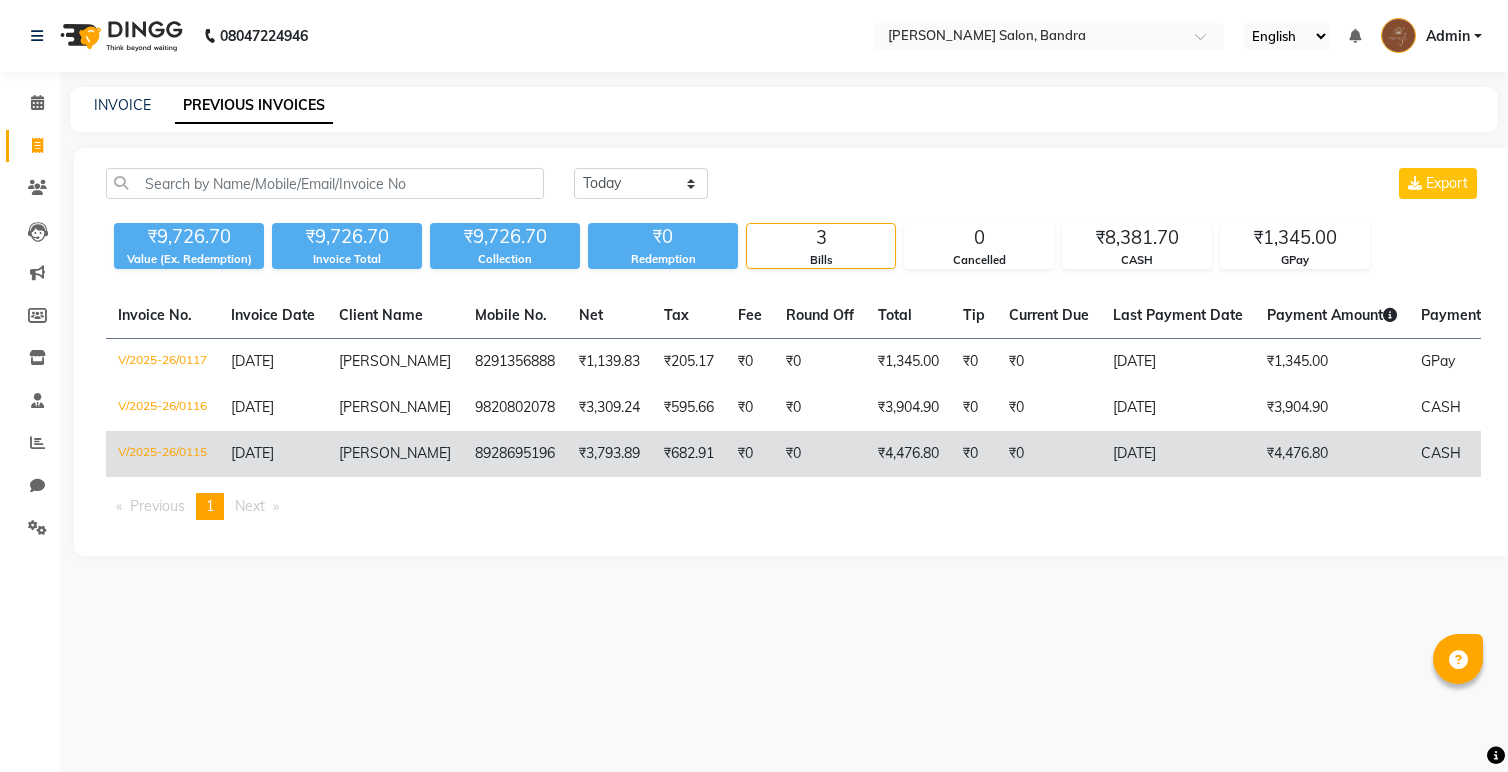 click on "8928695196" 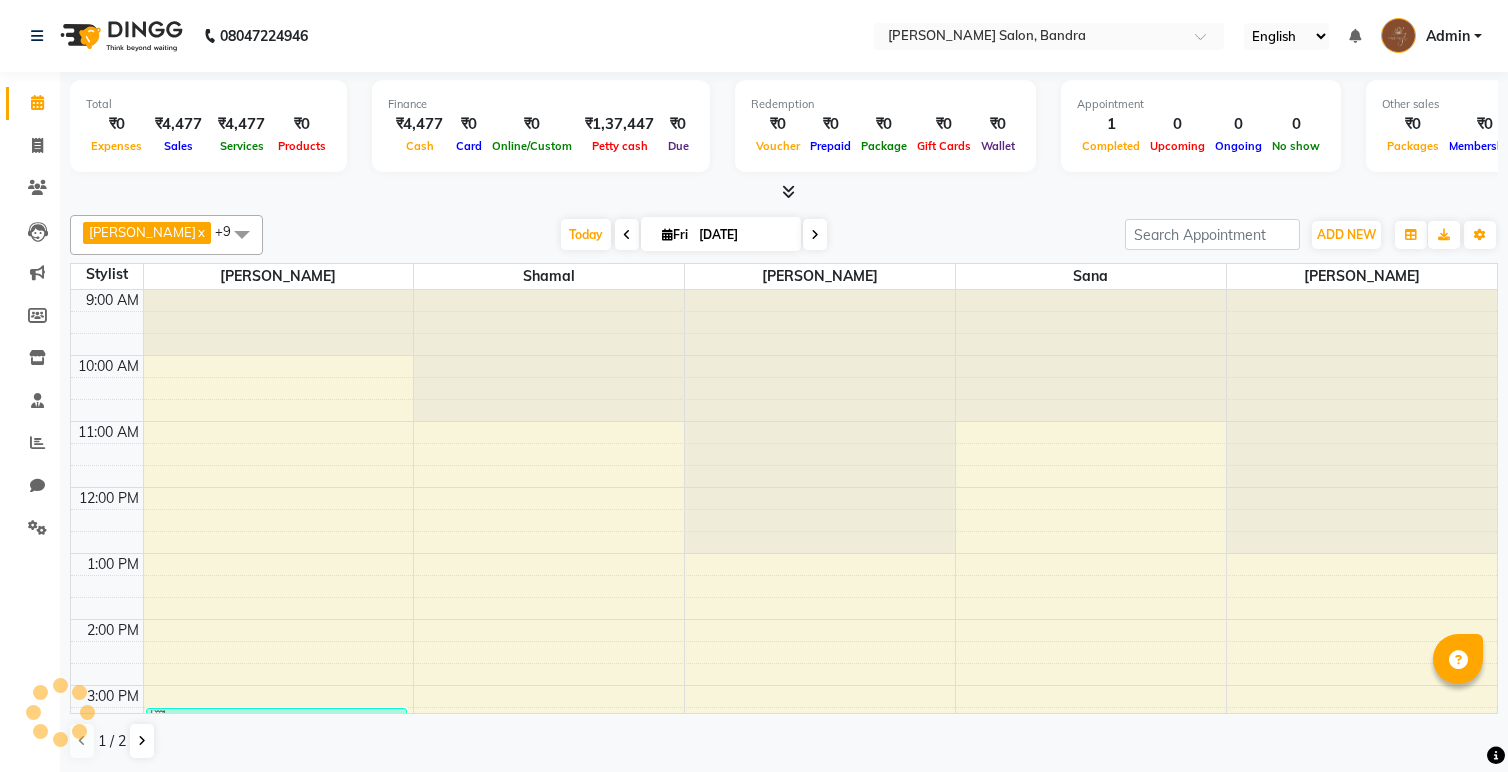 scroll, scrollTop: 0, scrollLeft: 0, axis: both 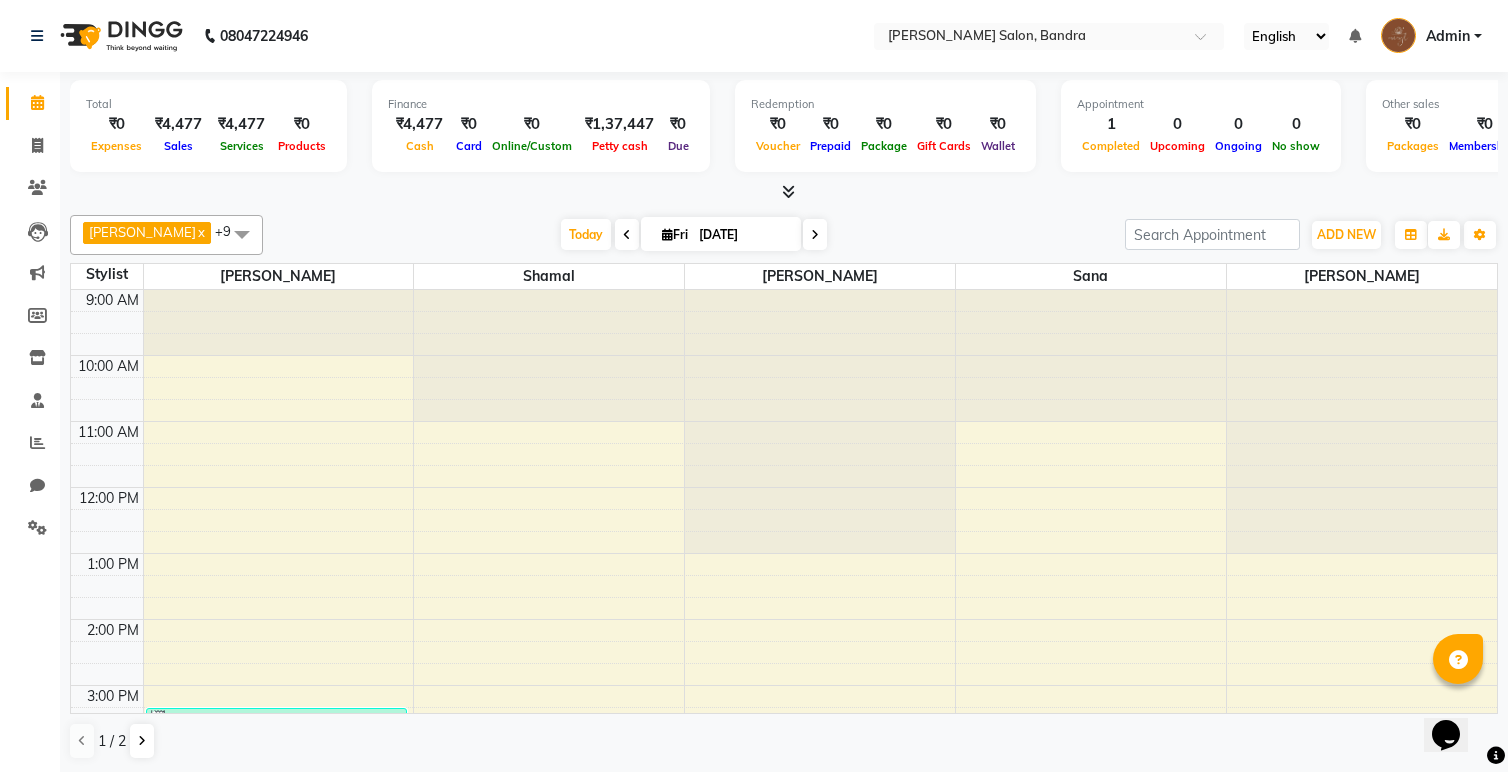 click on "Invoice" 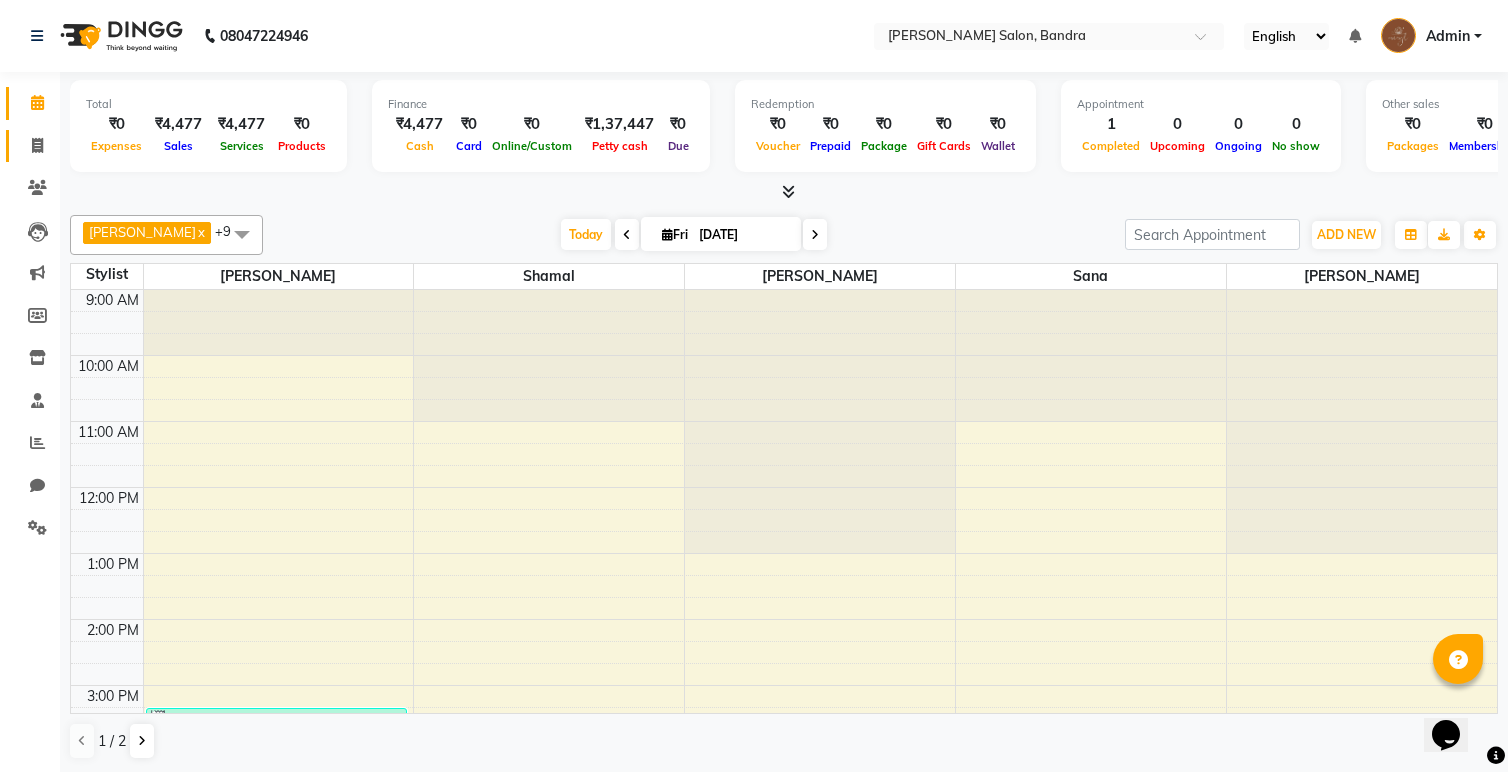 click 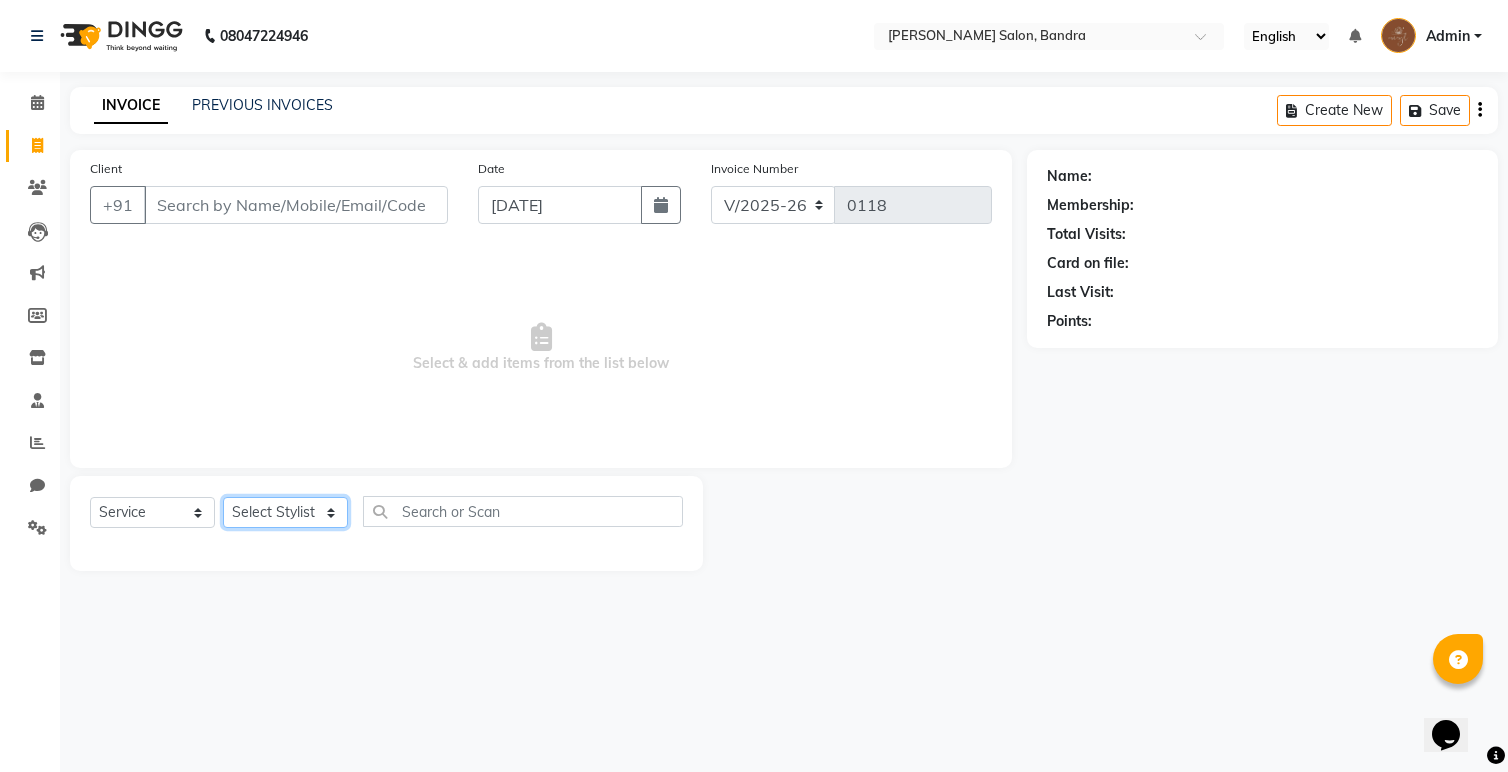 click on "Select Stylist [PERSON_NAME]  [PERSON_NAME] [PERSON_NAME]" 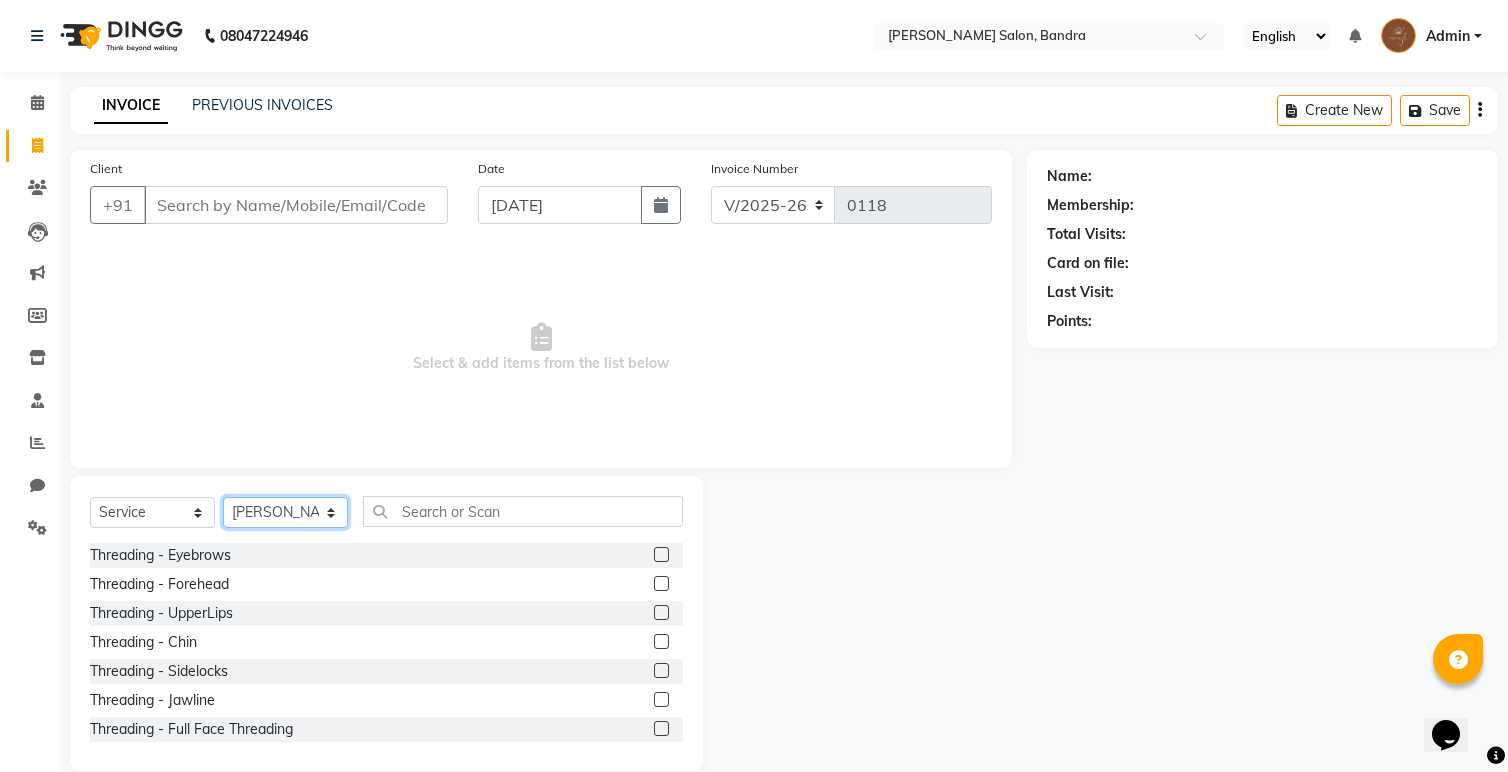 click on "Select Stylist [PERSON_NAME]  [PERSON_NAME] [PERSON_NAME]" 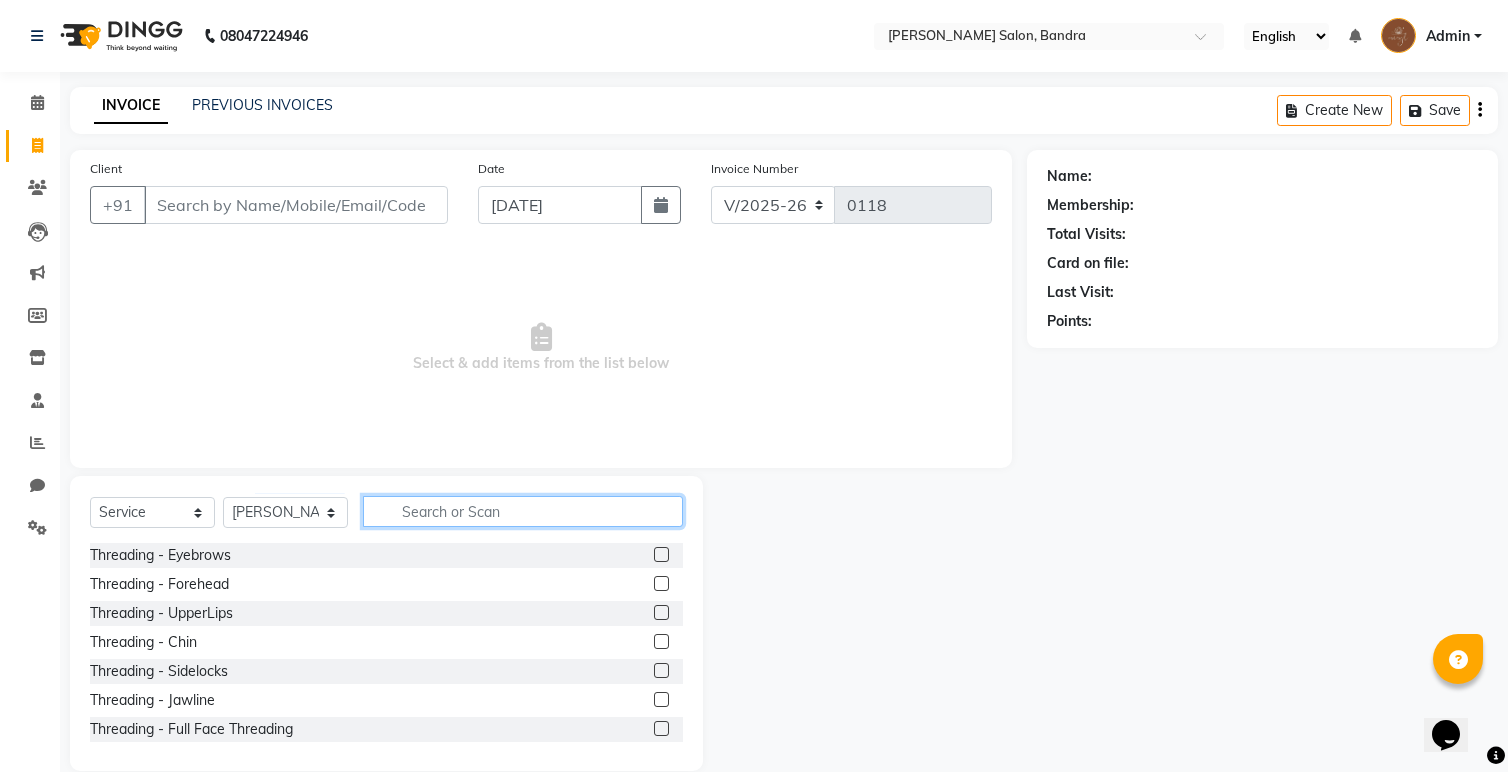 click 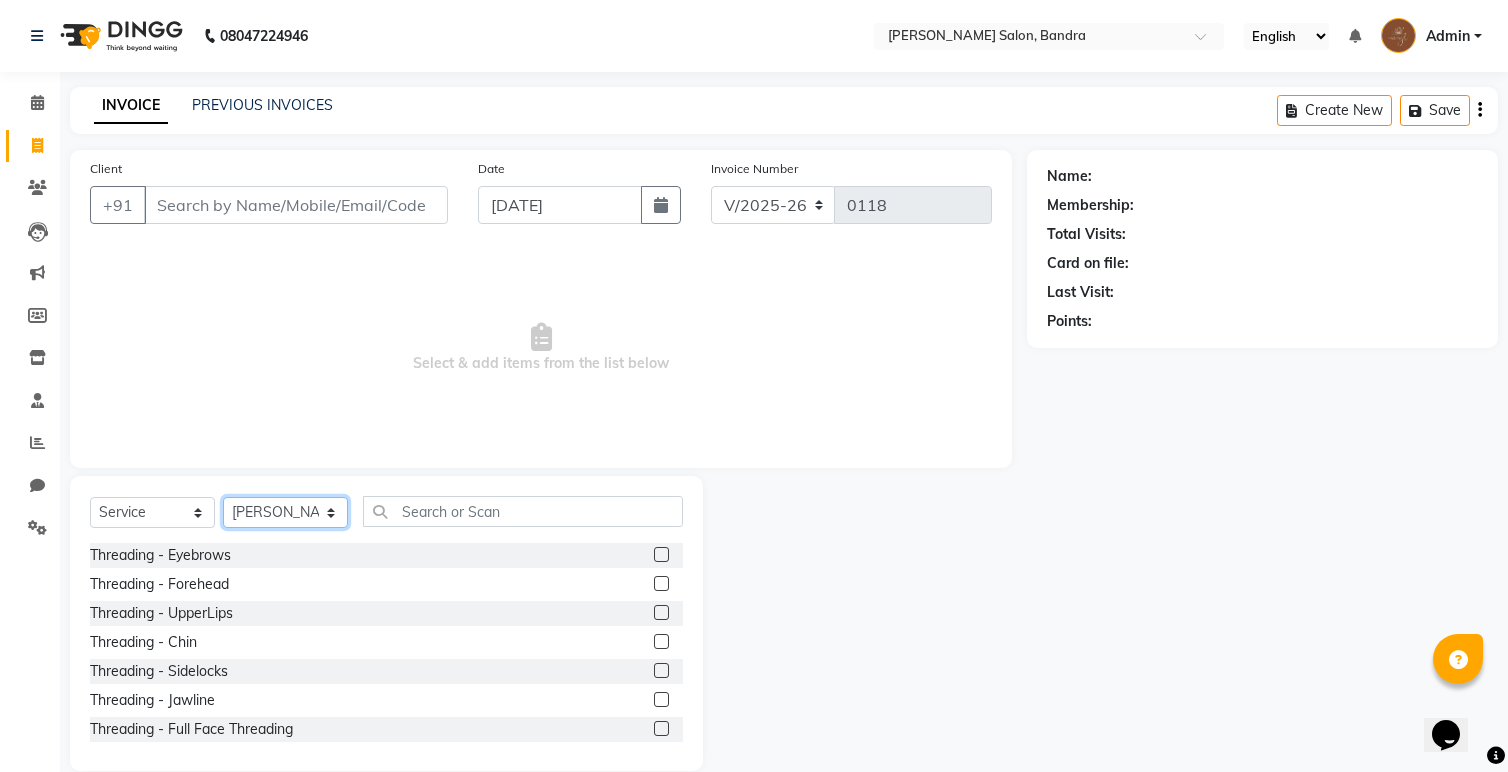 click on "Select Stylist [PERSON_NAME]  [PERSON_NAME] [PERSON_NAME]" 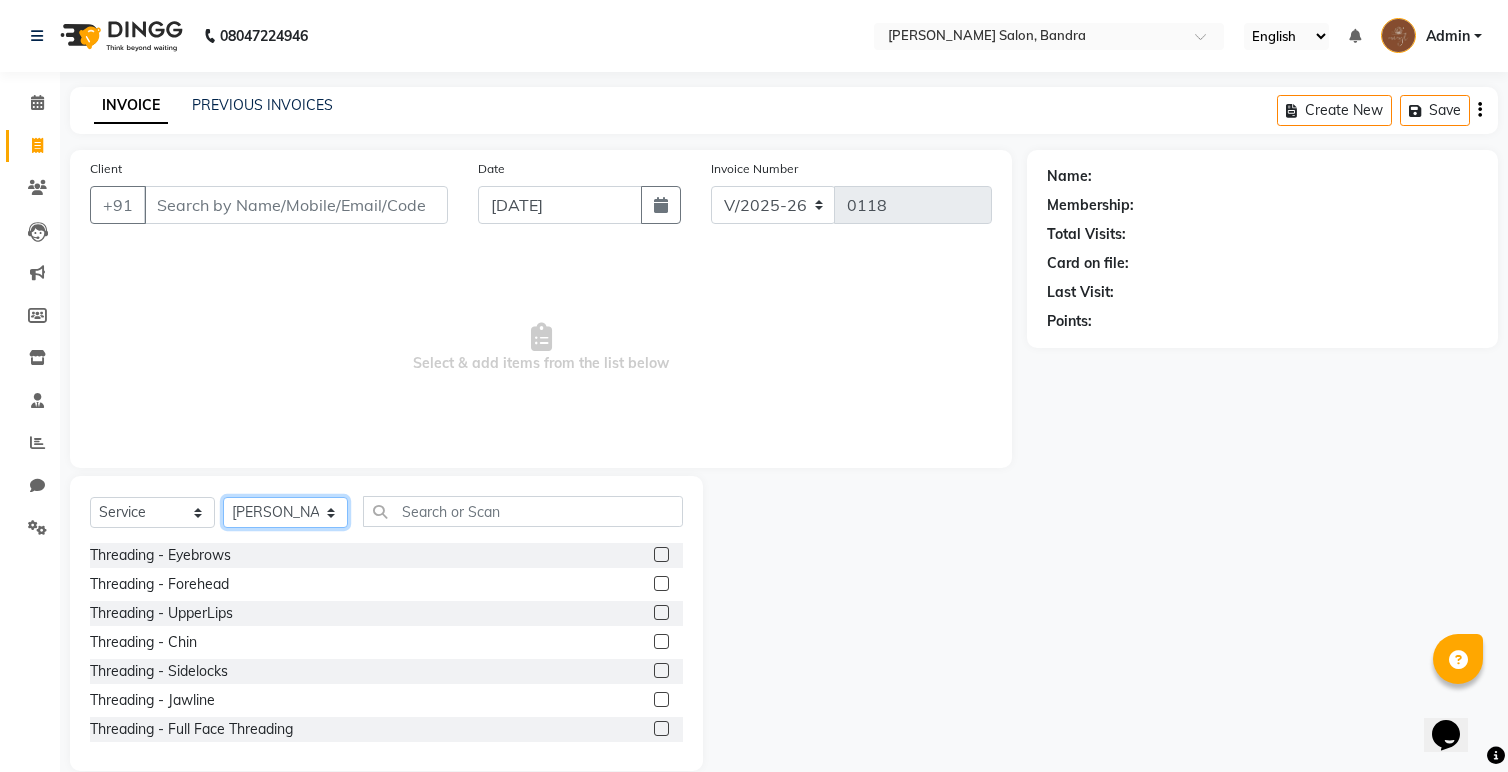 select on "84748" 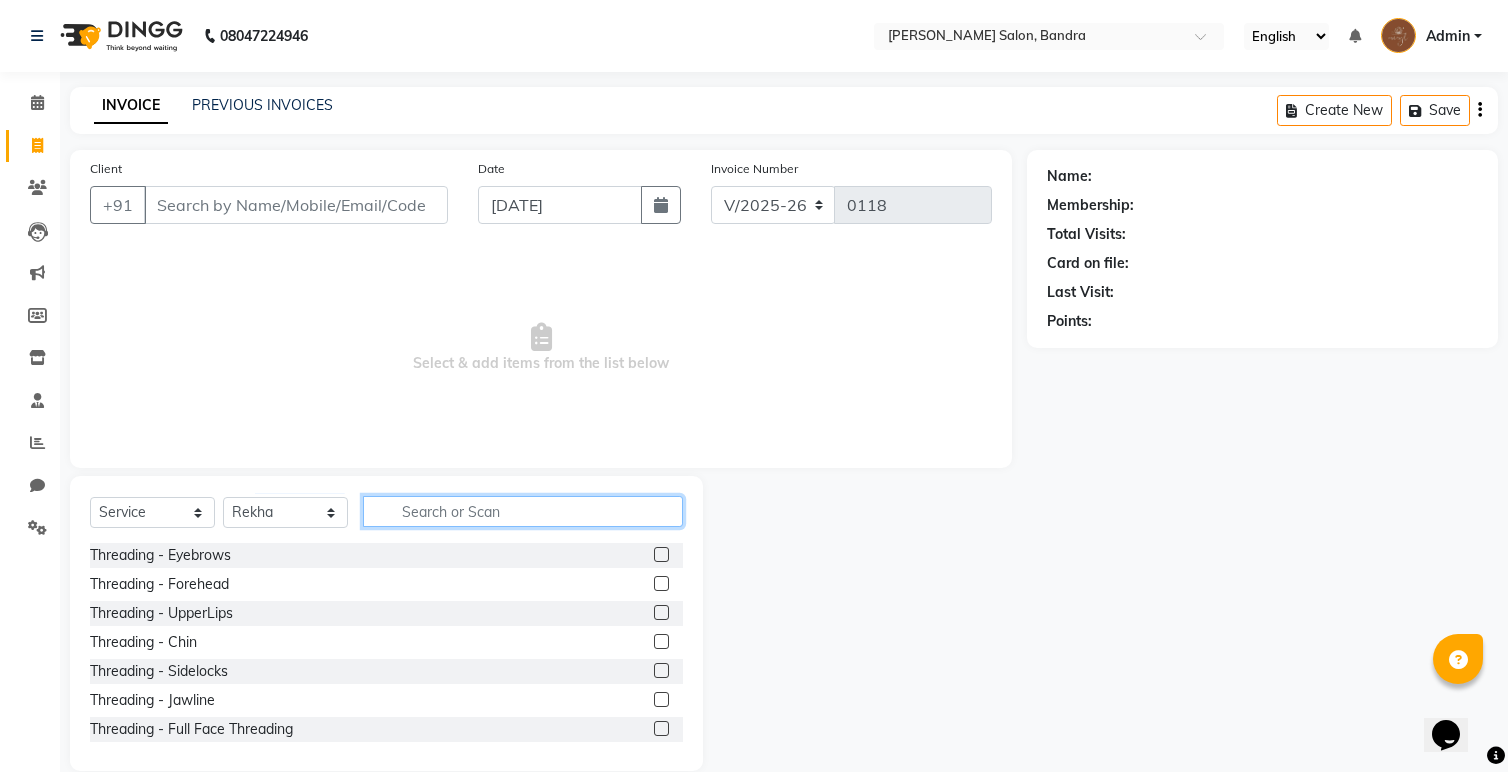 click 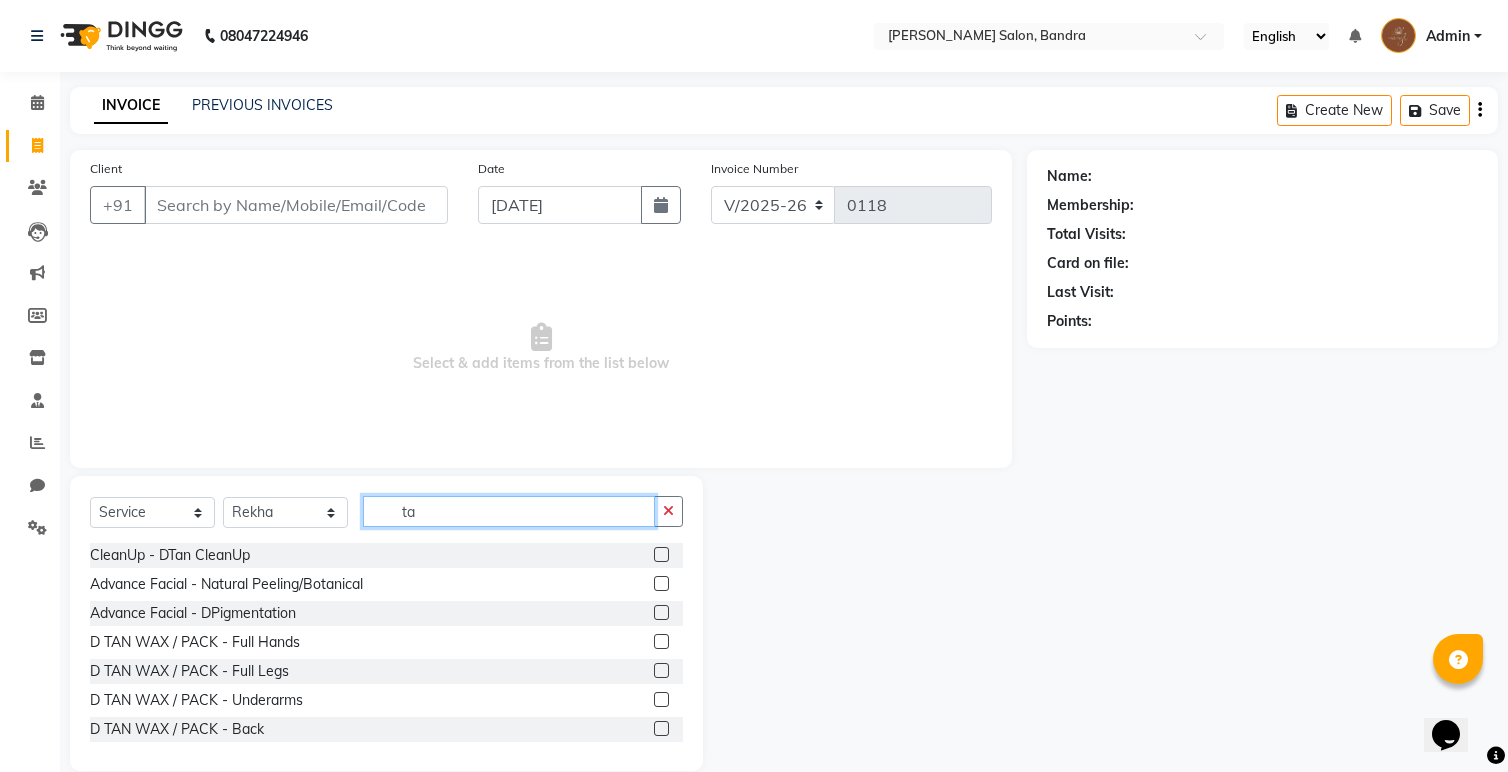 type on "t" 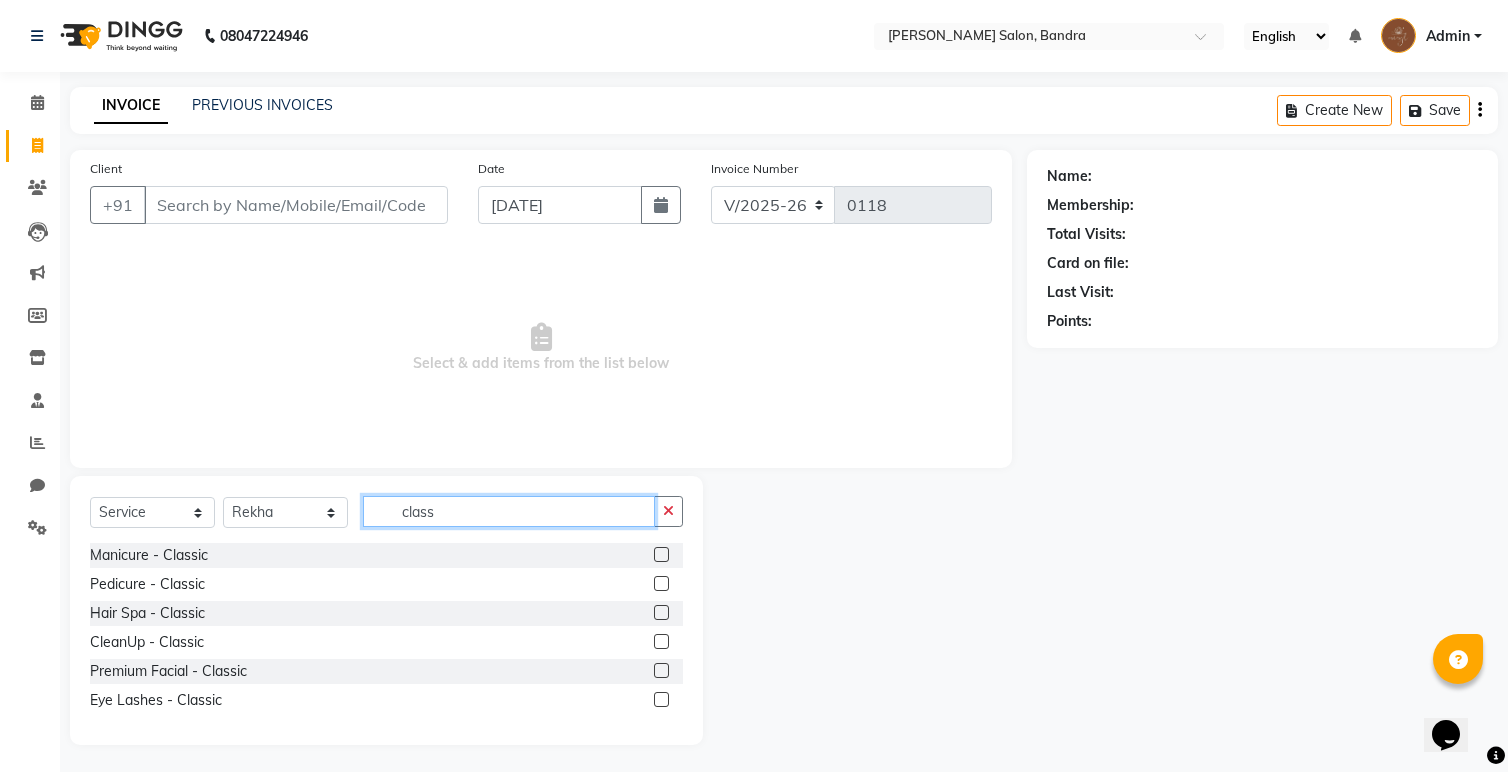 type on "class" 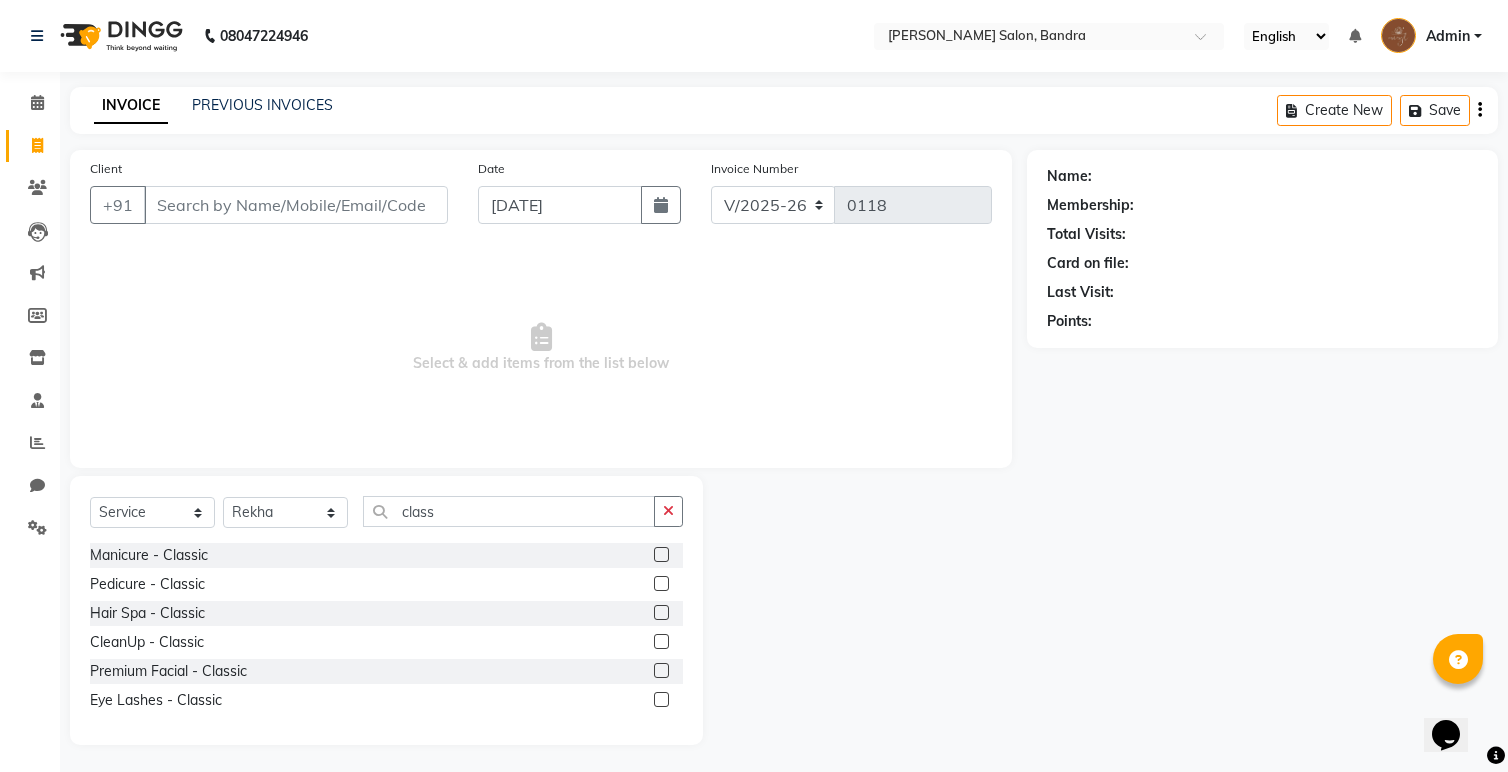 click 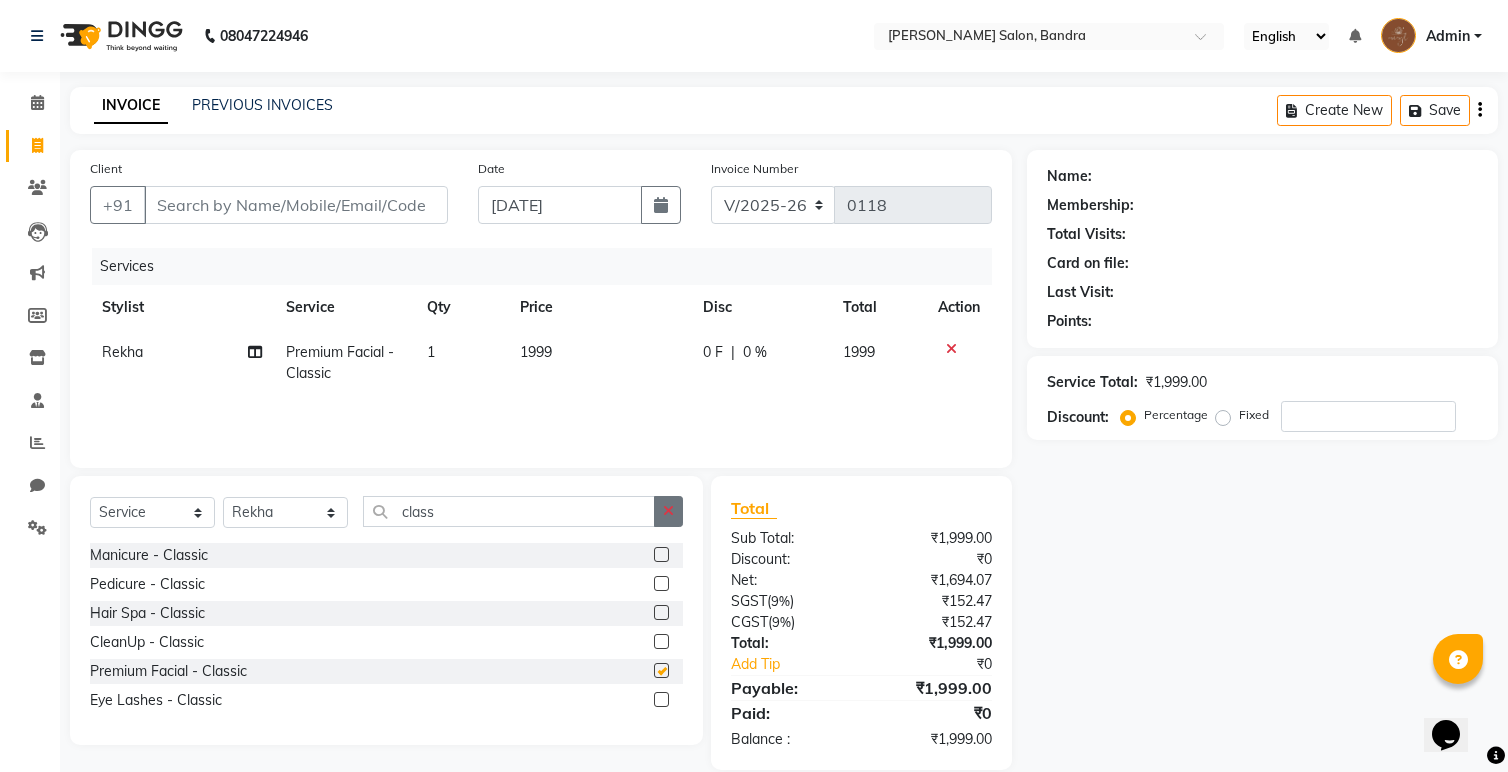 checkbox on "false" 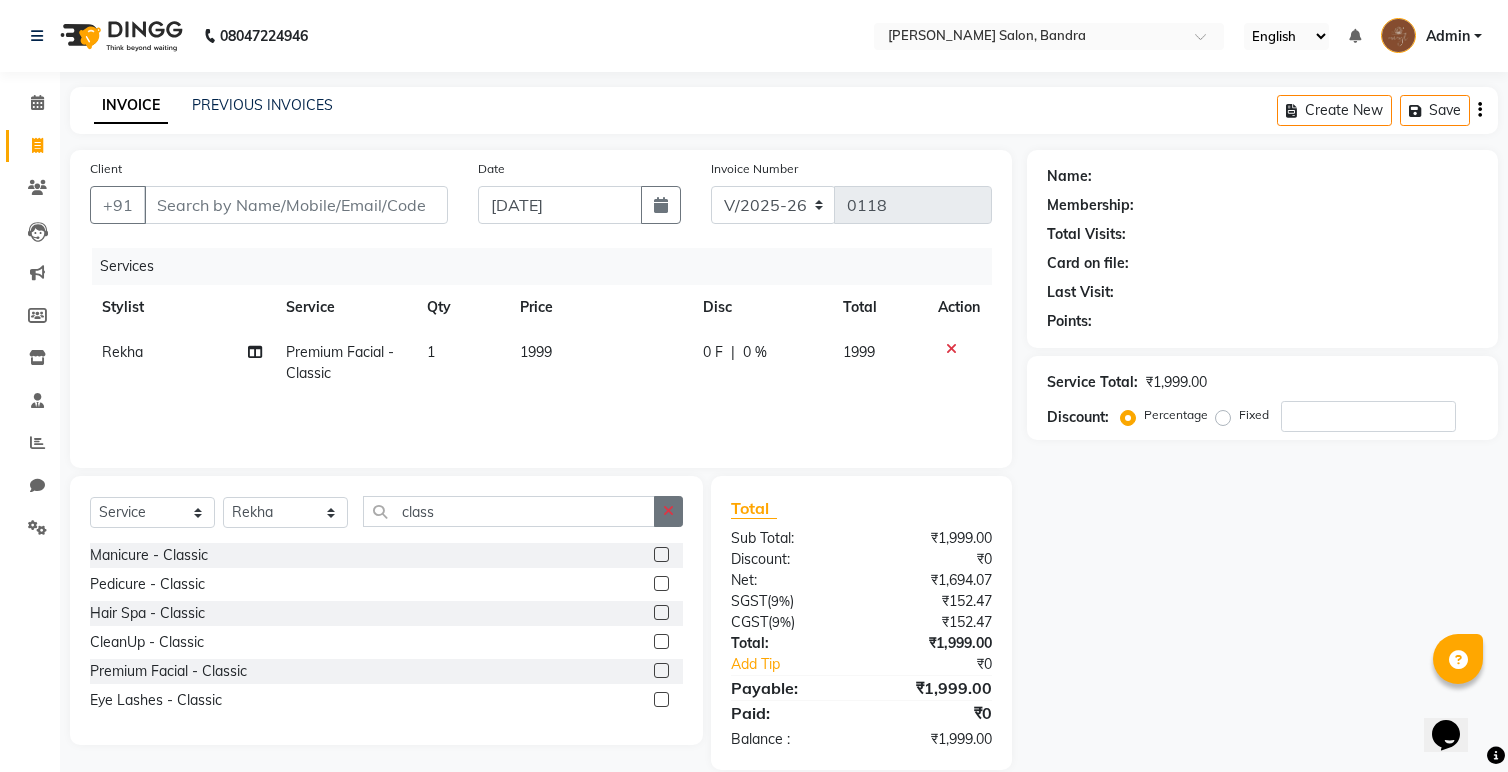 click 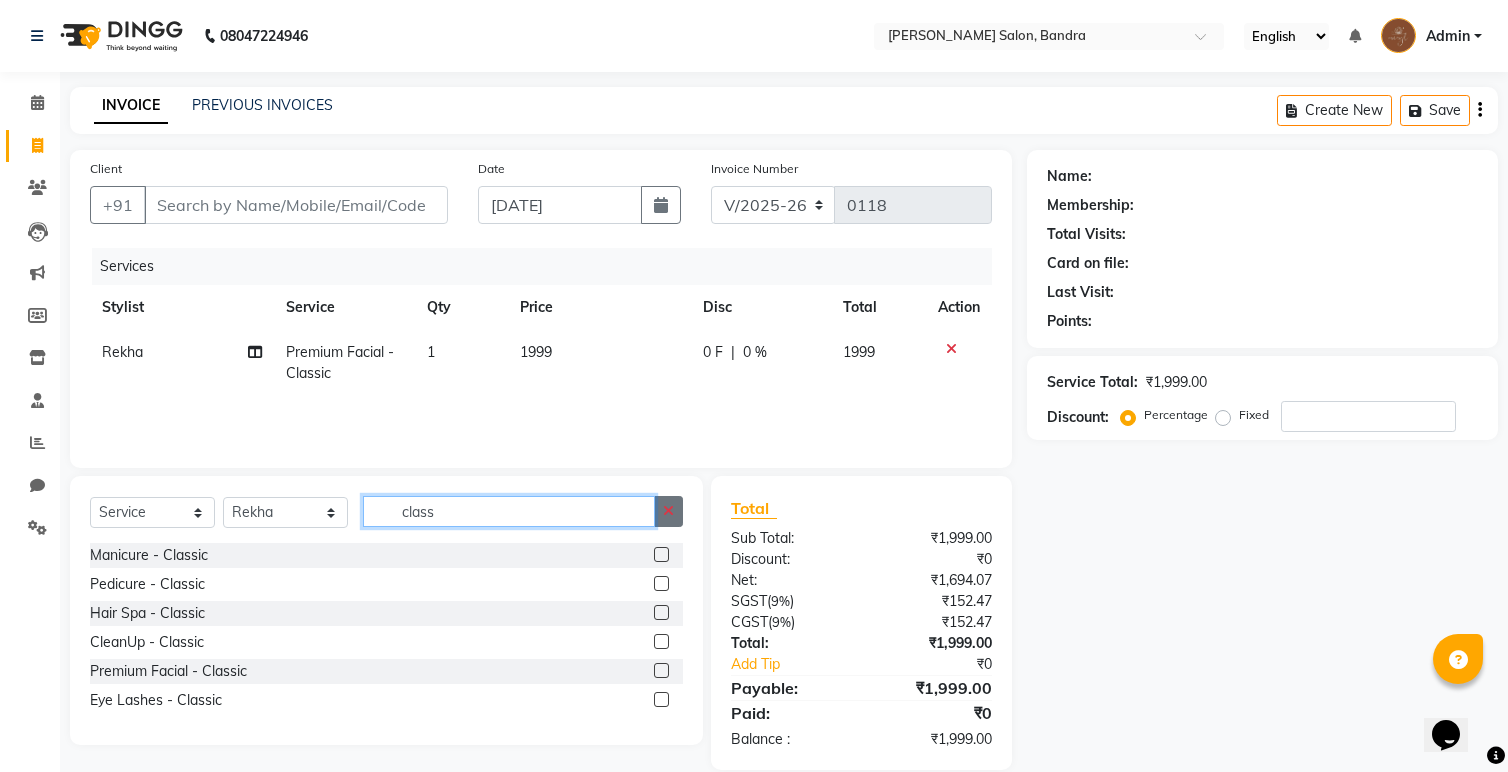 type 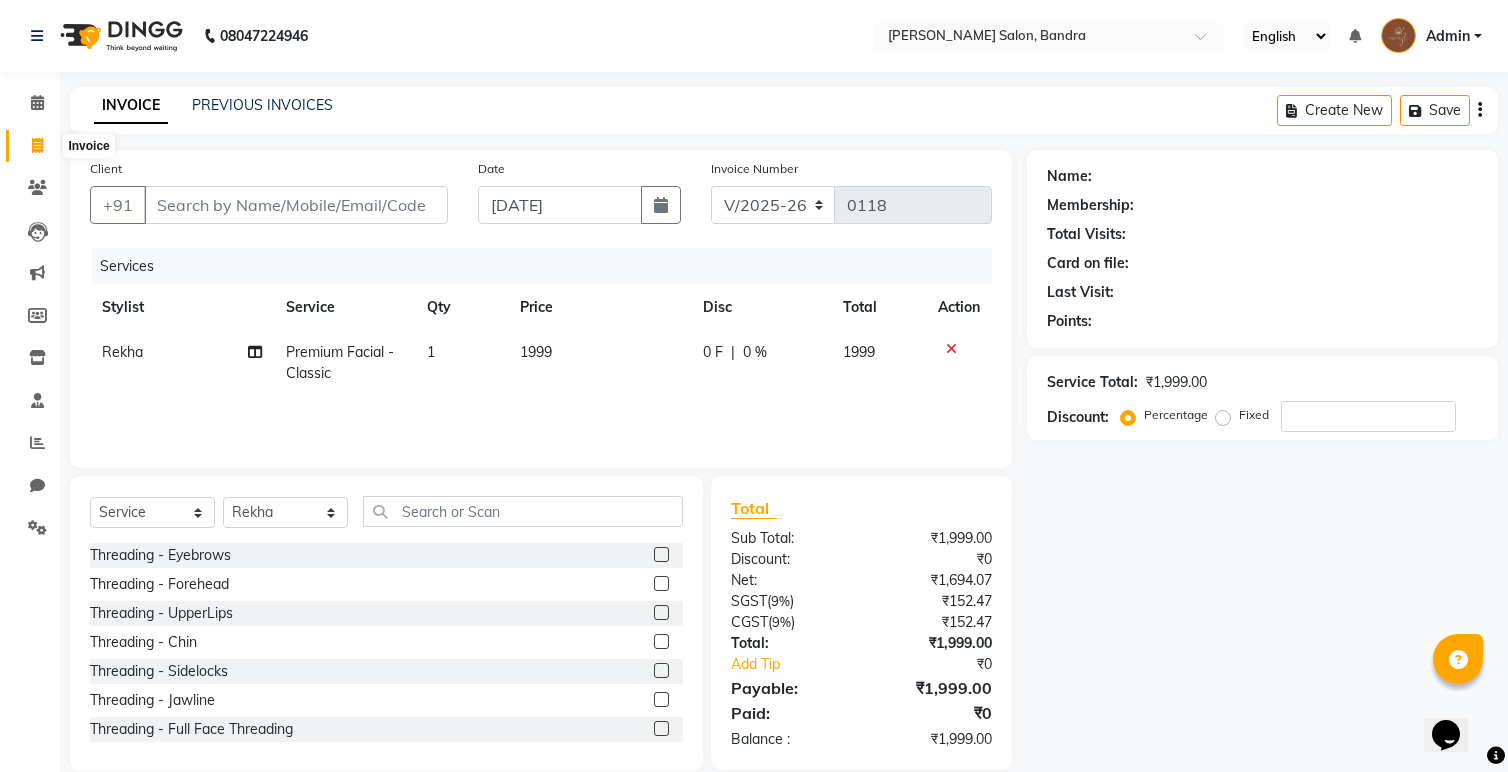 click 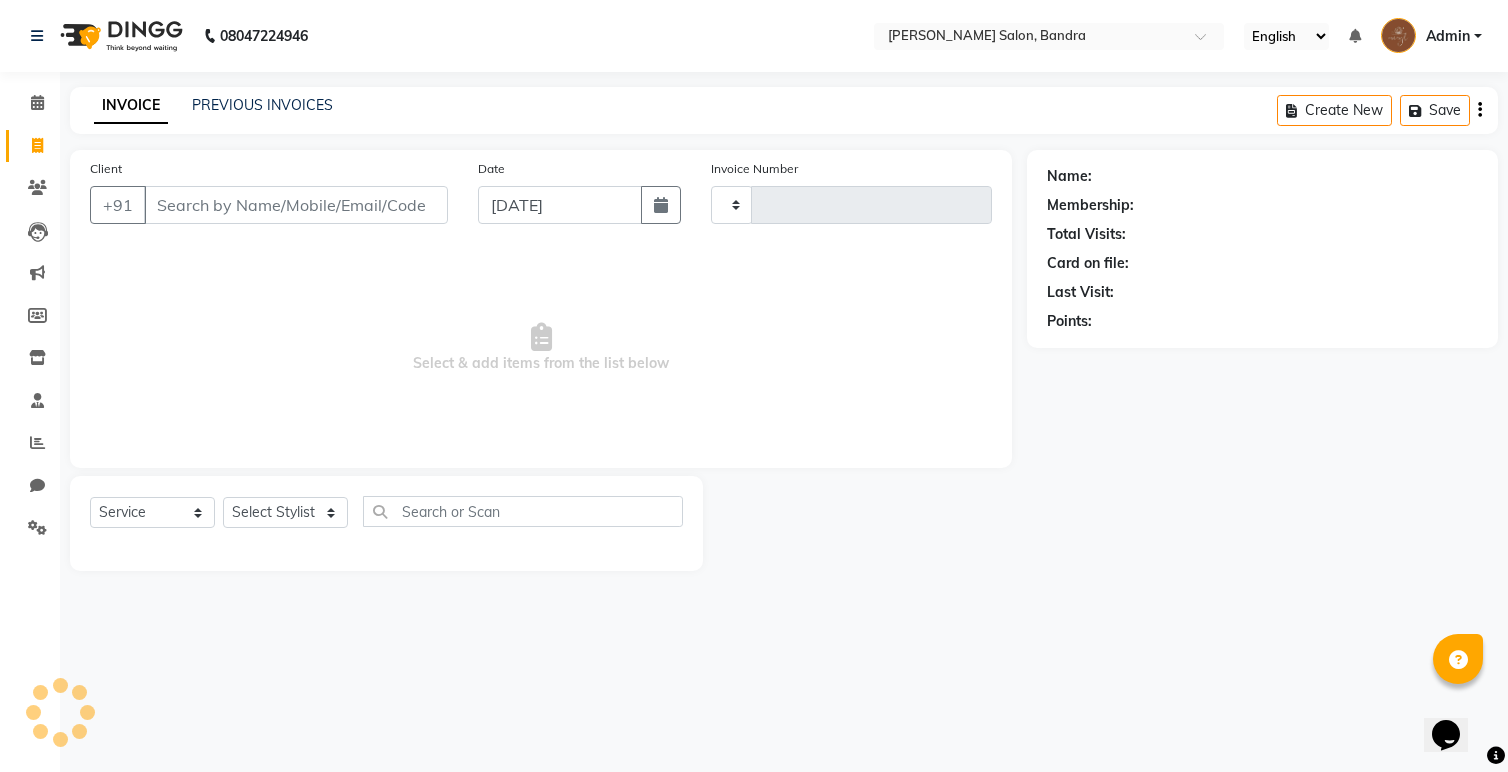type on "0118" 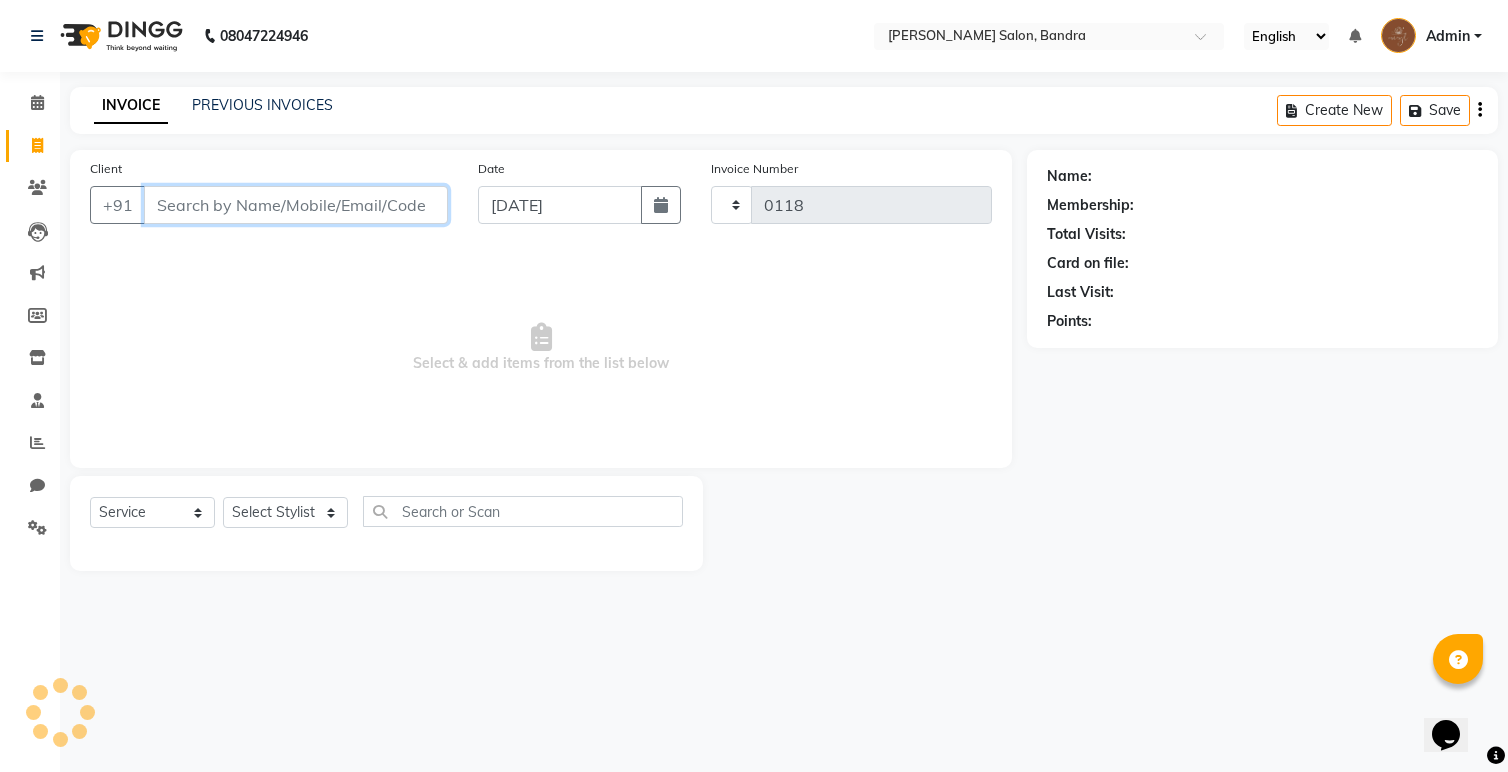 select on "7894" 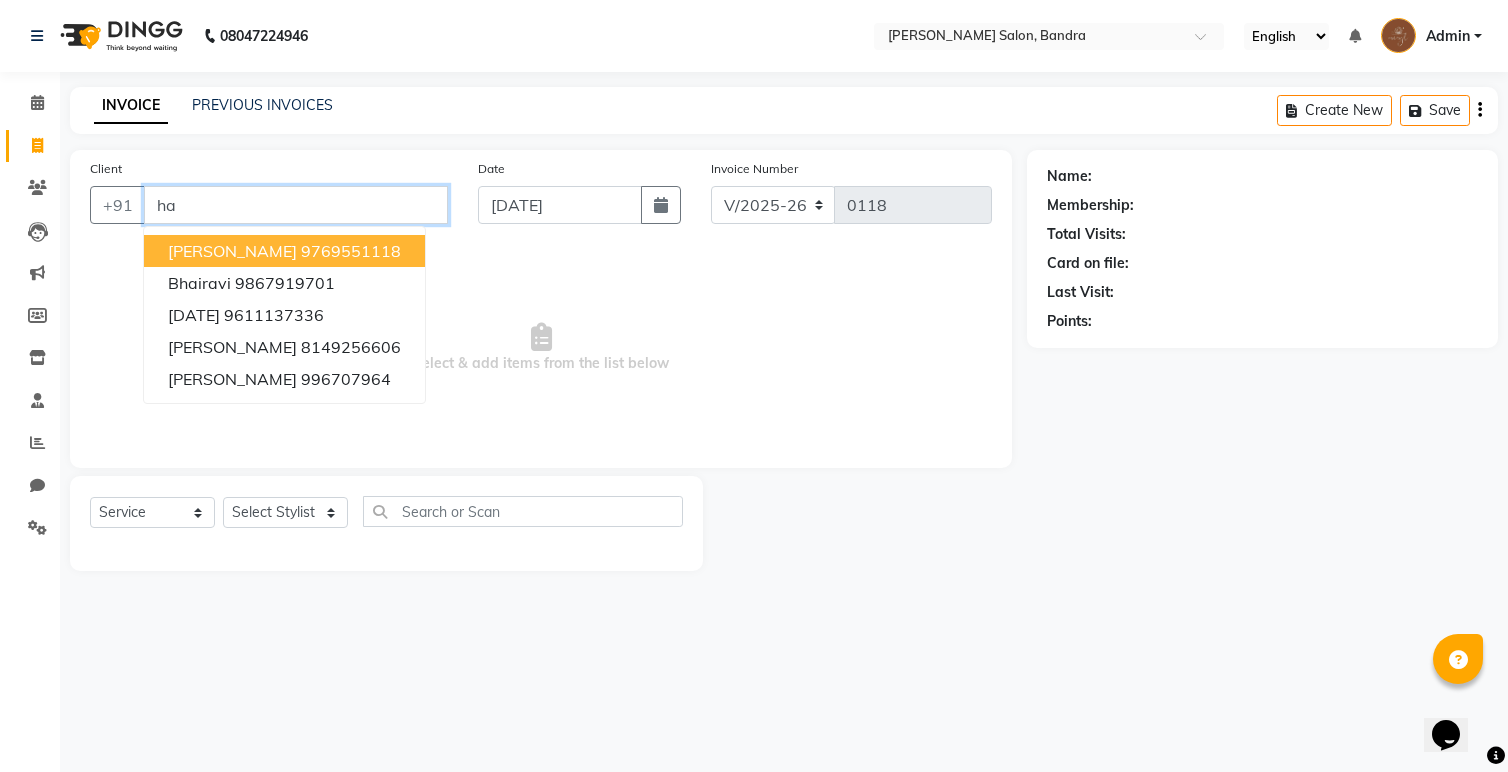 type on "h" 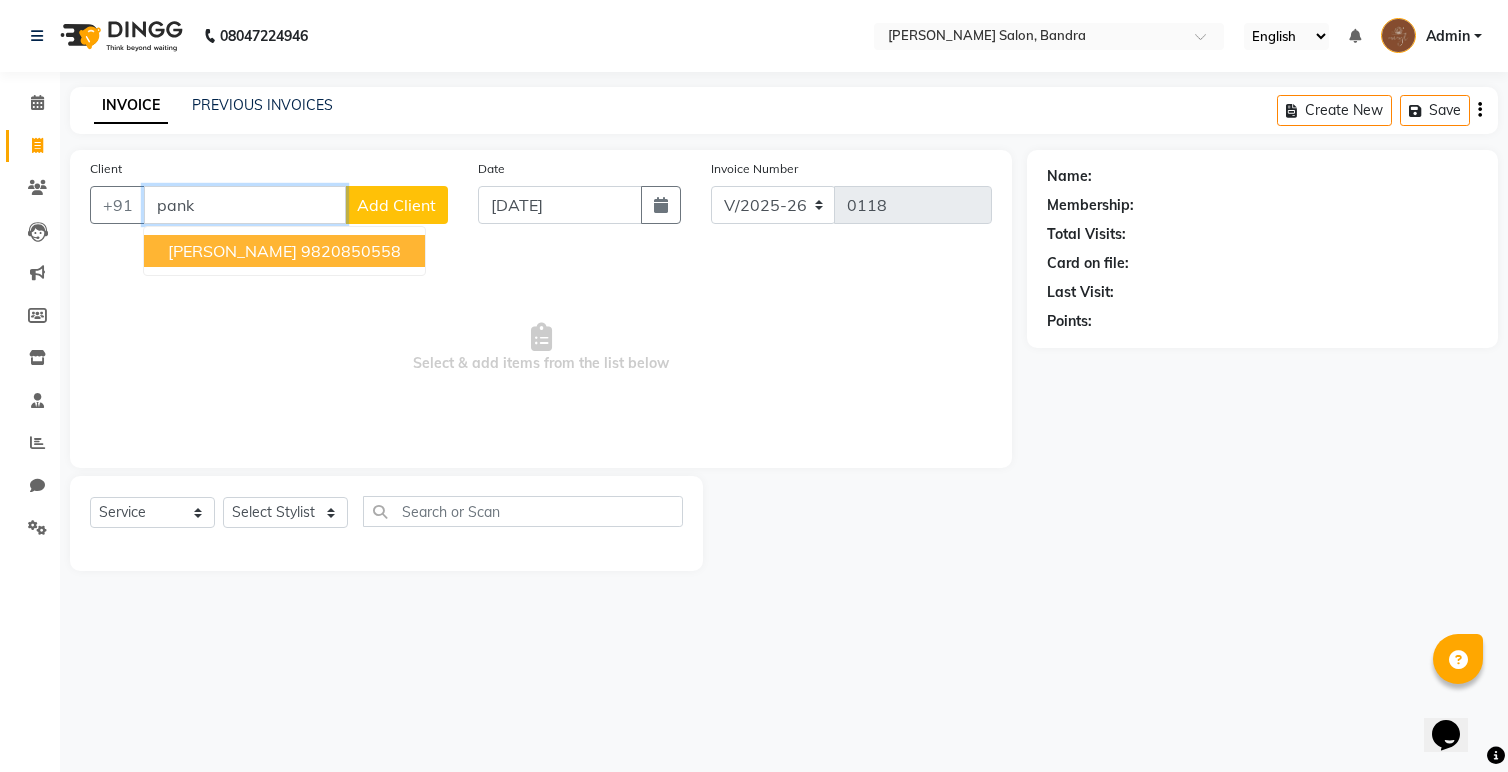 click on "9820850558" at bounding box center (351, 251) 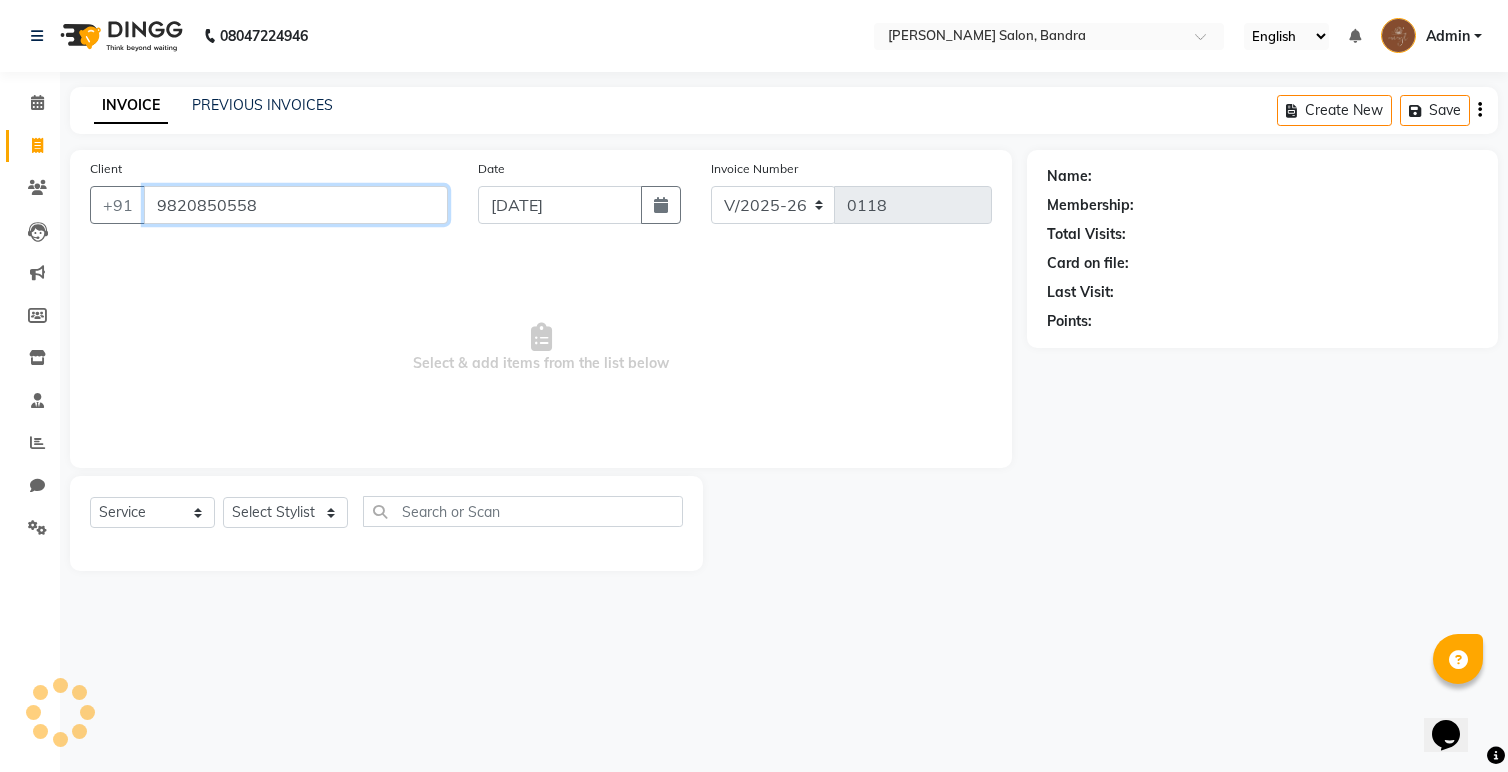 type on "9820850558" 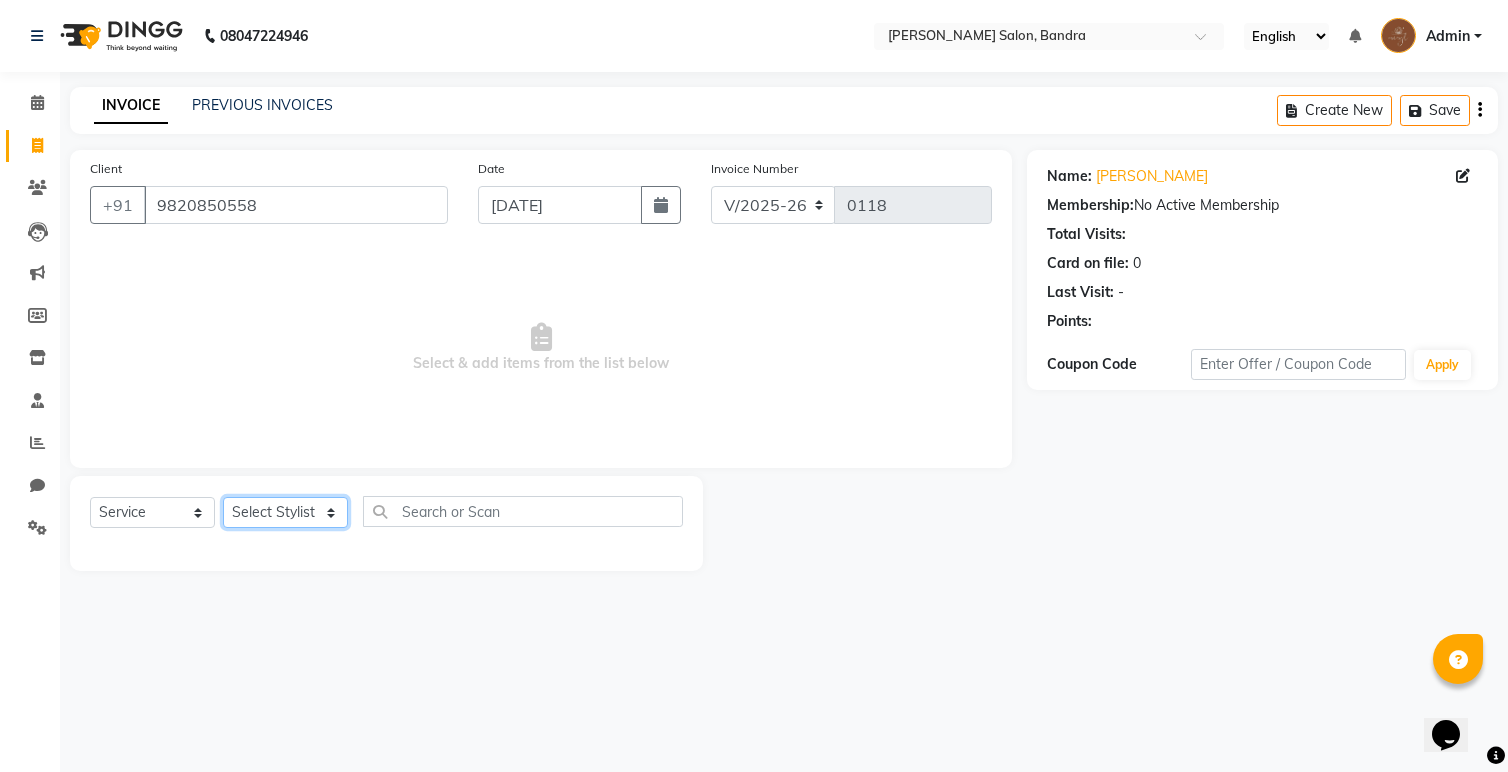 click on "Select Stylist [PERSON_NAME]  [PERSON_NAME] [PERSON_NAME]" 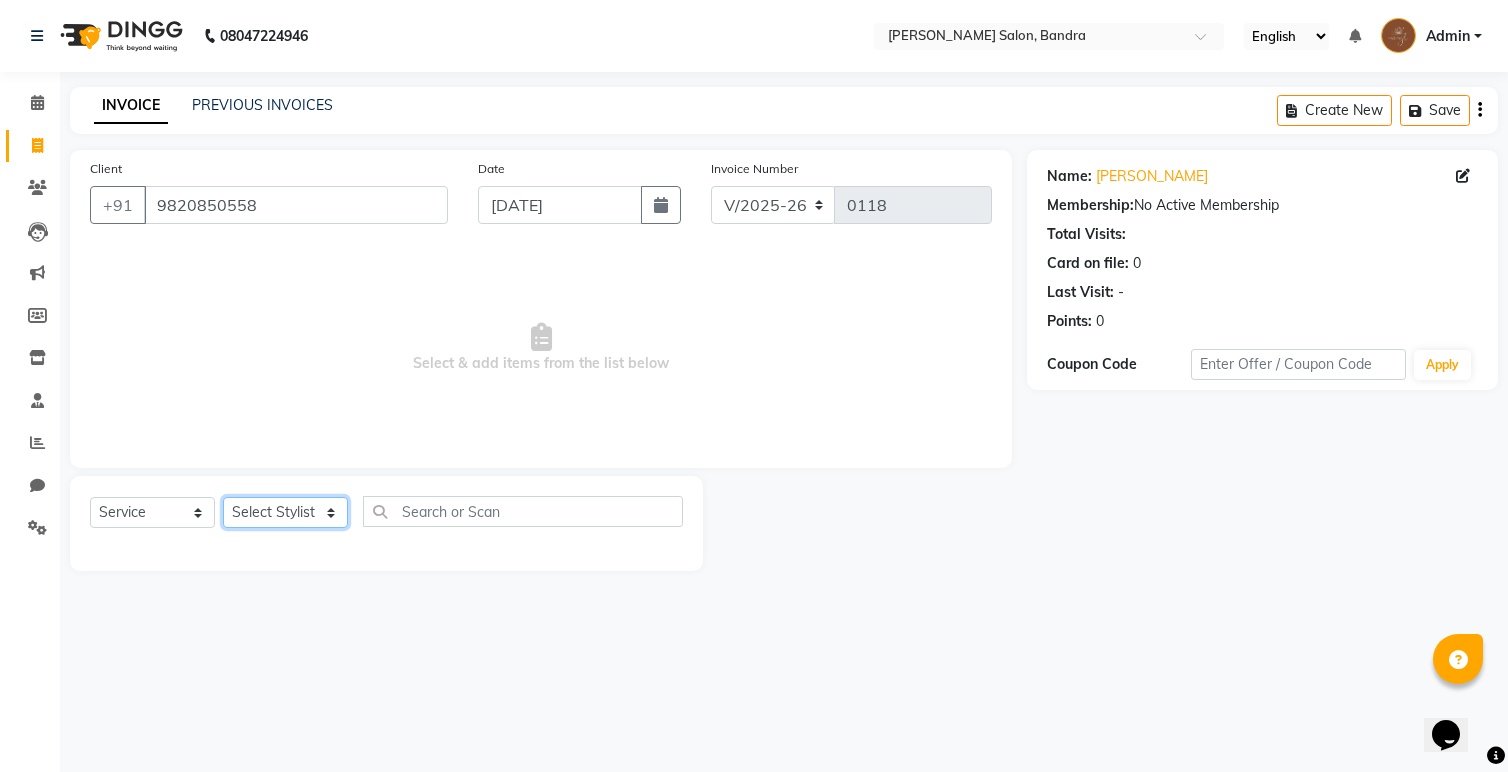 select on "70710" 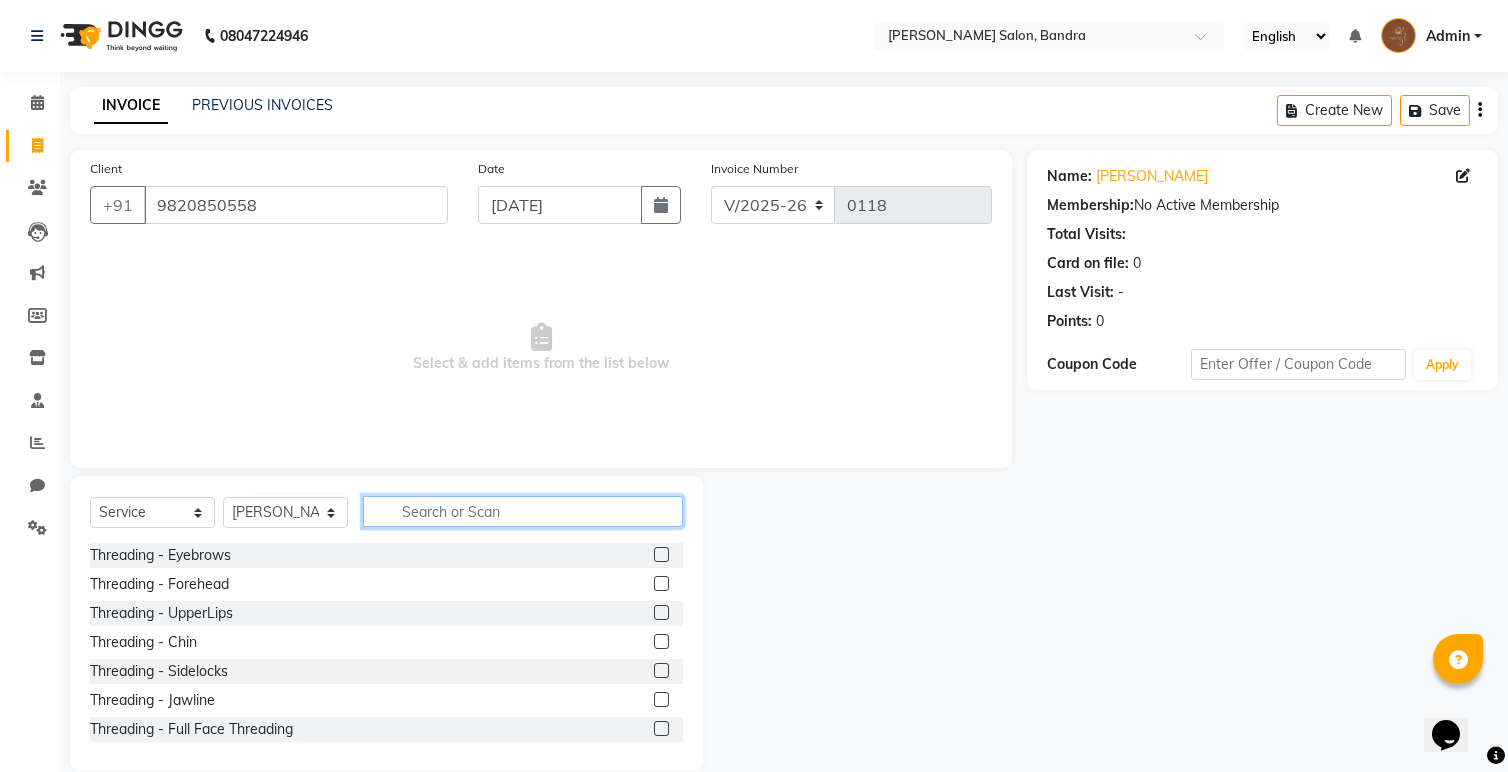 click 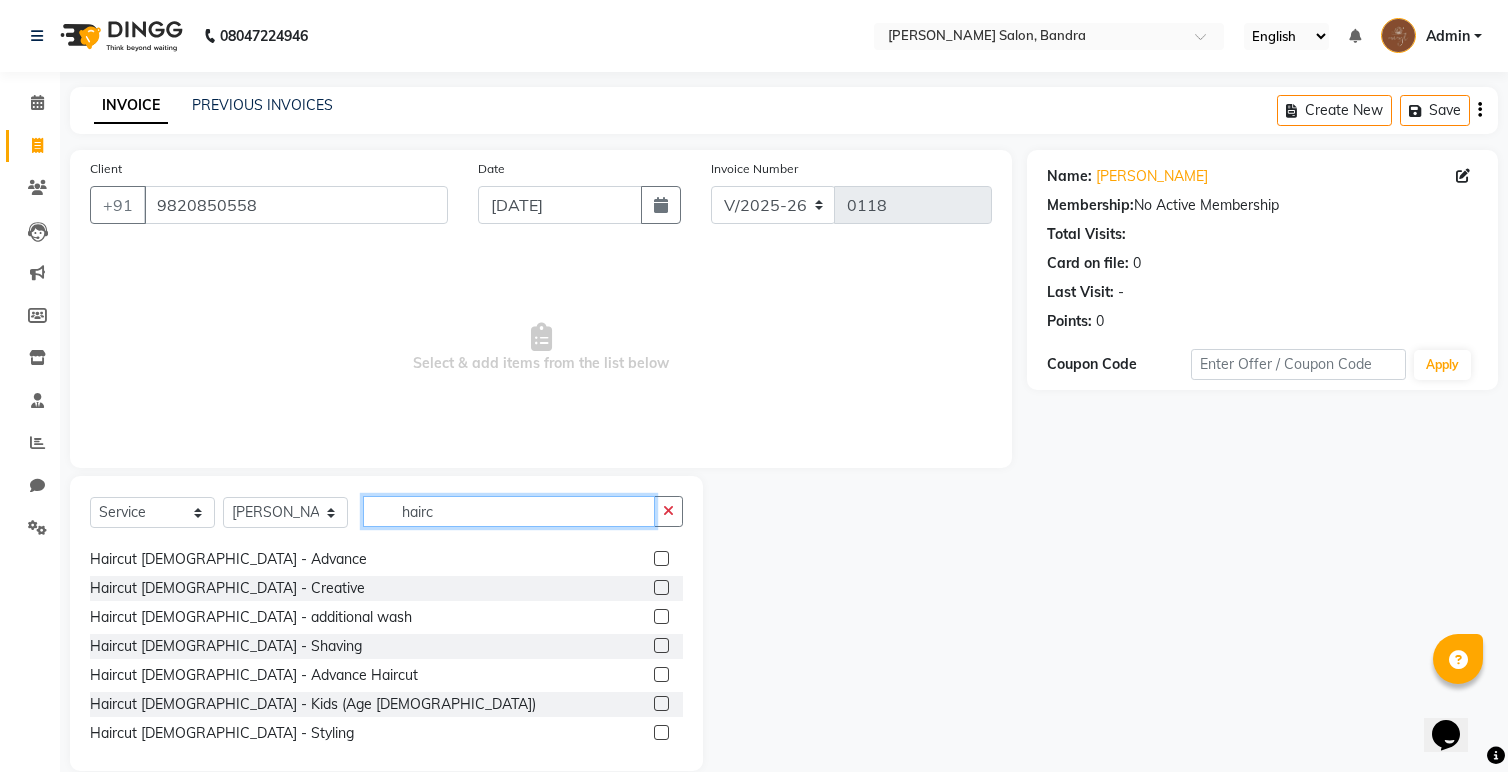 scroll, scrollTop: 87, scrollLeft: 0, axis: vertical 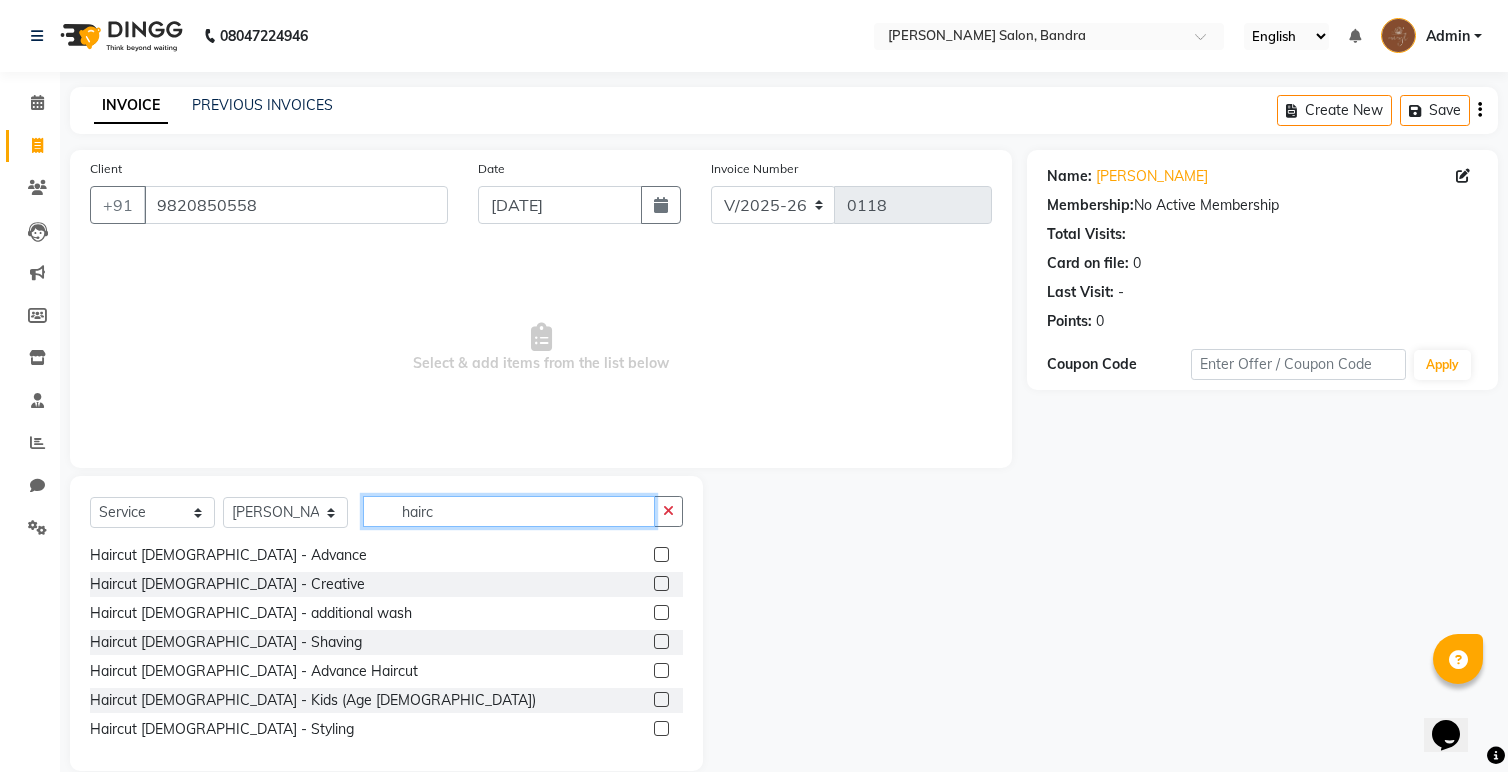 type on "hairc" 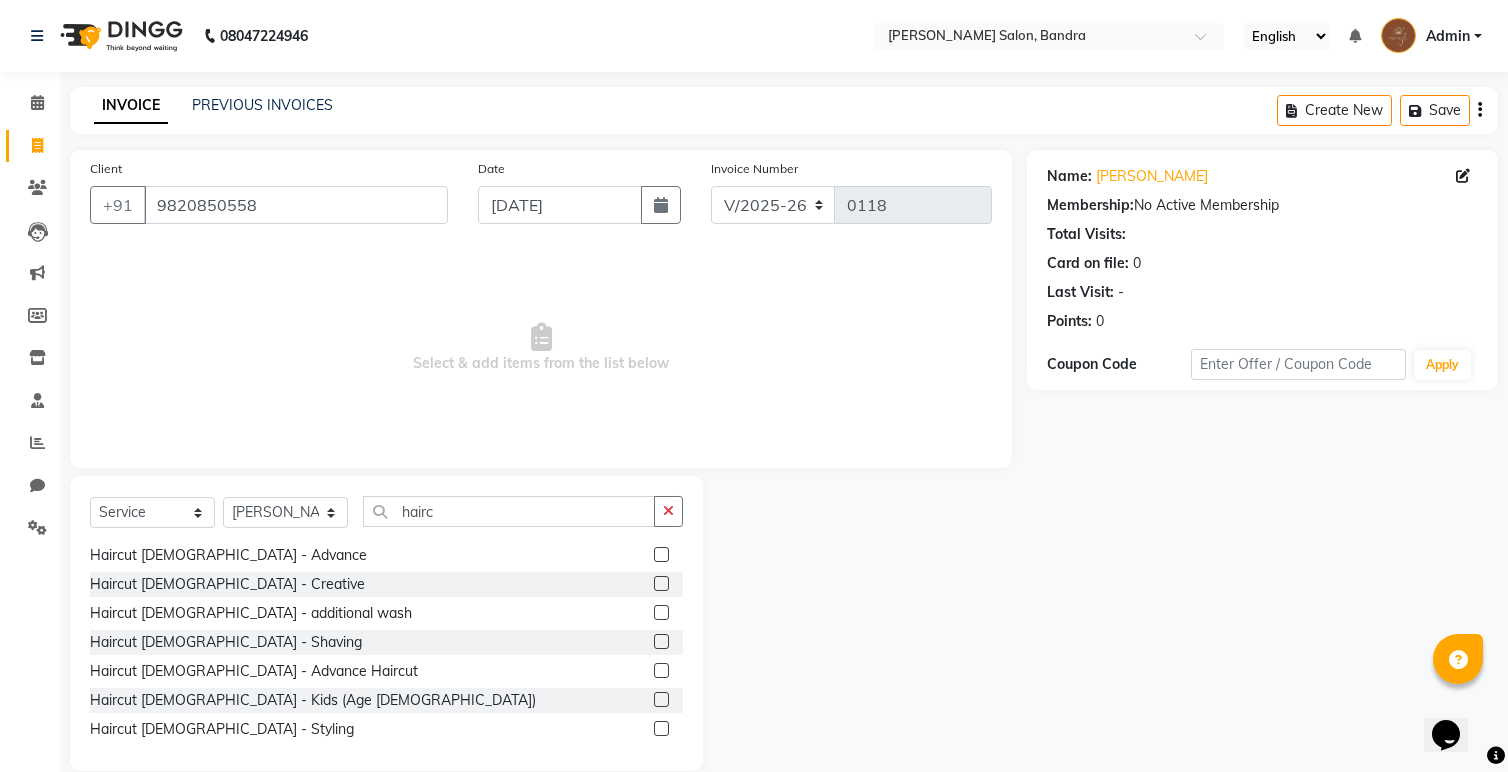 click 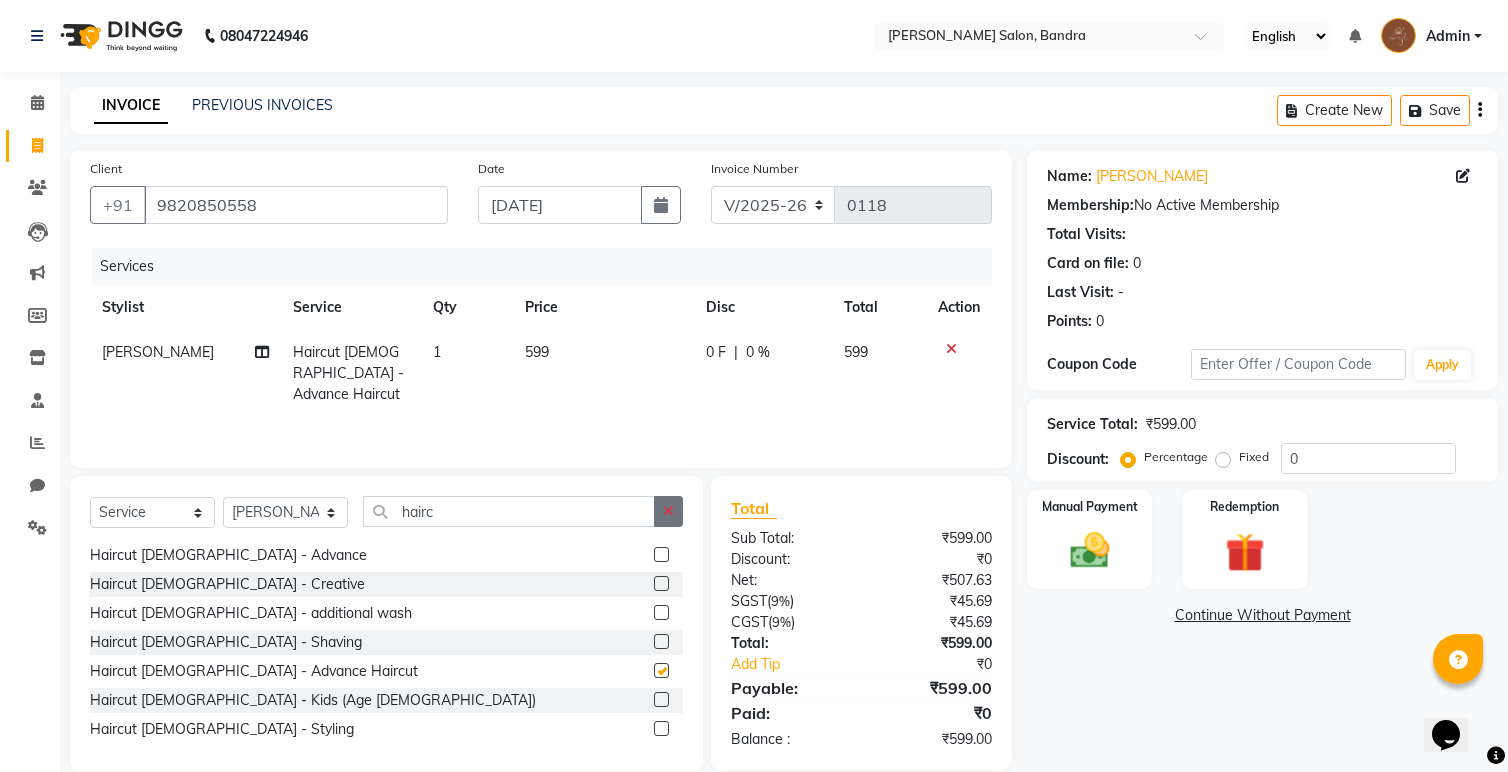 checkbox on "false" 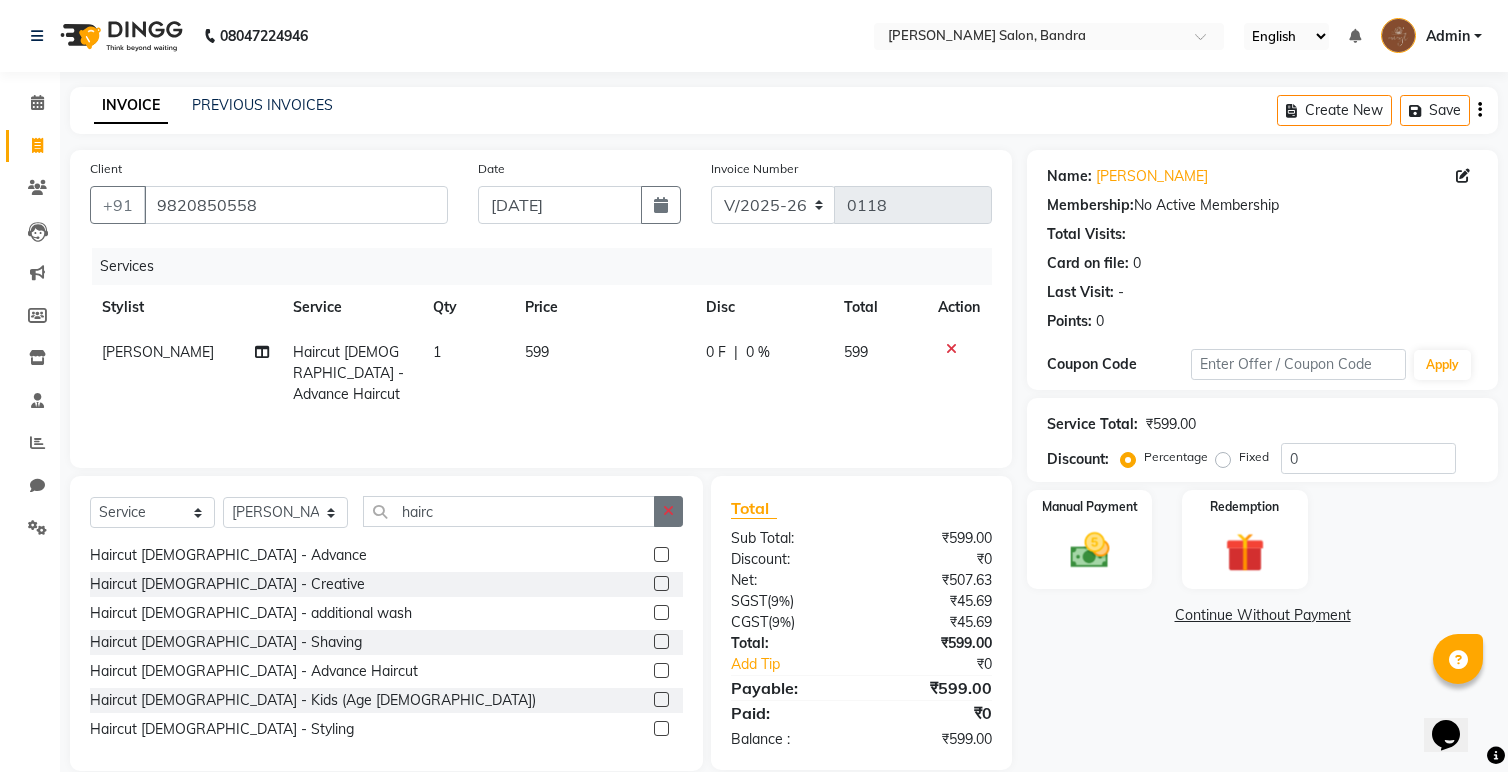 click 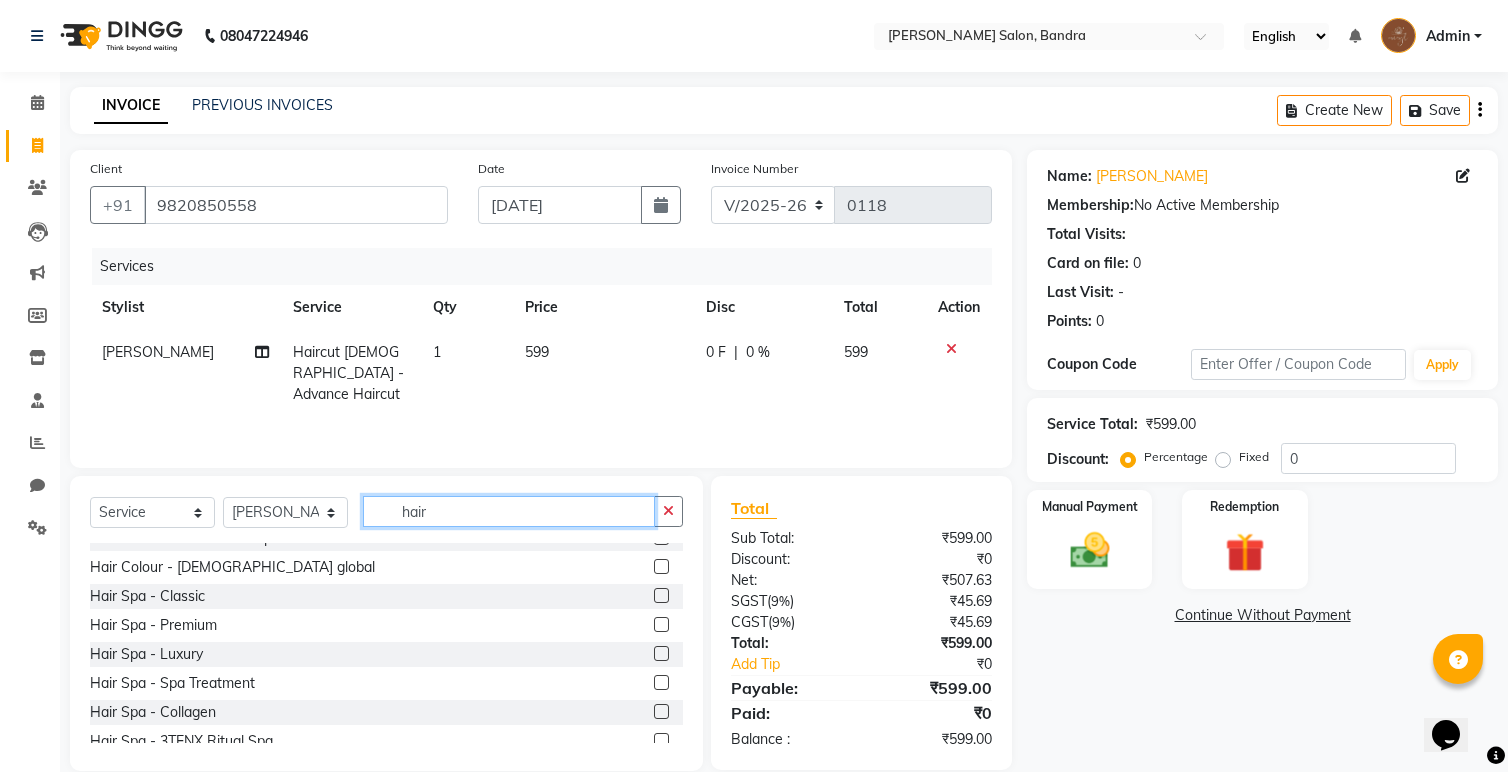 scroll, scrollTop: 662, scrollLeft: 0, axis: vertical 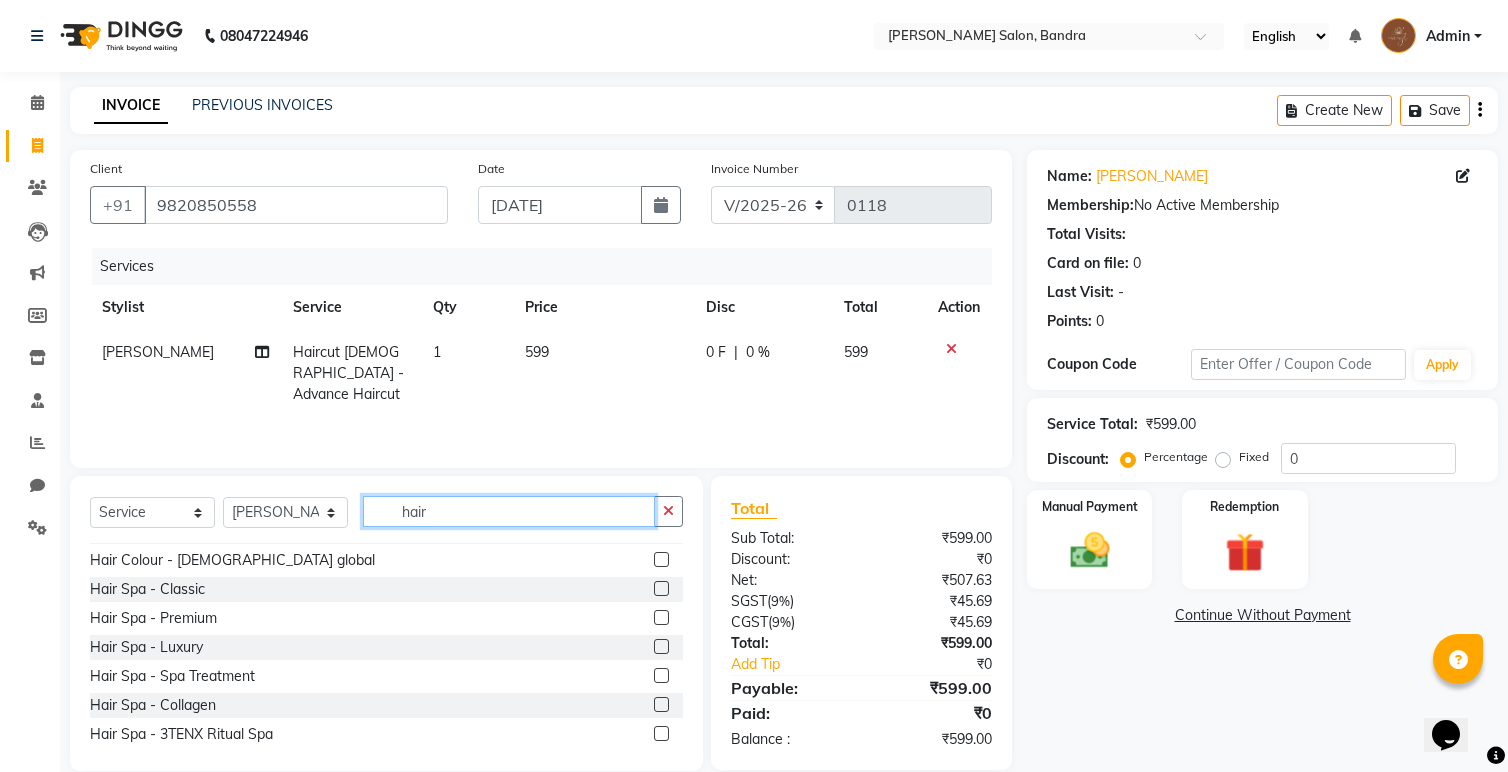 type on "hair" 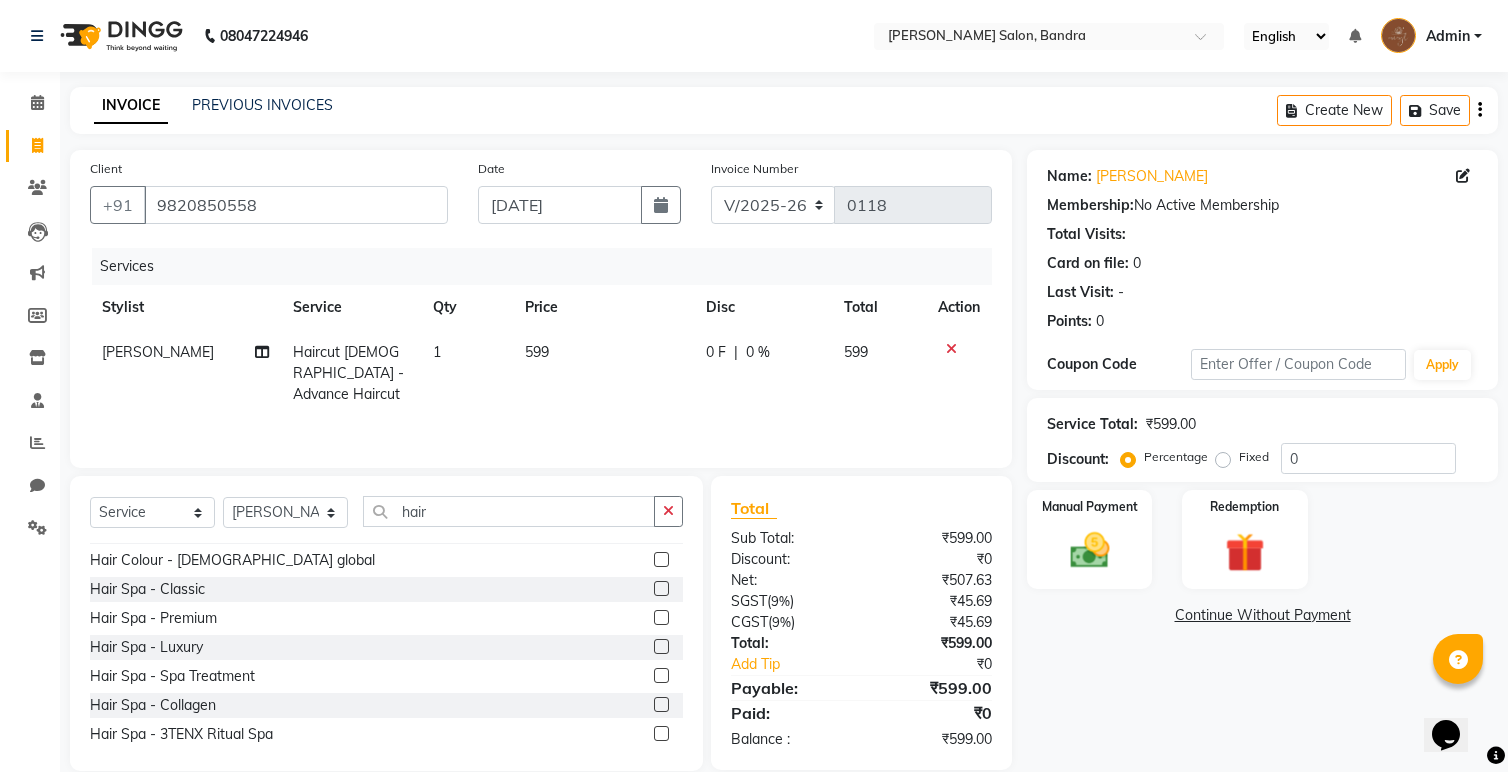 click 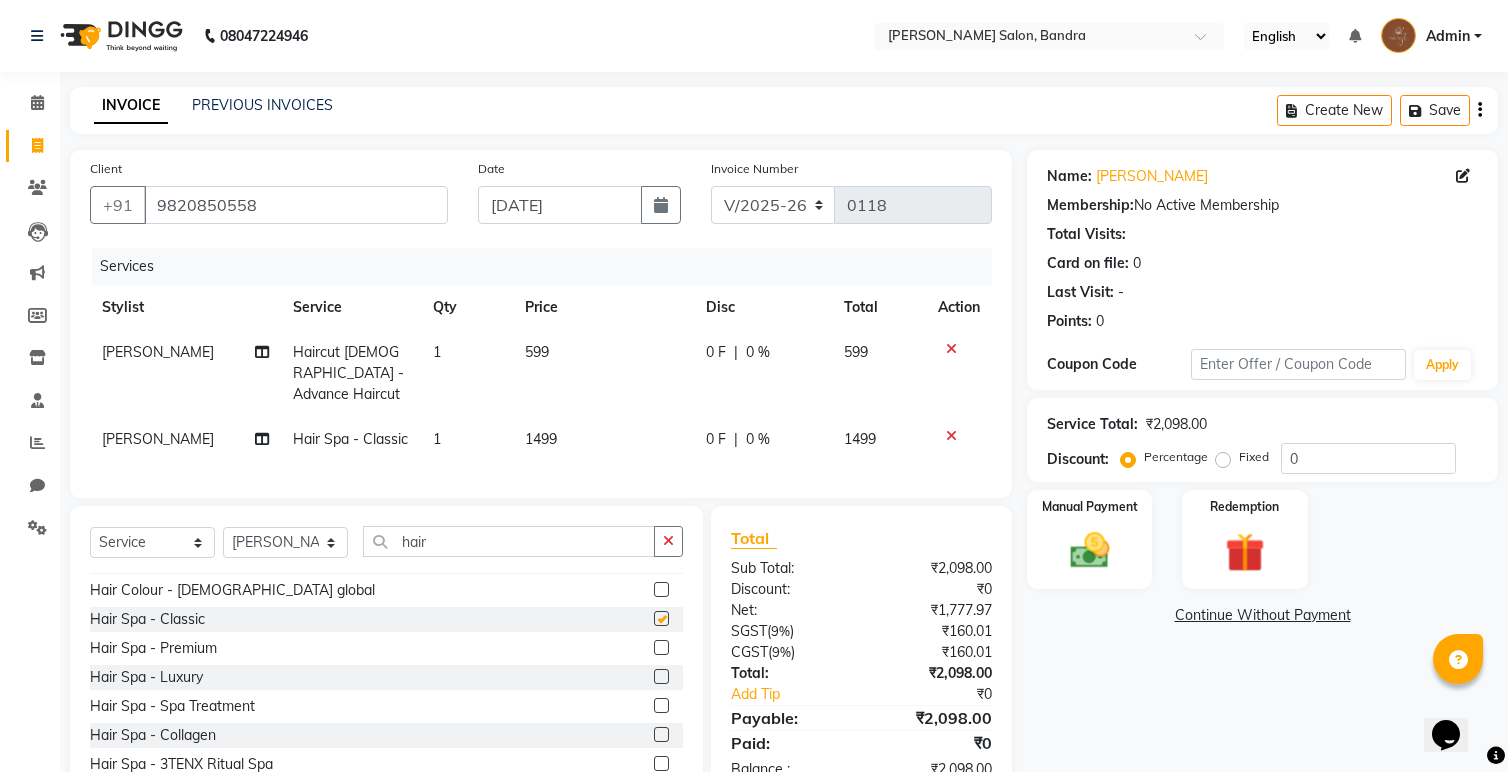 checkbox on "false" 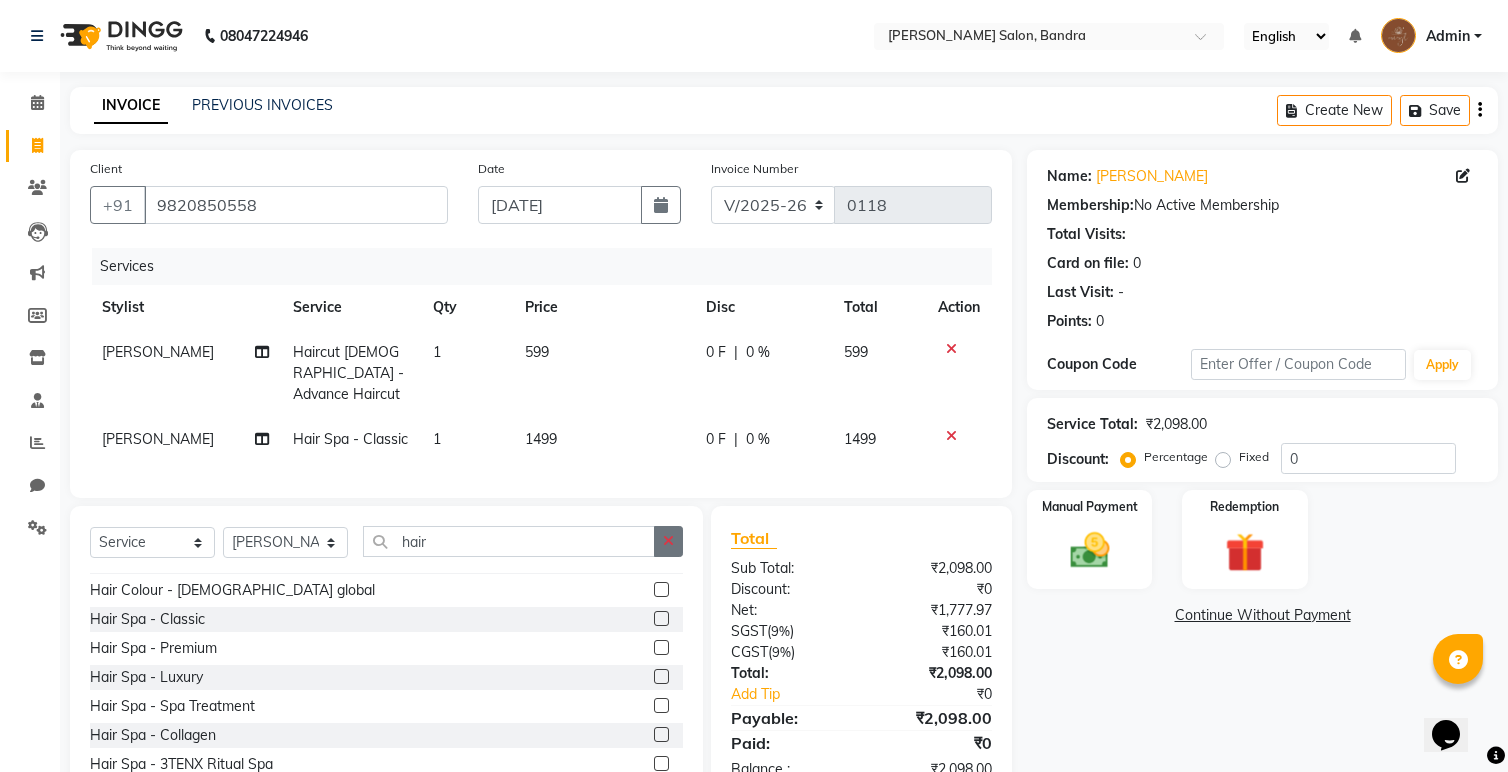 click 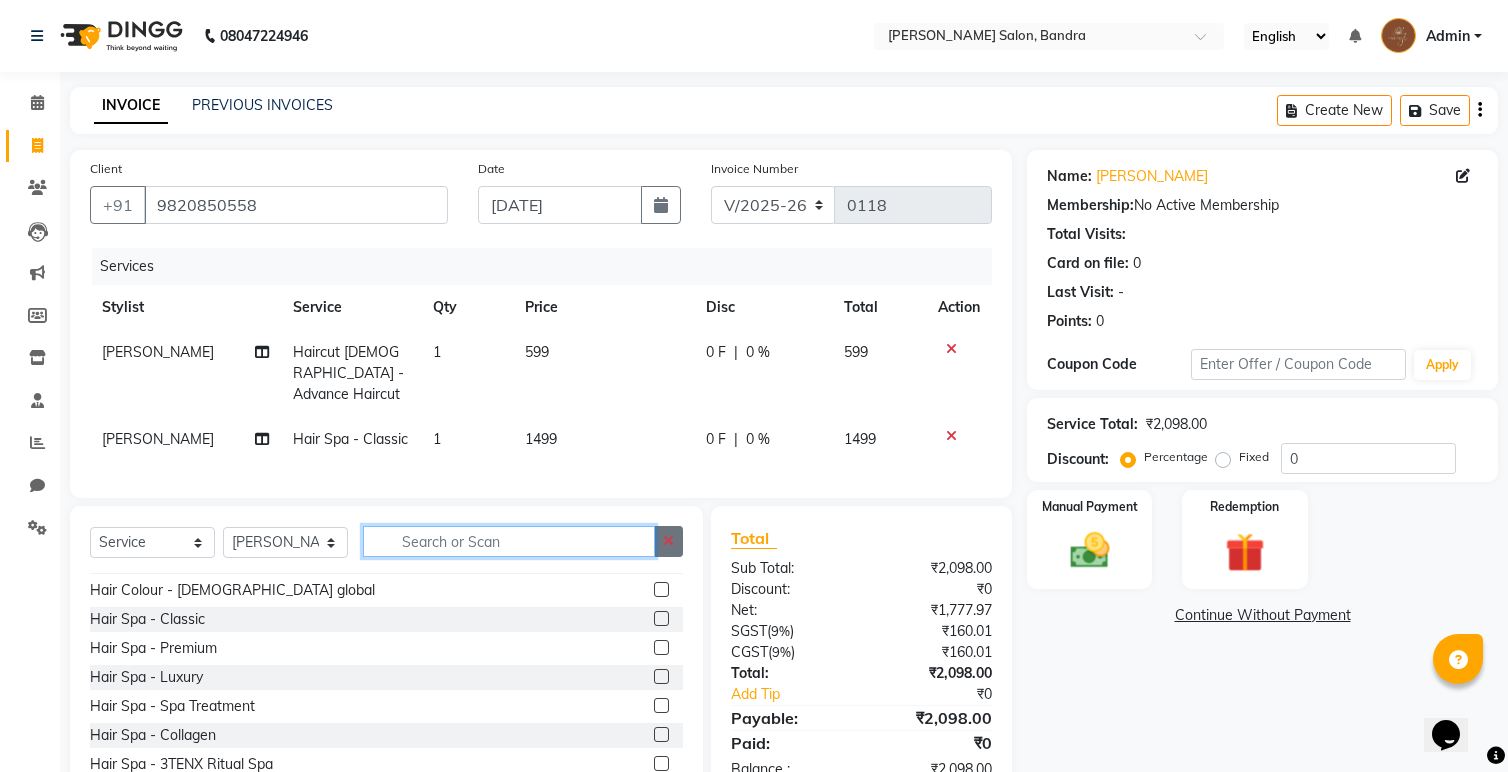scroll, scrollTop: 1213, scrollLeft: 0, axis: vertical 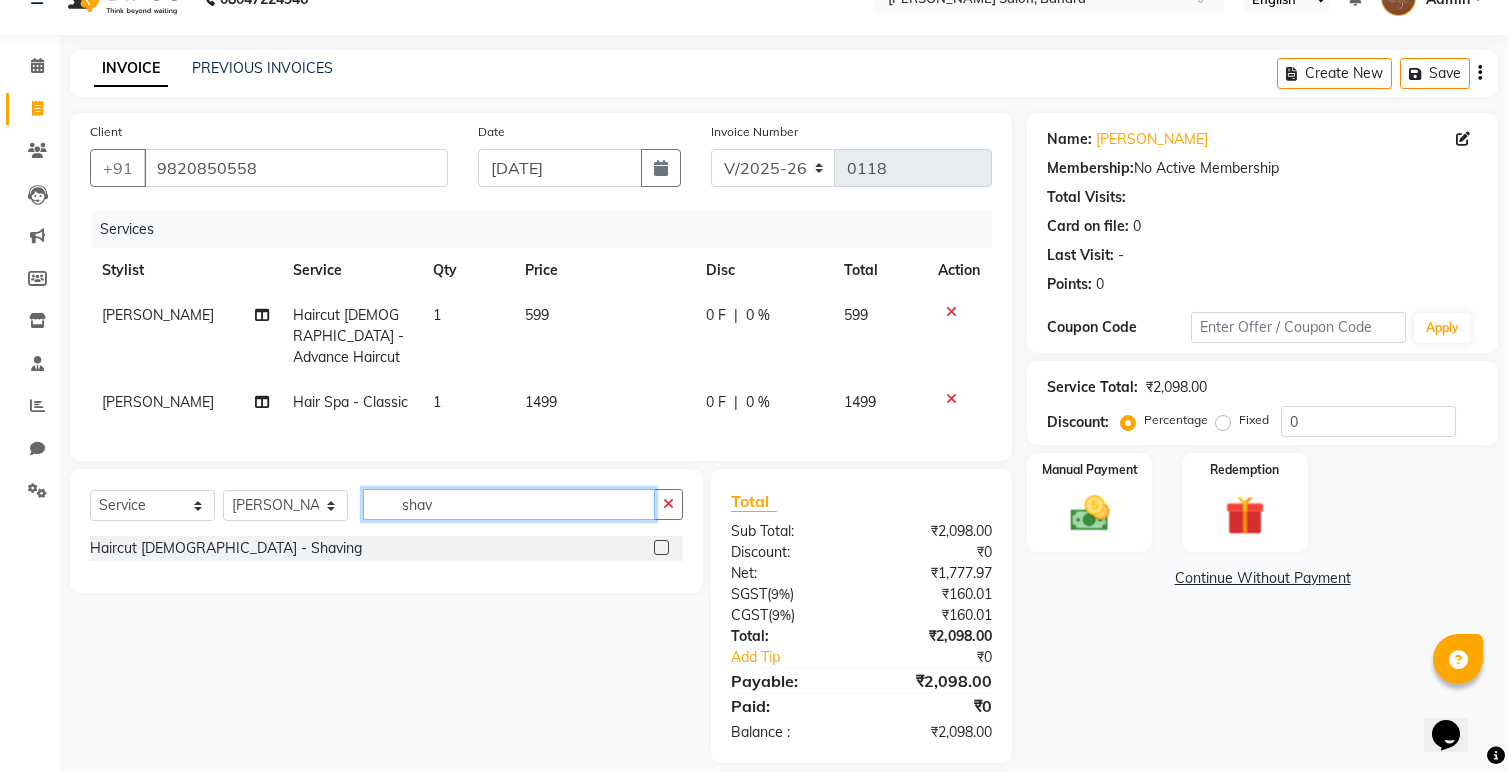 type on "shav" 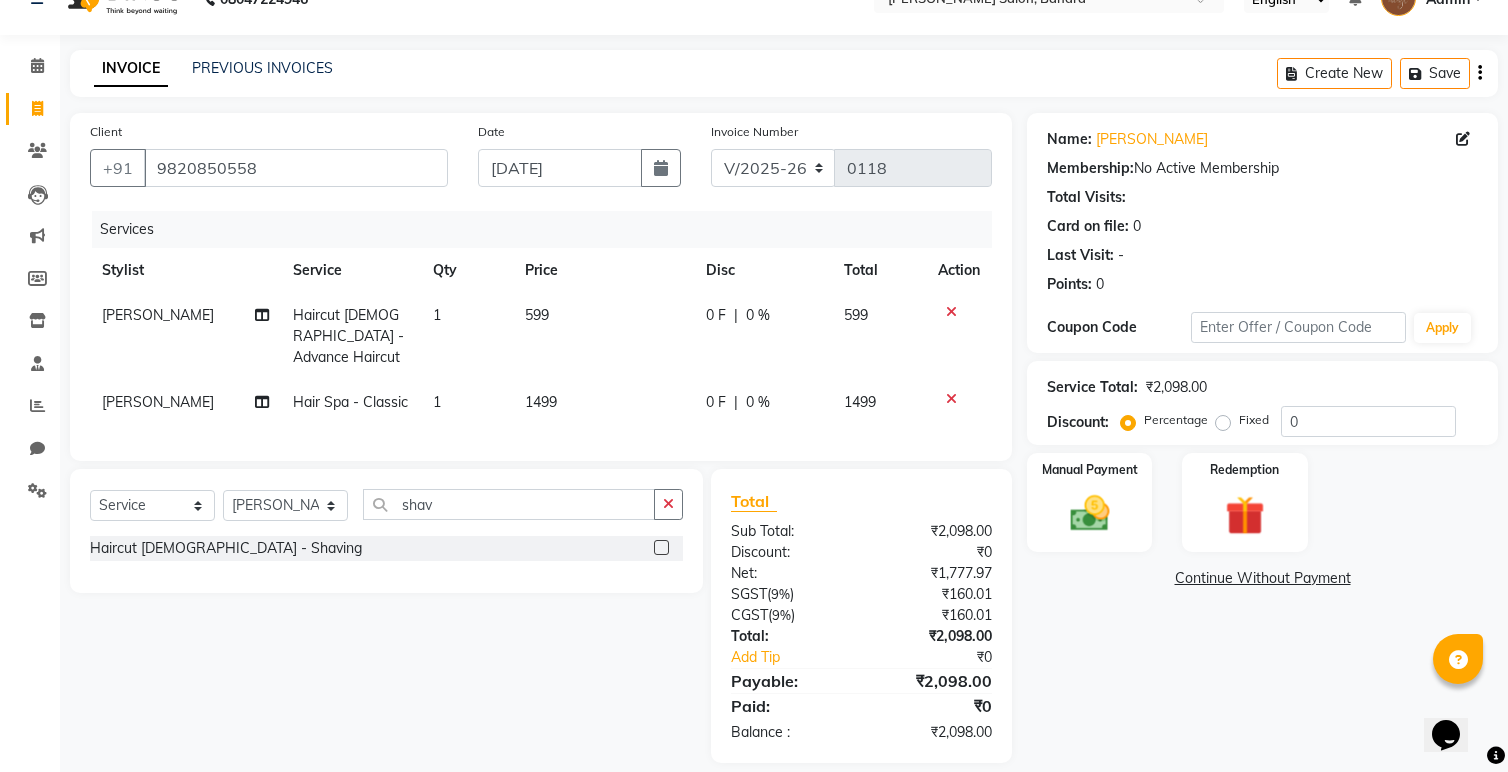 click 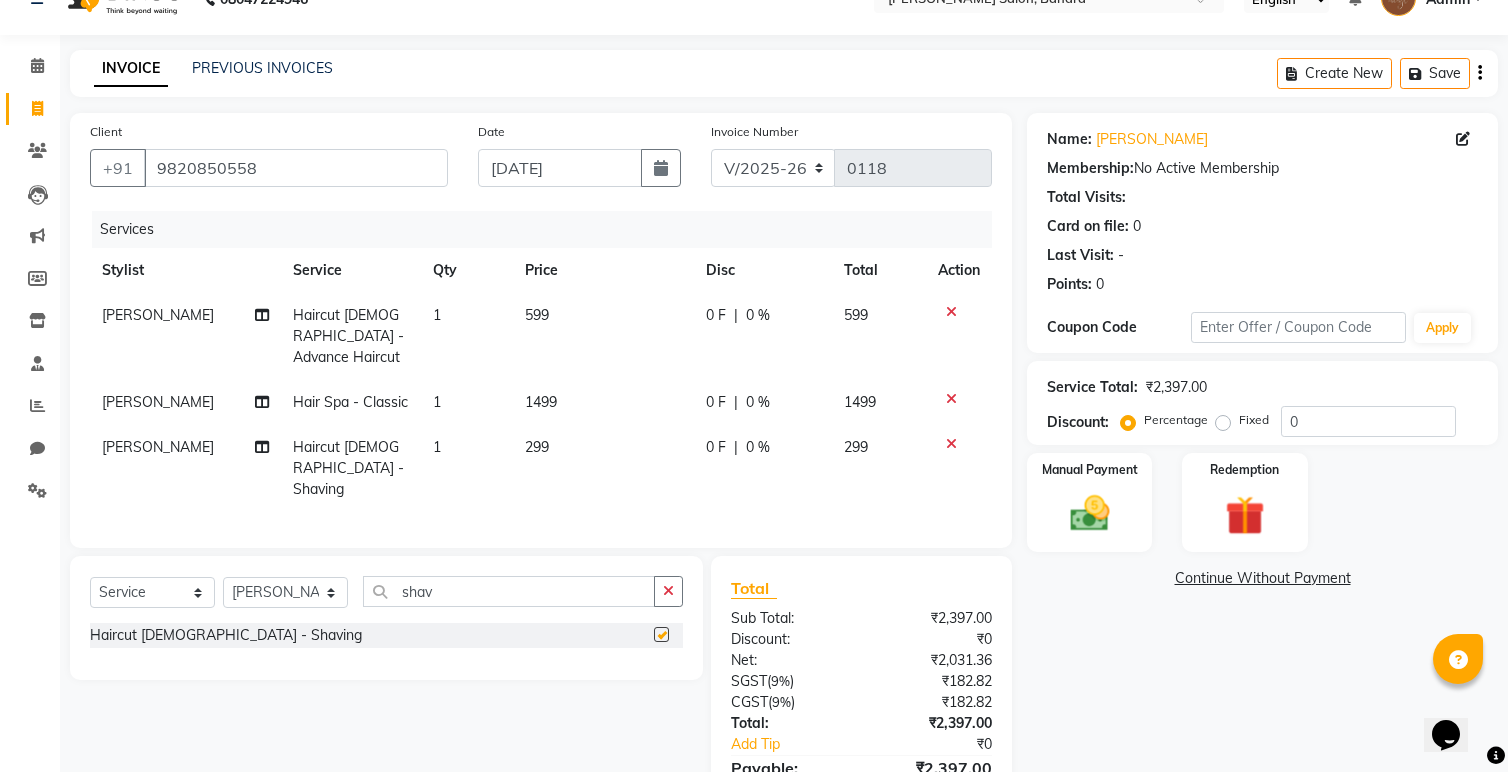 checkbox on "false" 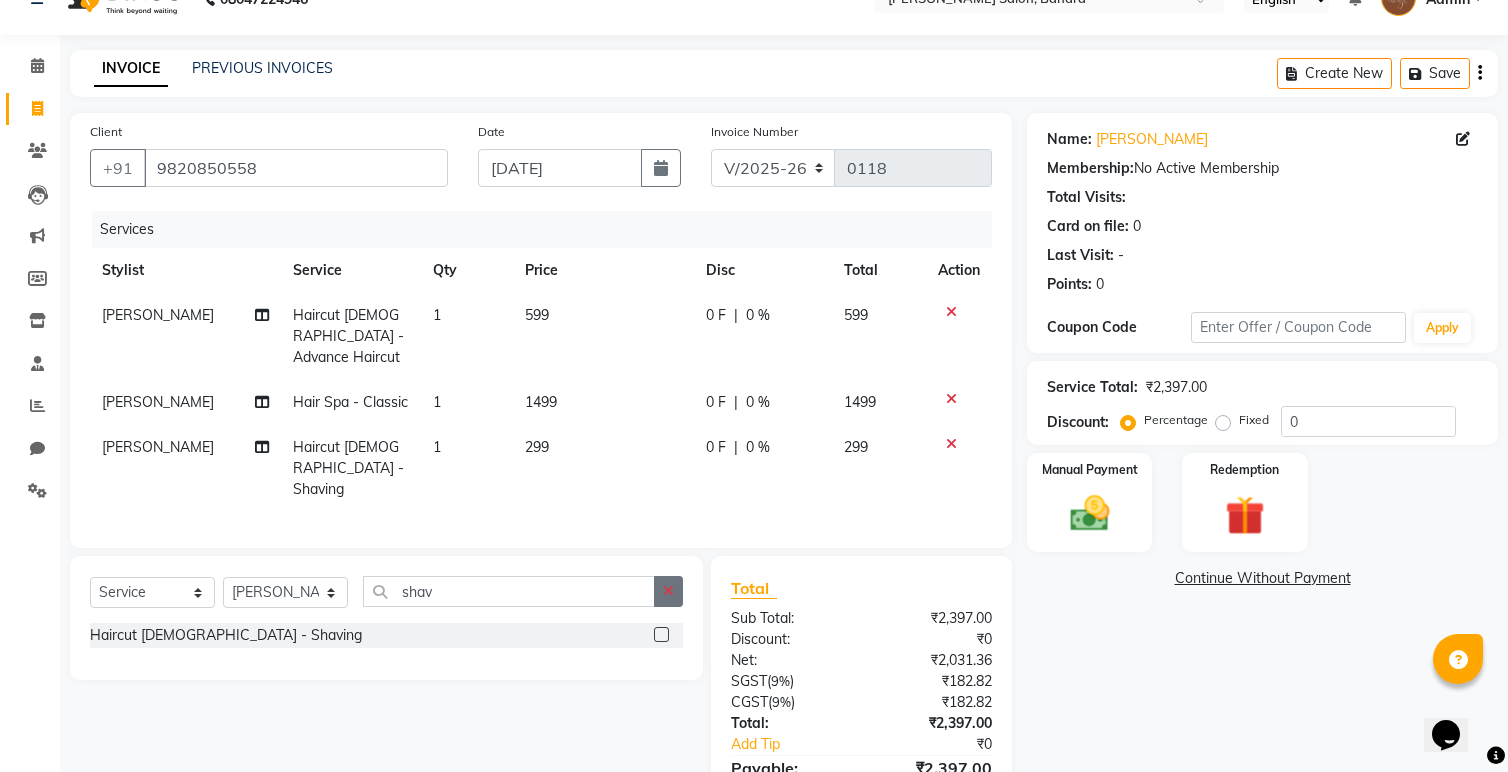 click 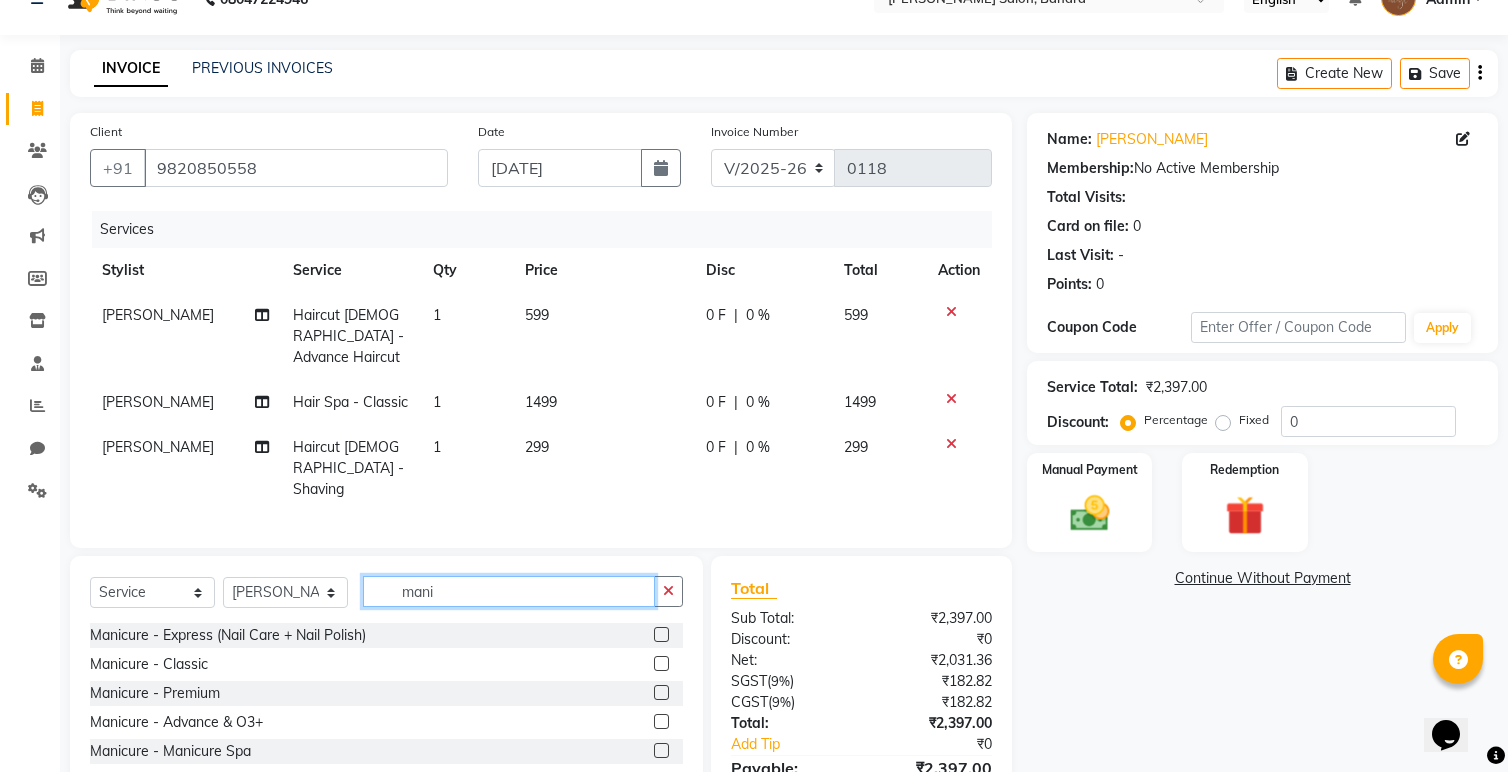 type on "mani" 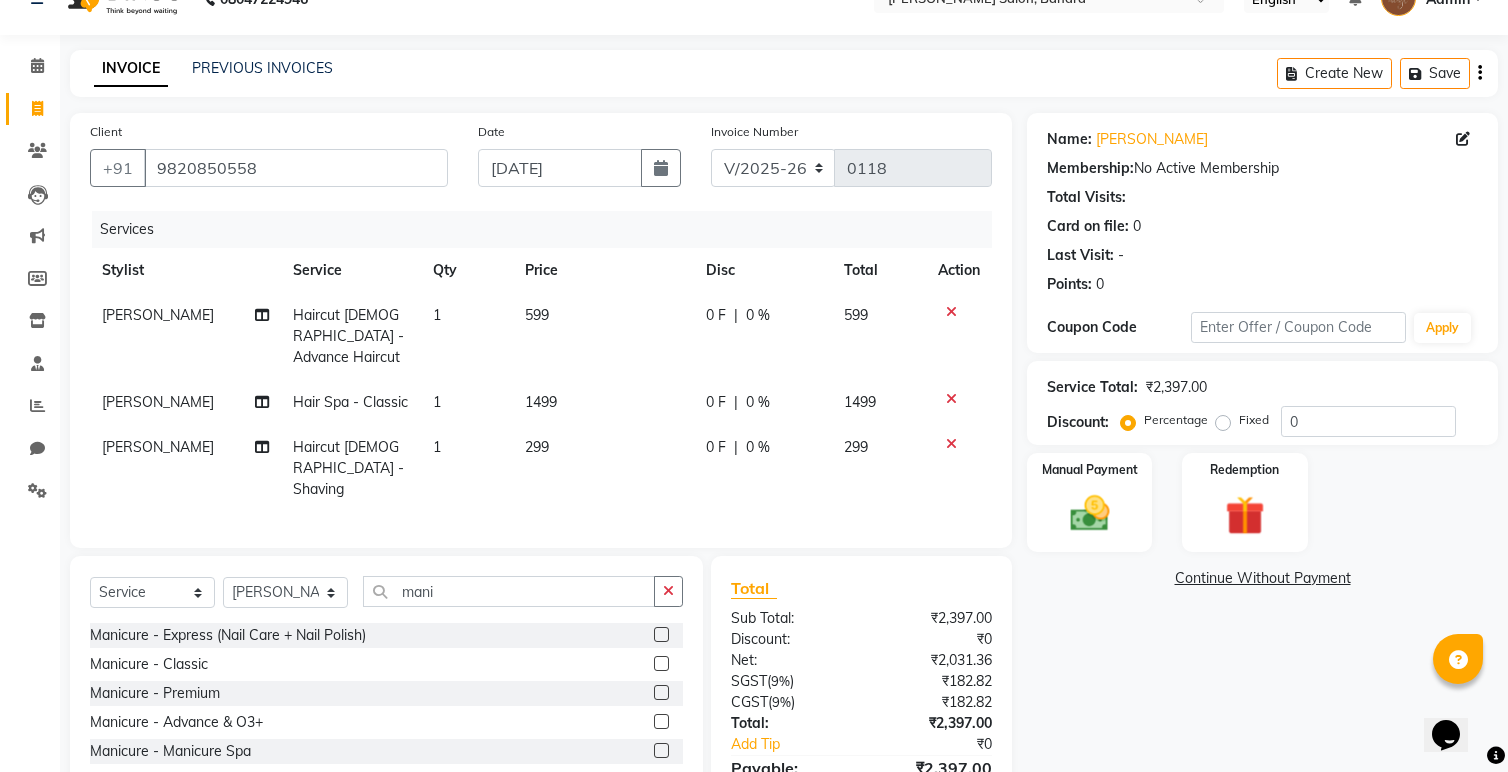 click 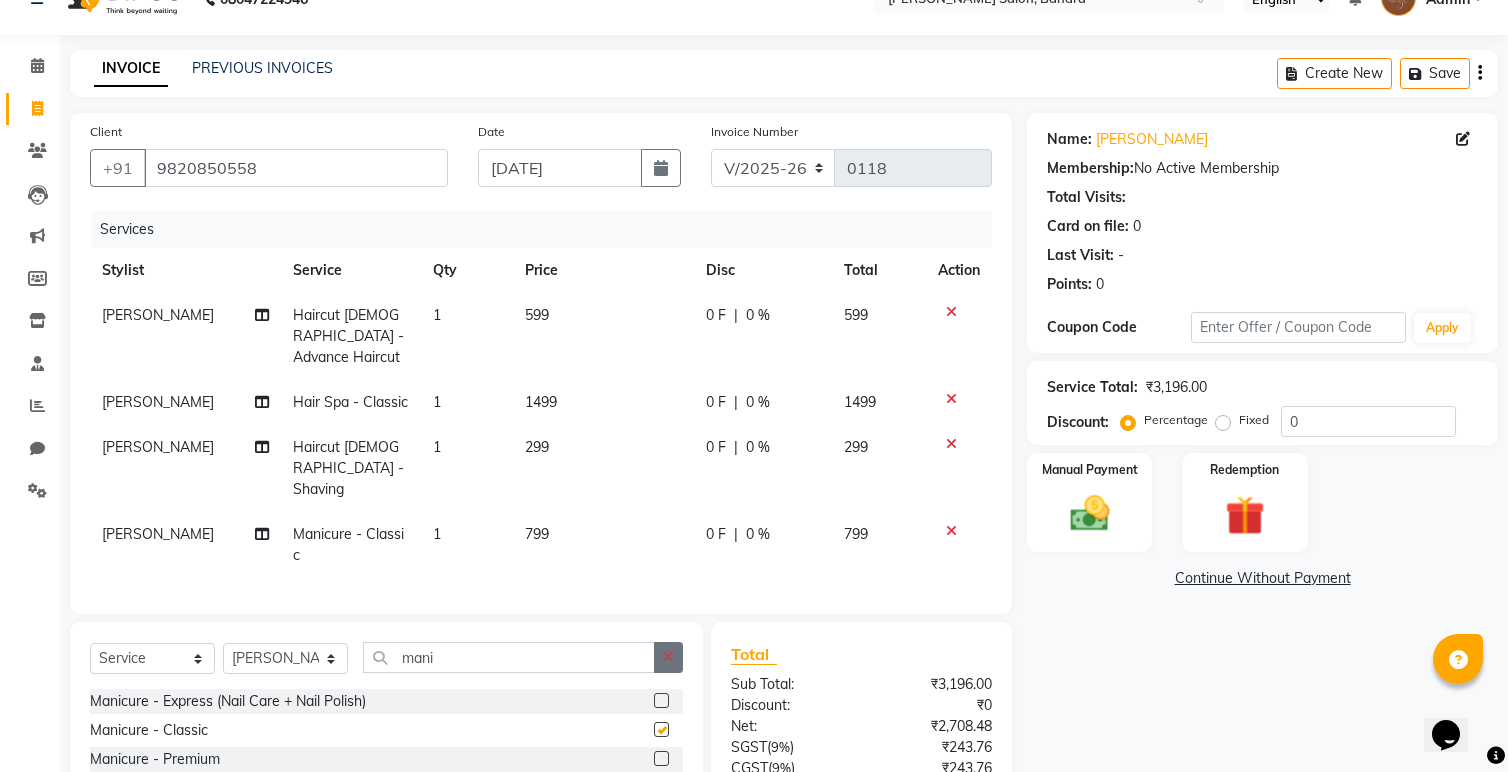 checkbox on "false" 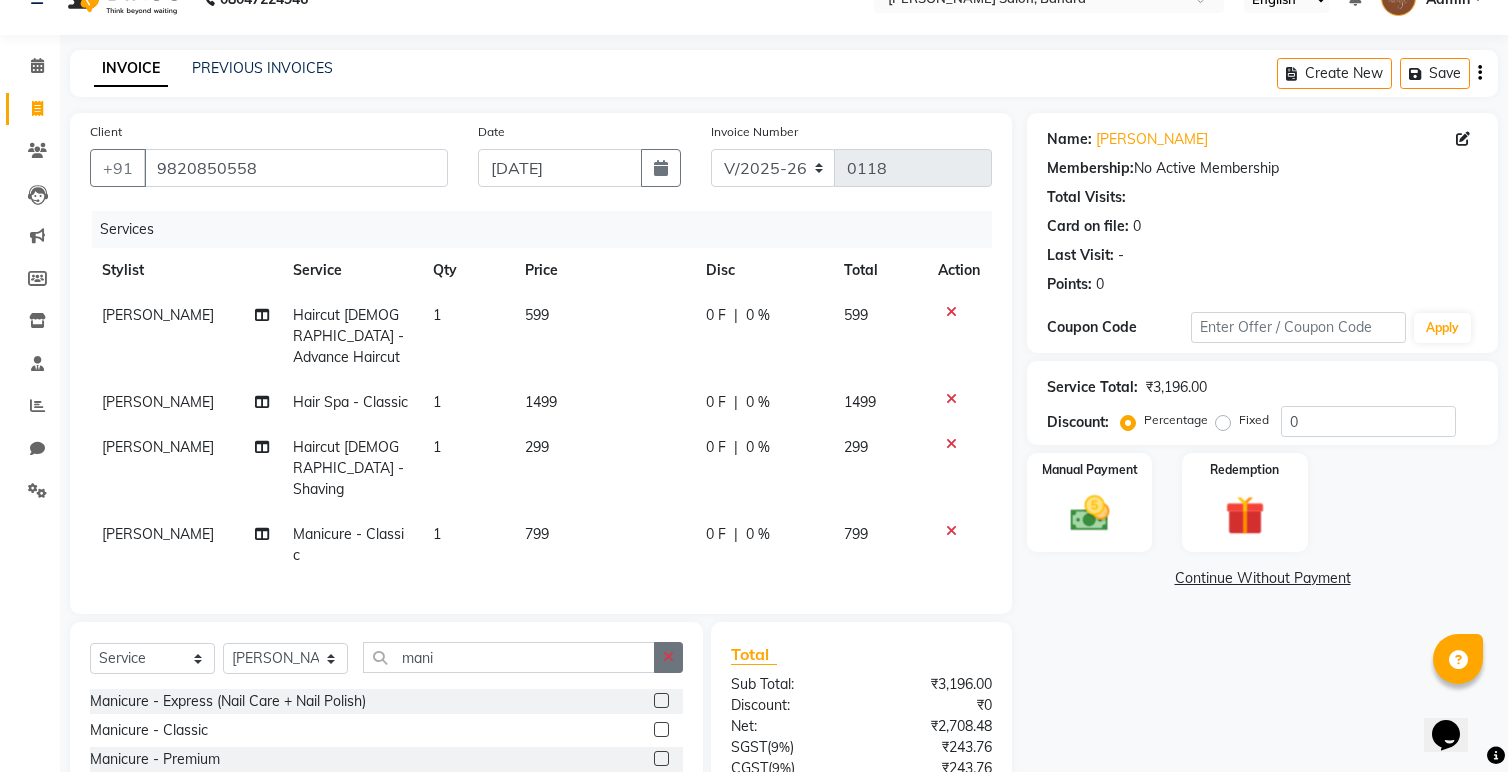 click 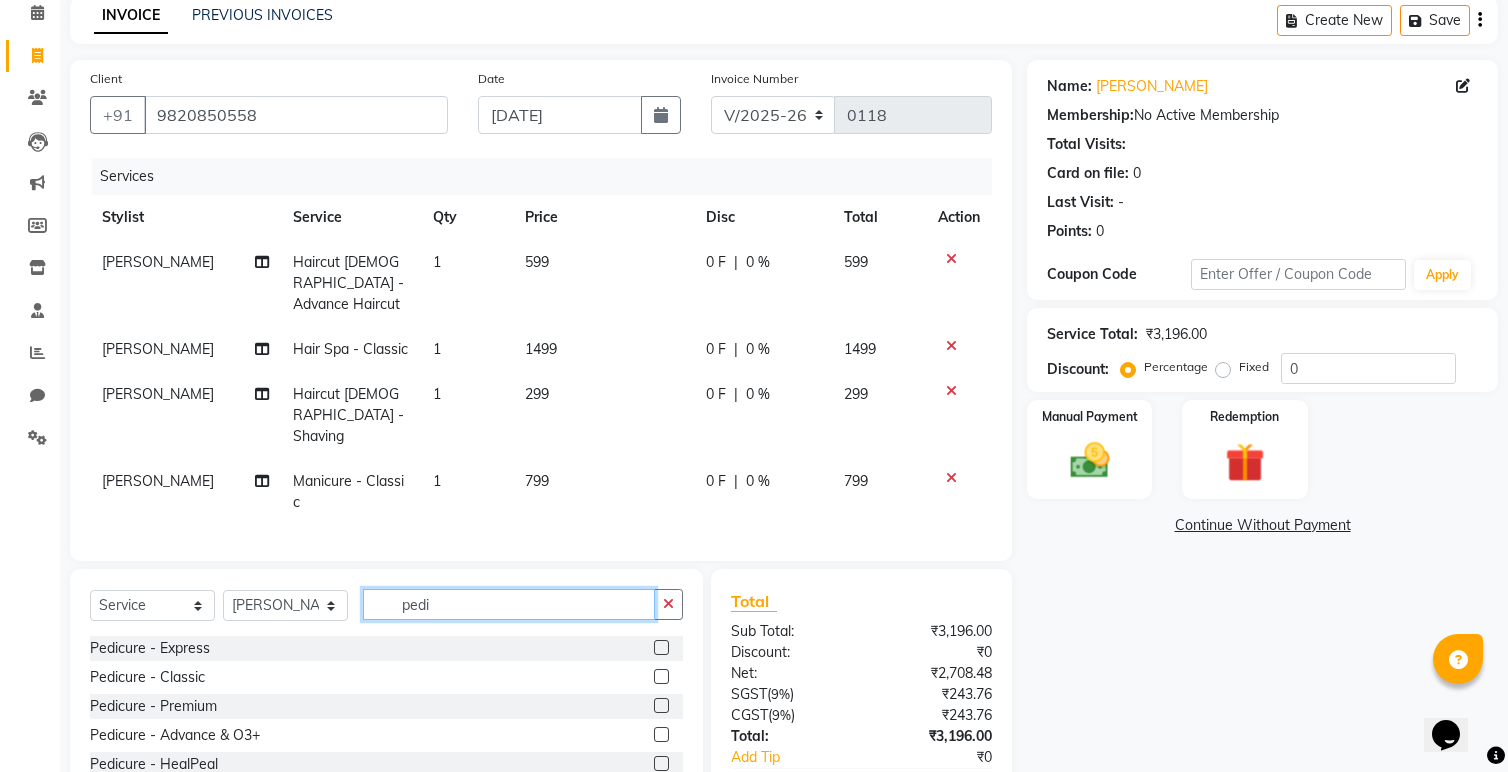 scroll, scrollTop: 105, scrollLeft: 0, axis: vertical 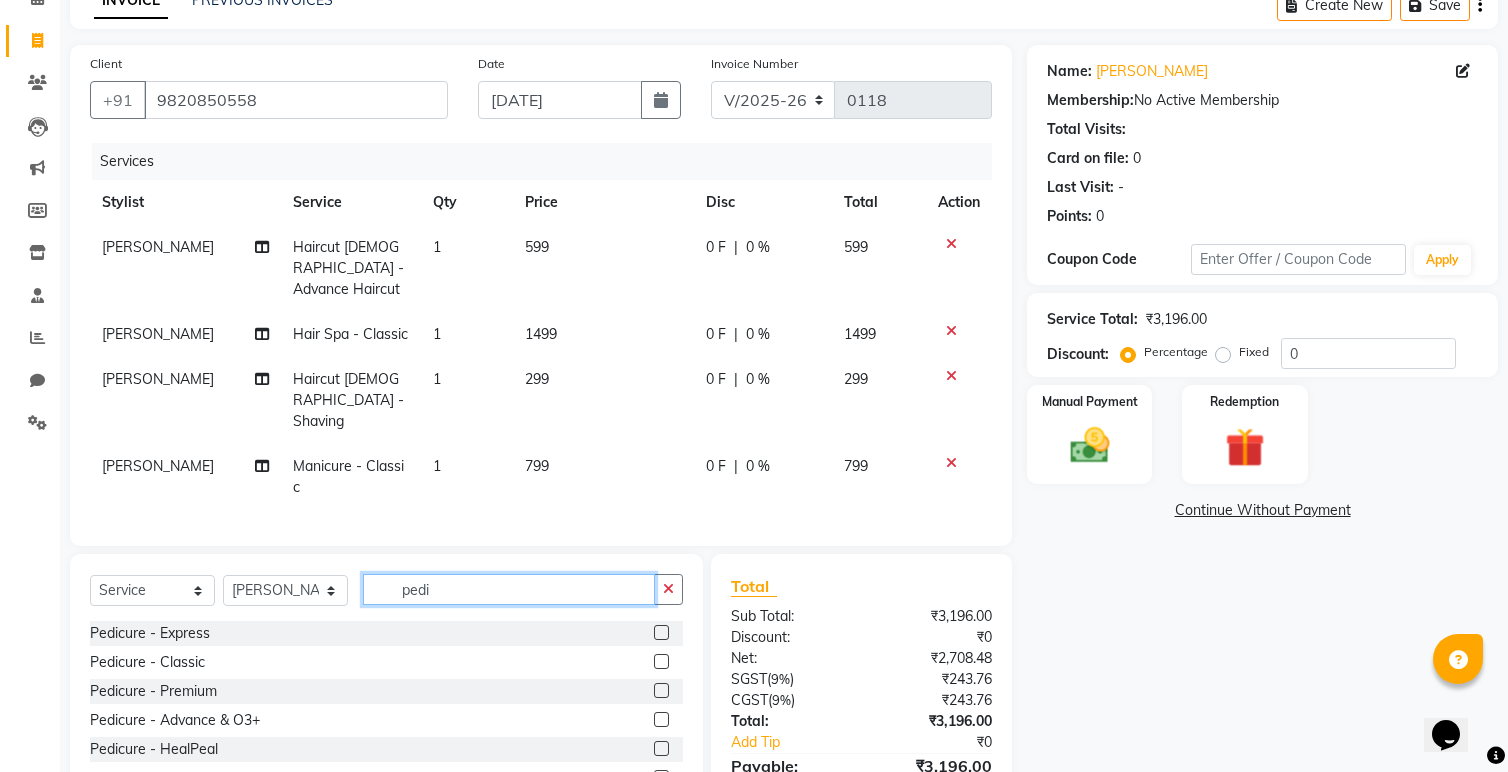 type on "pedi" 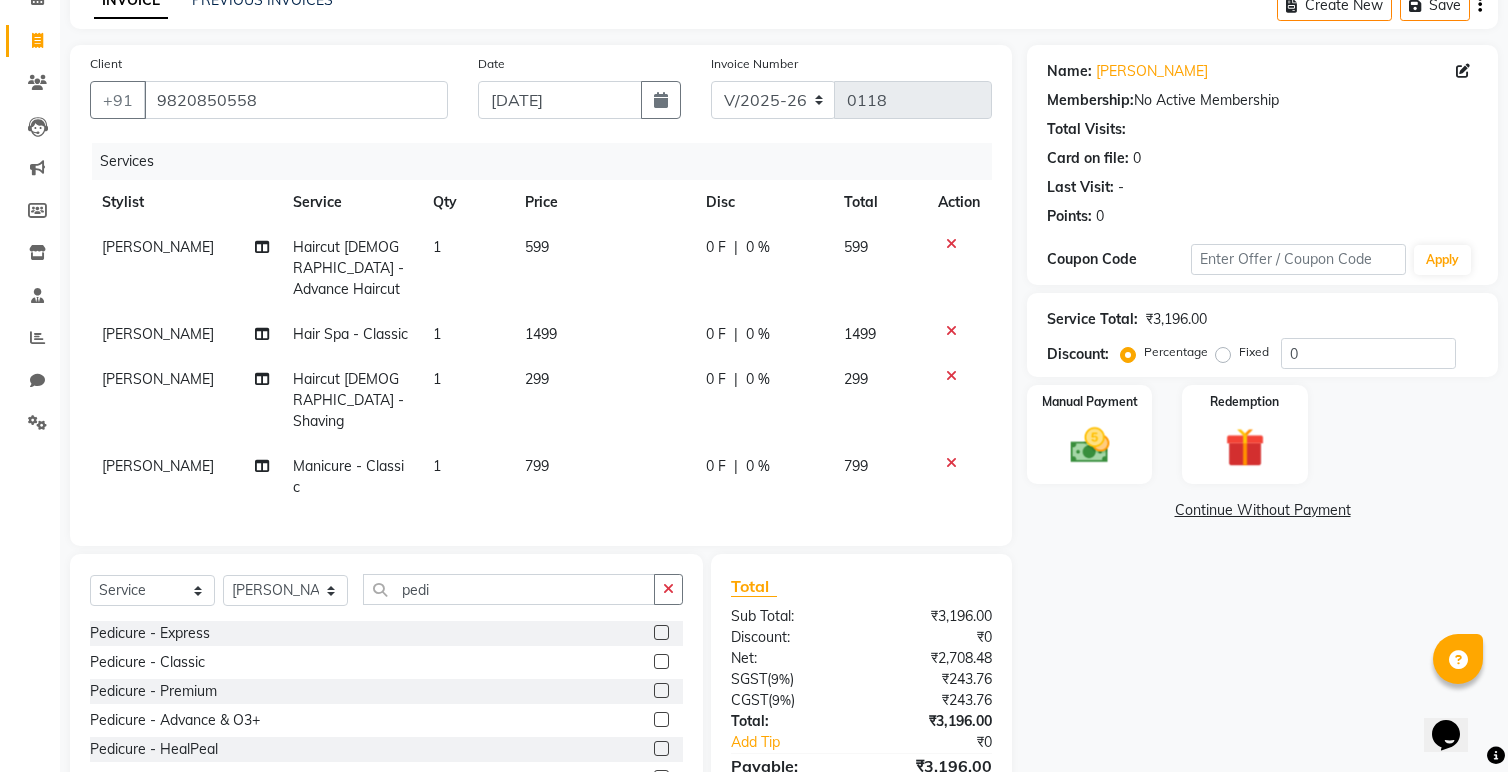 click 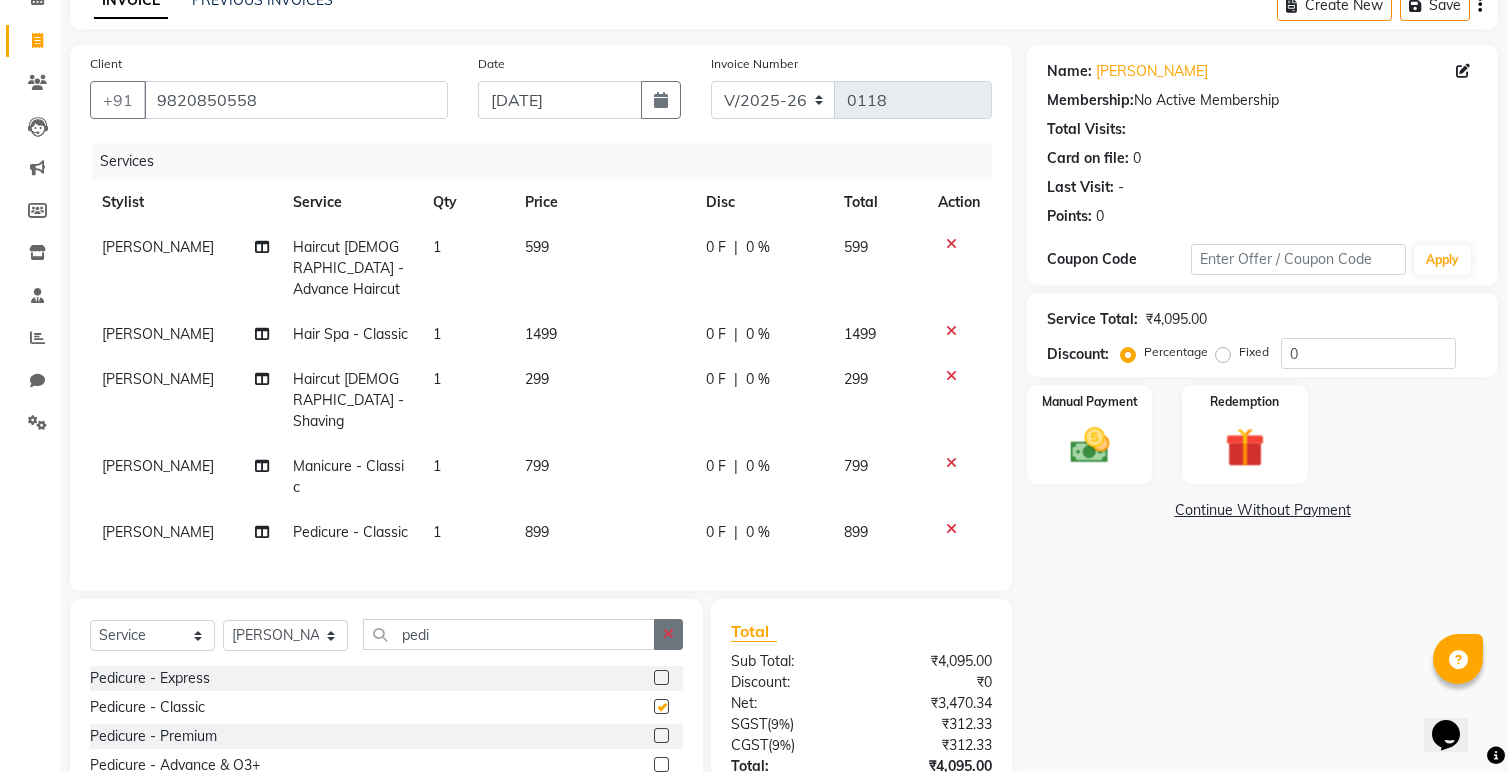 checkbox on "false" 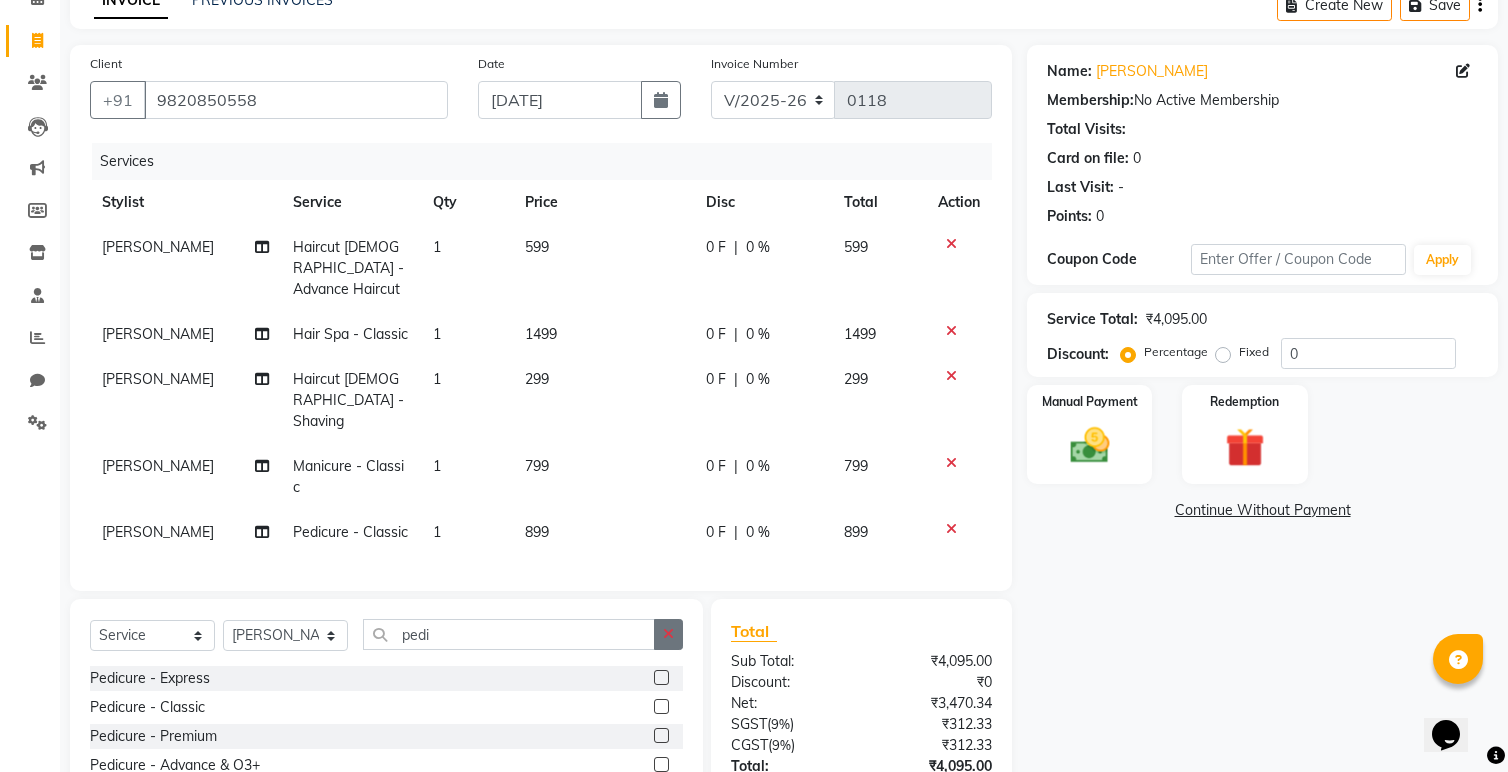 click 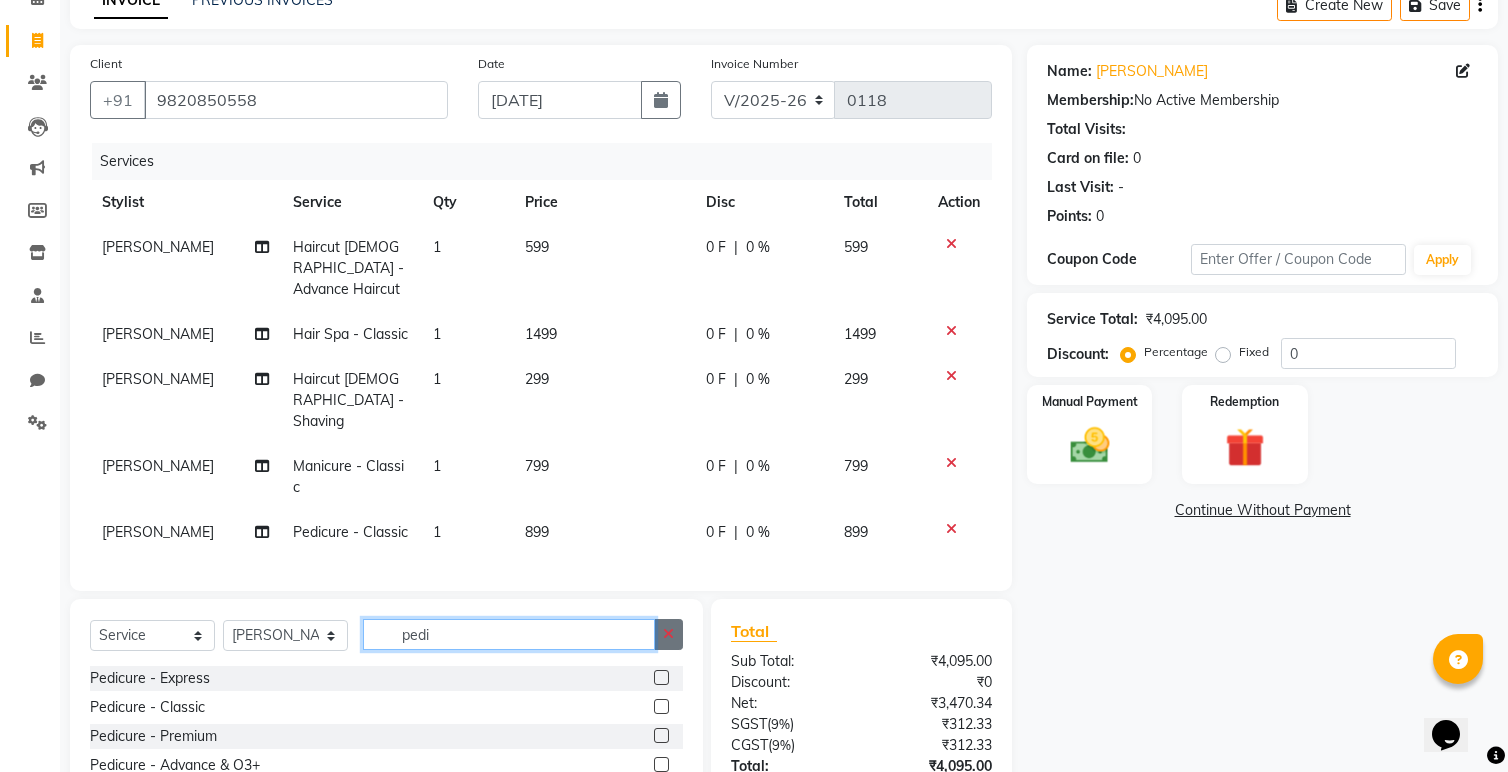 type 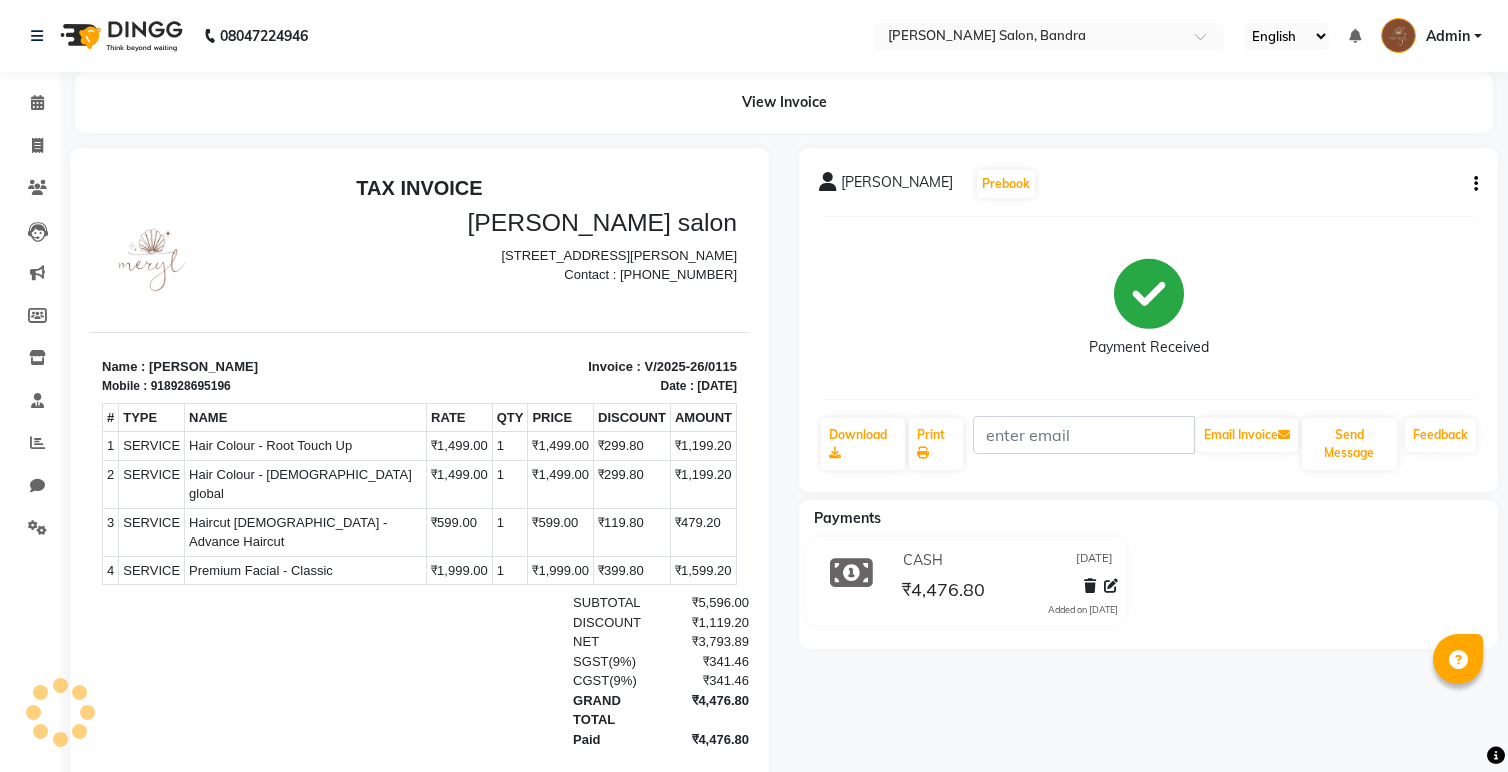 scroll, scrollTop: 0, scrollLeft: 0, axis: both 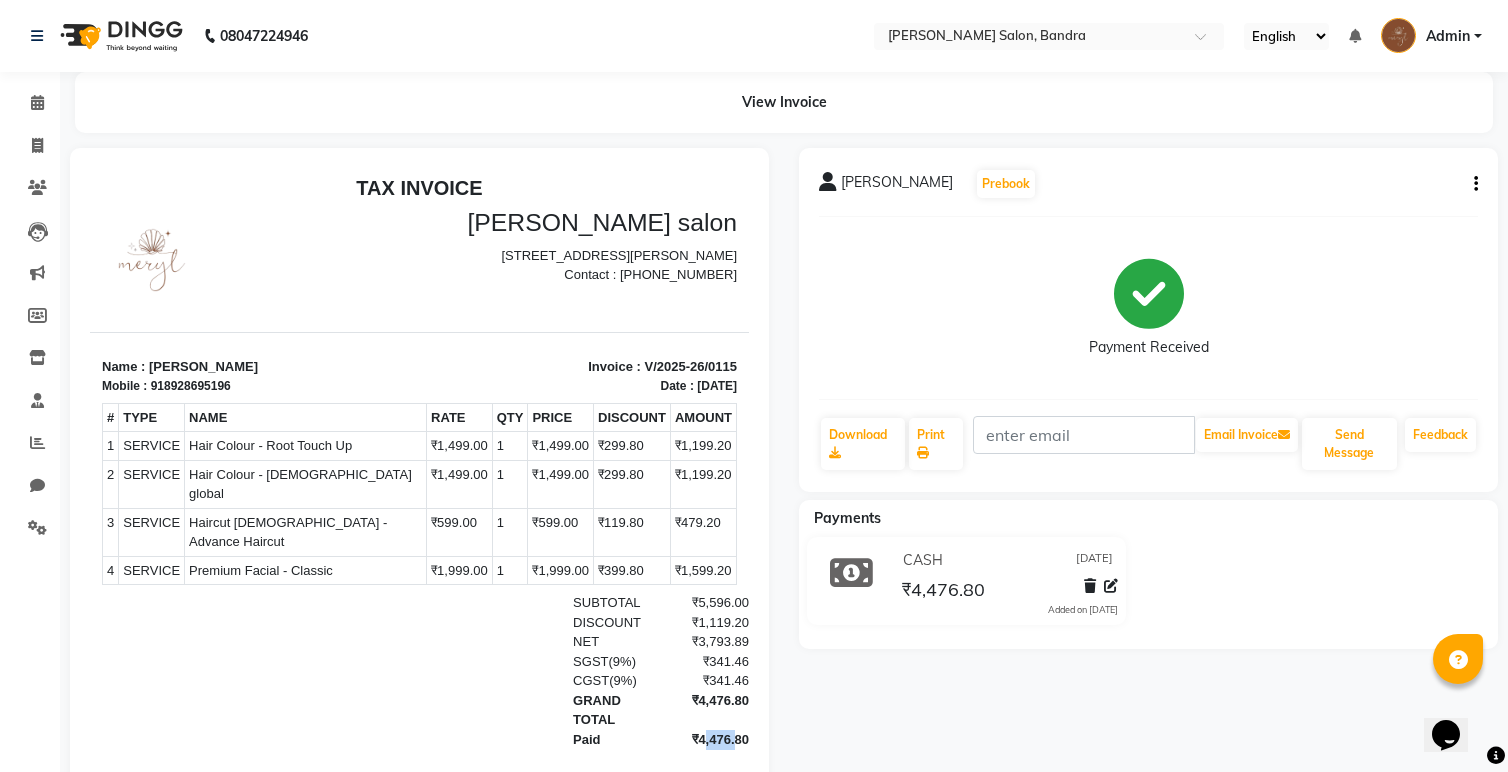 drag, startPoint x: 699, startPoint y: 697, endPoint x: 732, endPoint y: 703, distance: 33.54102 